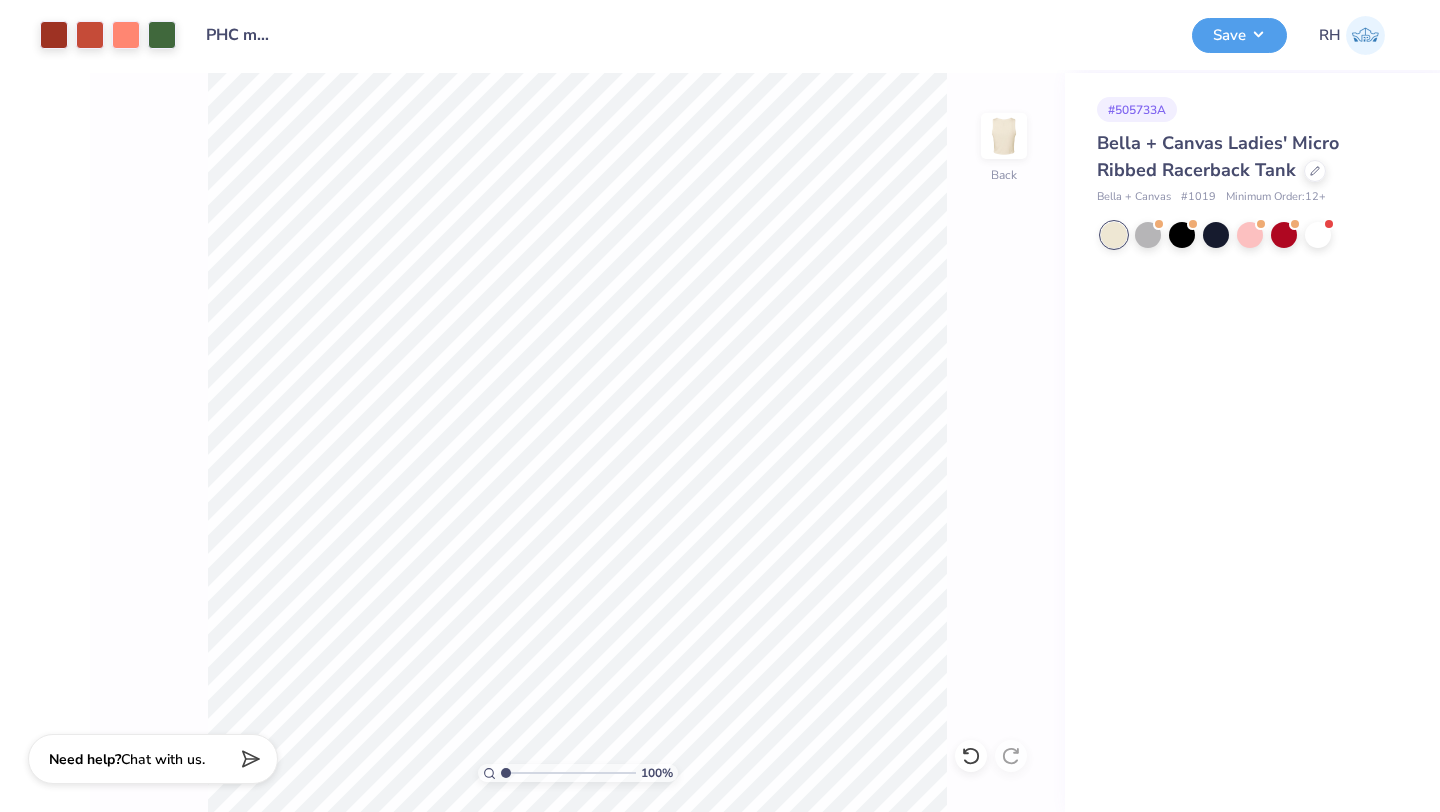 scroll, scrollTop: 0, scrollLeft: 0, axis: both 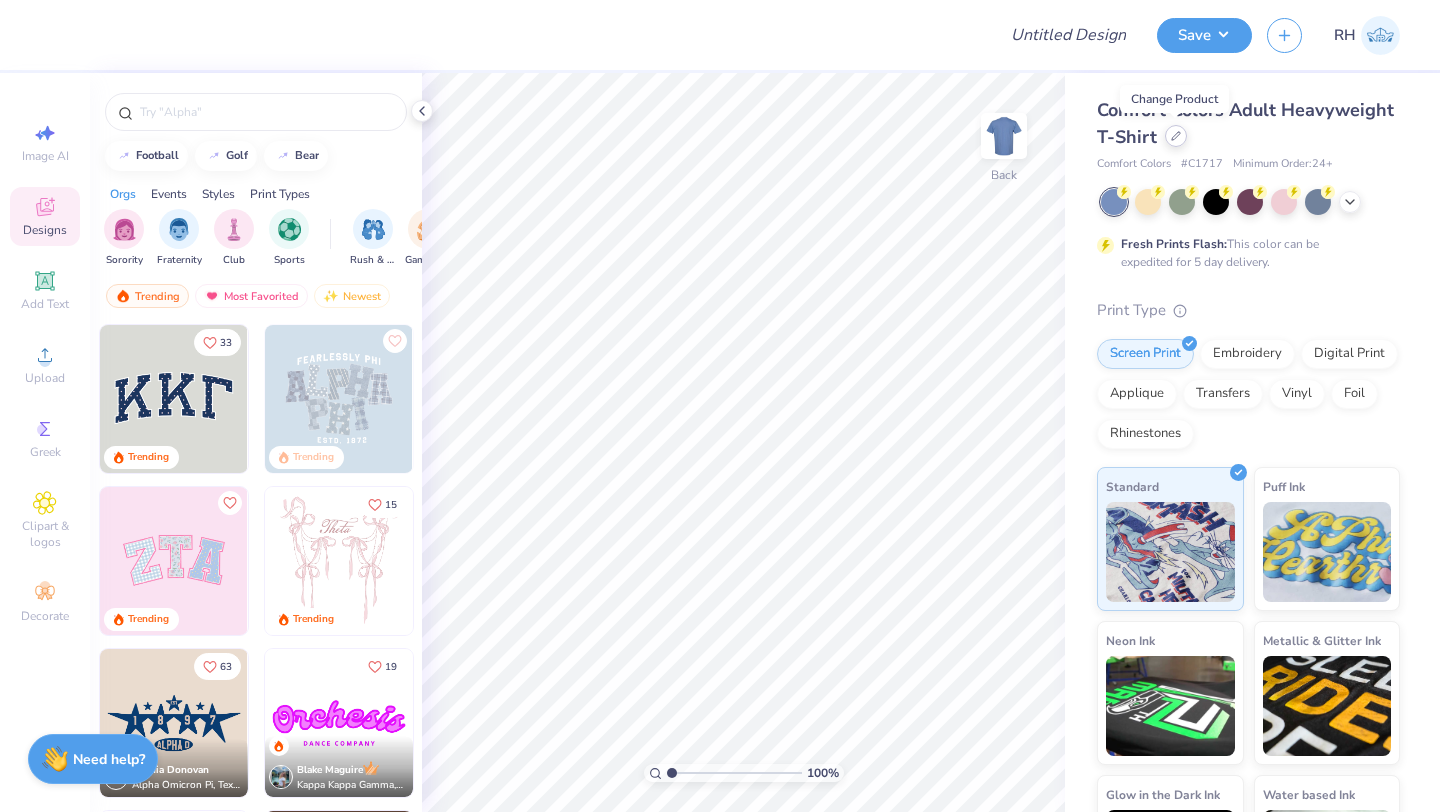 click 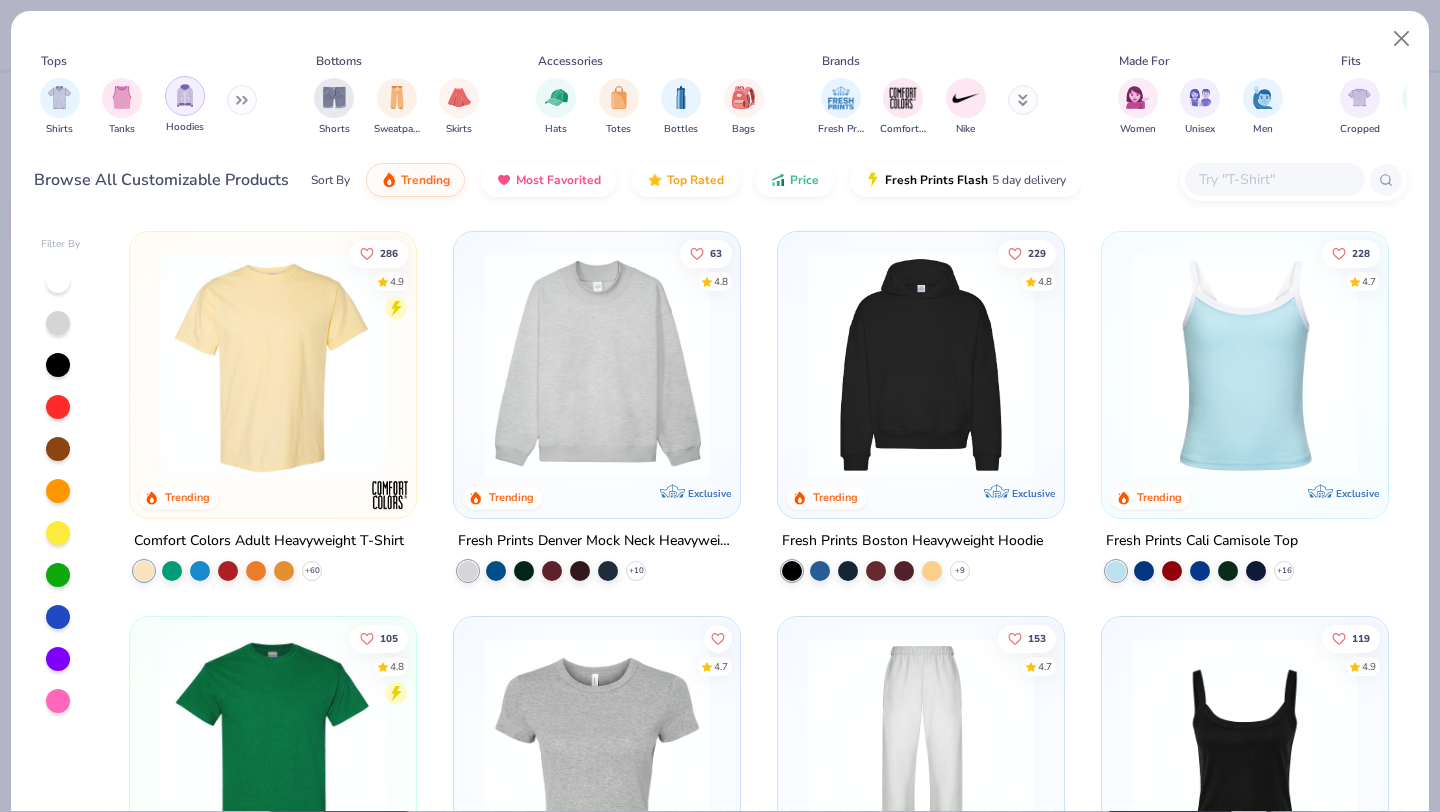 click at bounding box center [185, 96] 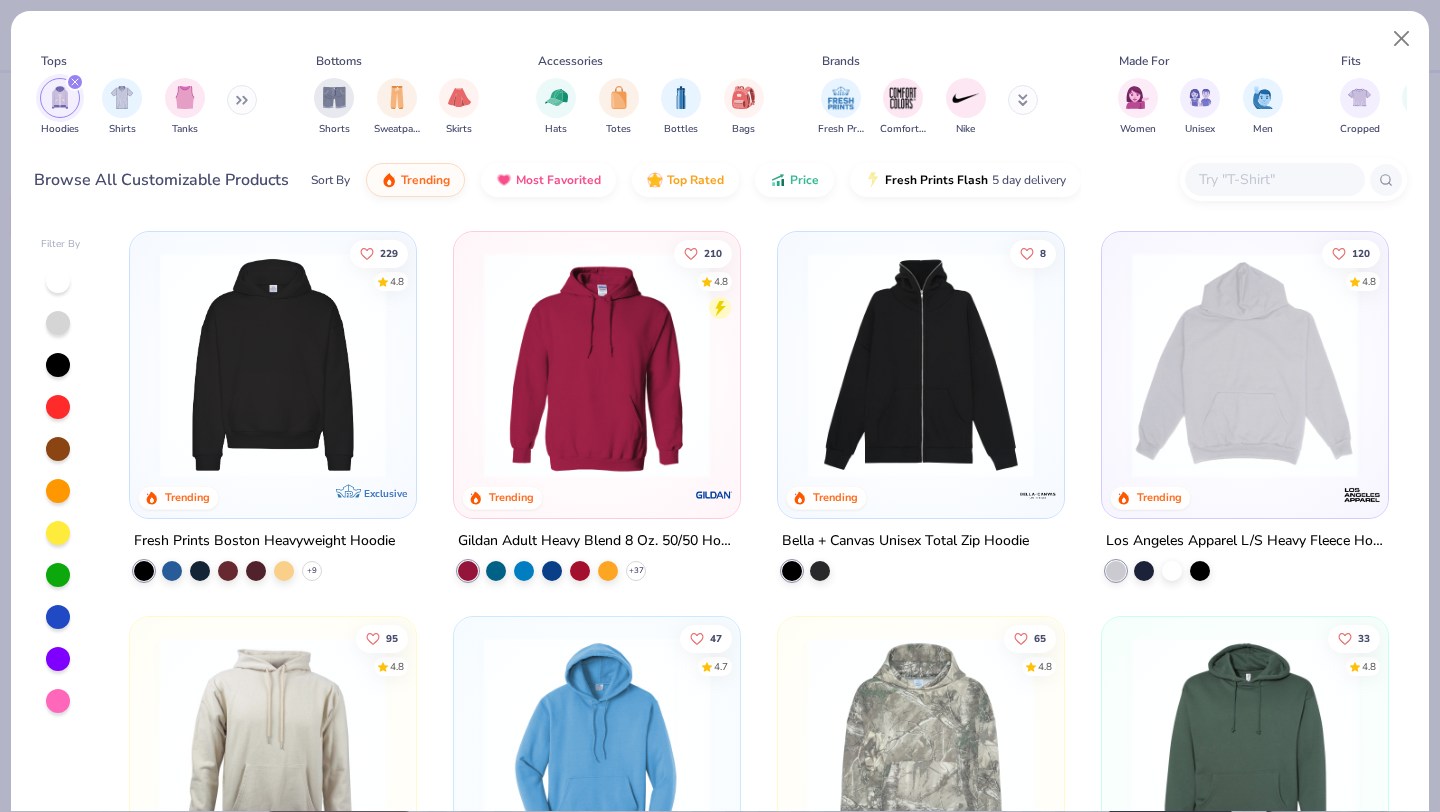 click at bounding box center [273, 365] 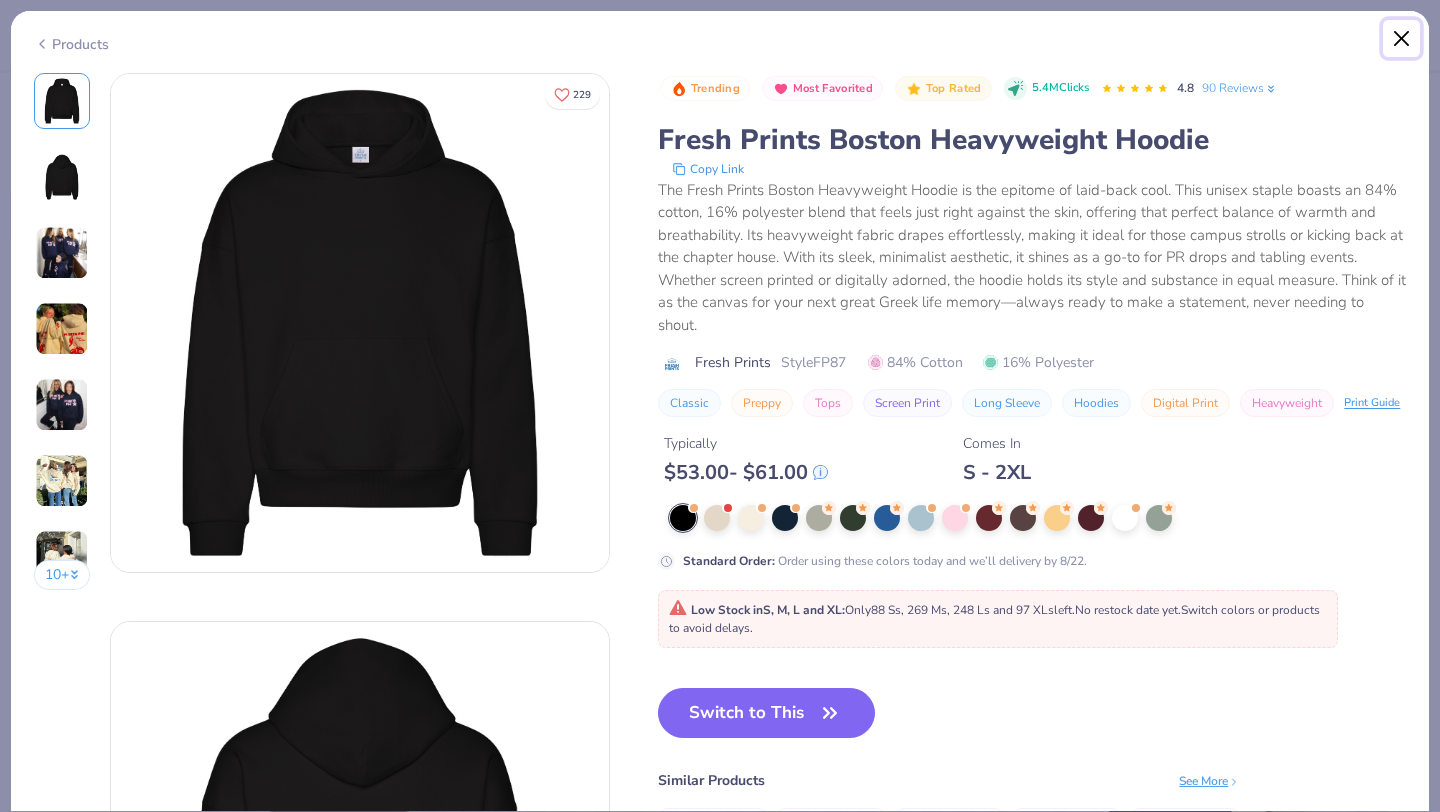 click at bounding box center [1402, 39] 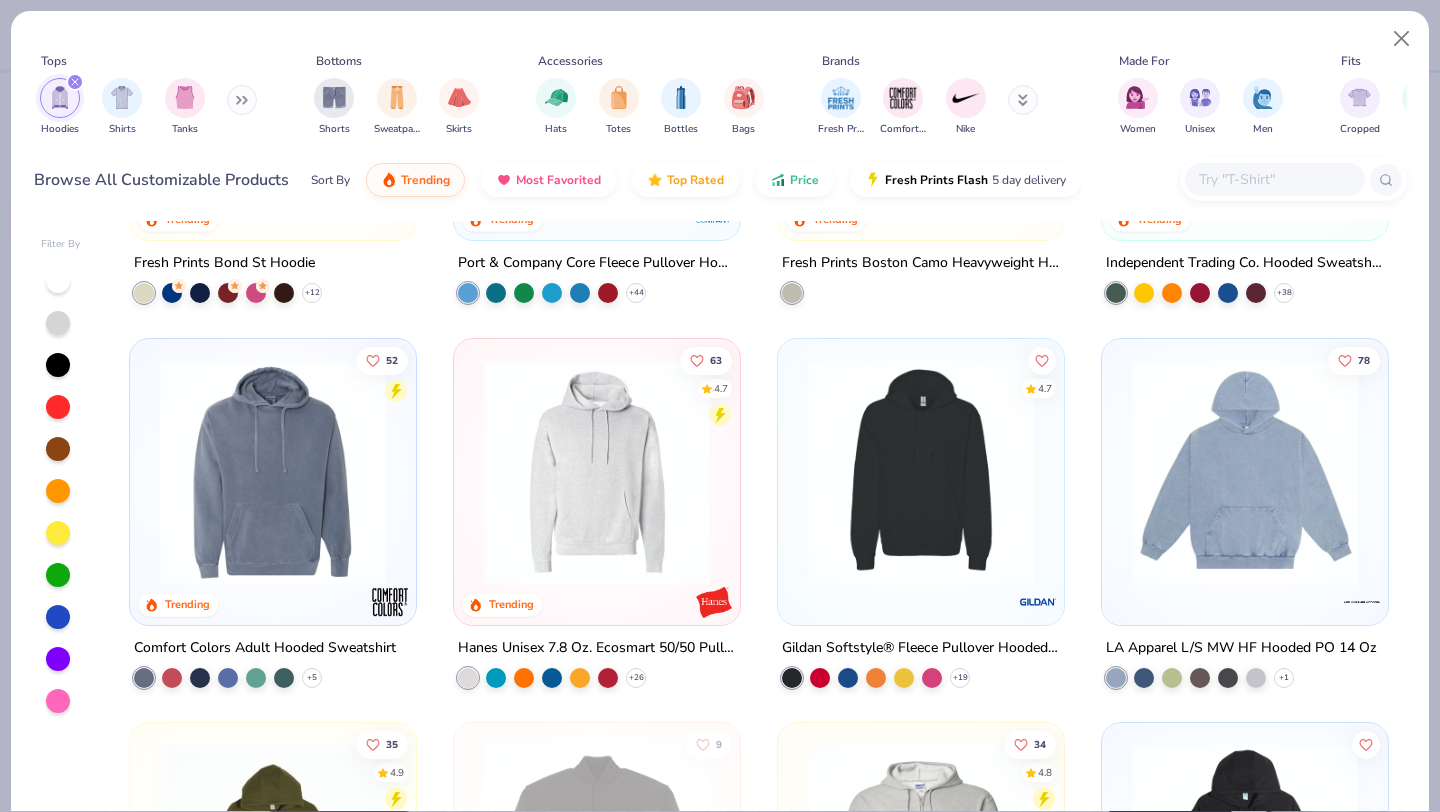 scroll, scrollTop: 661, scrollLeft: 0, axis: vertical 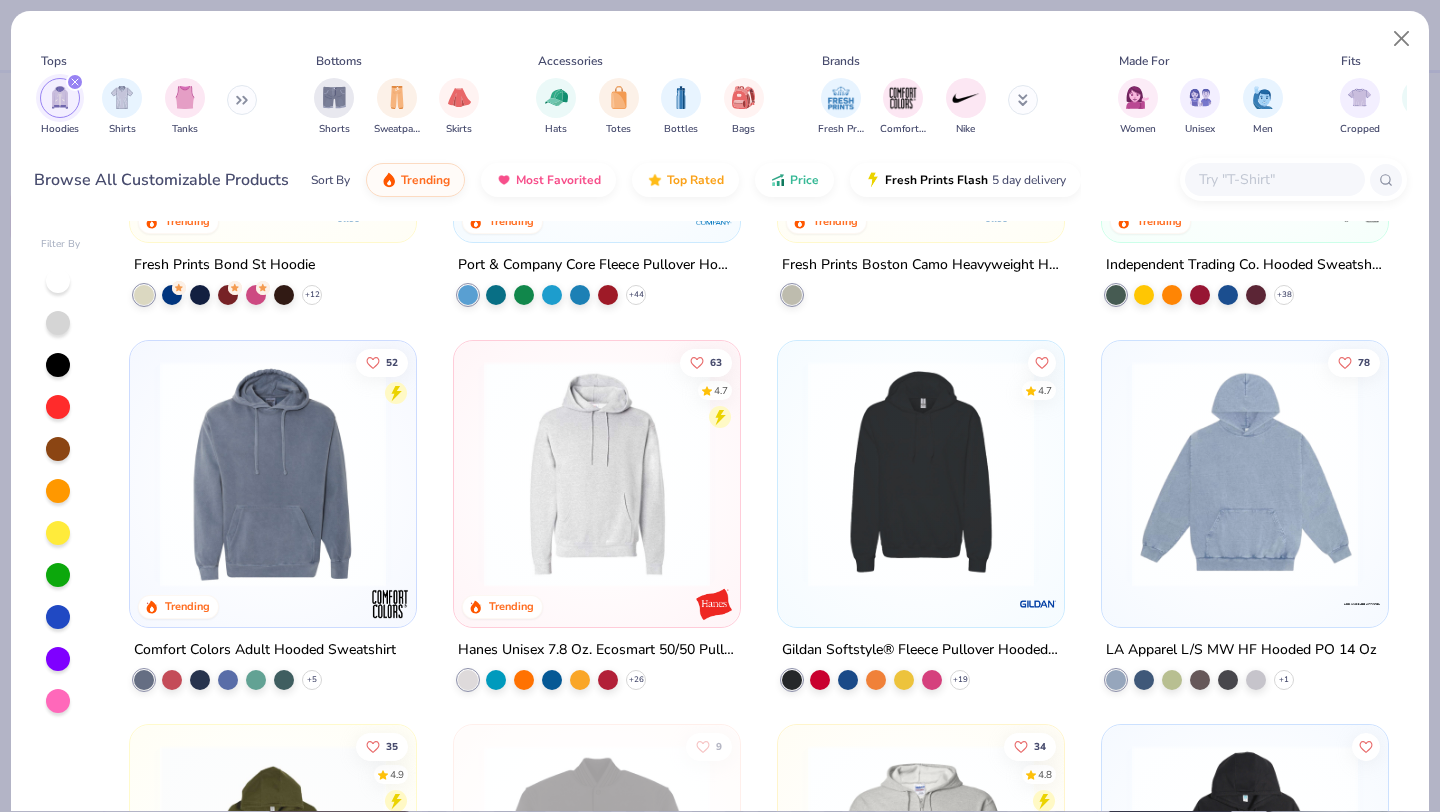 click at bounding box center (1245, 473) 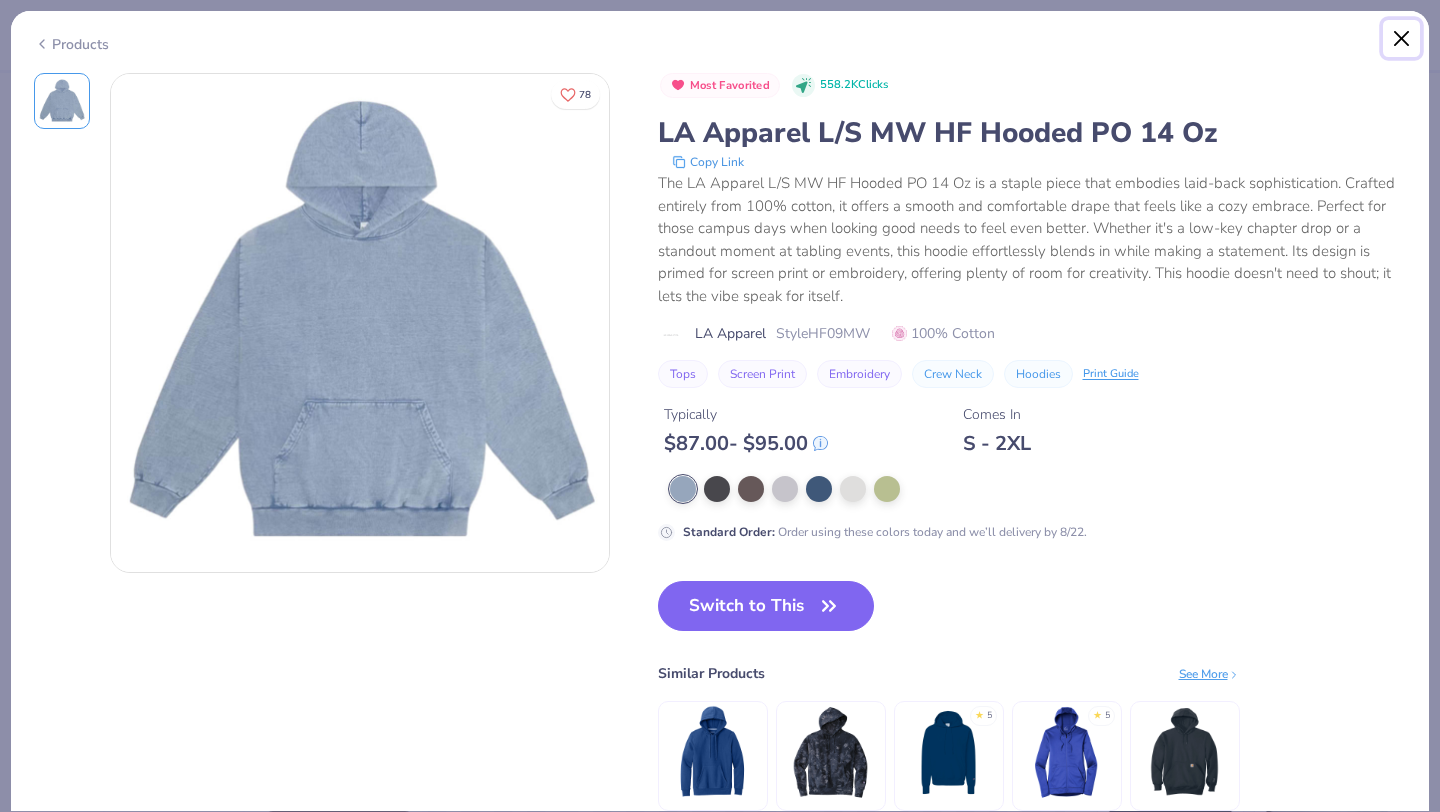 click at bounding box center (1402, 39) 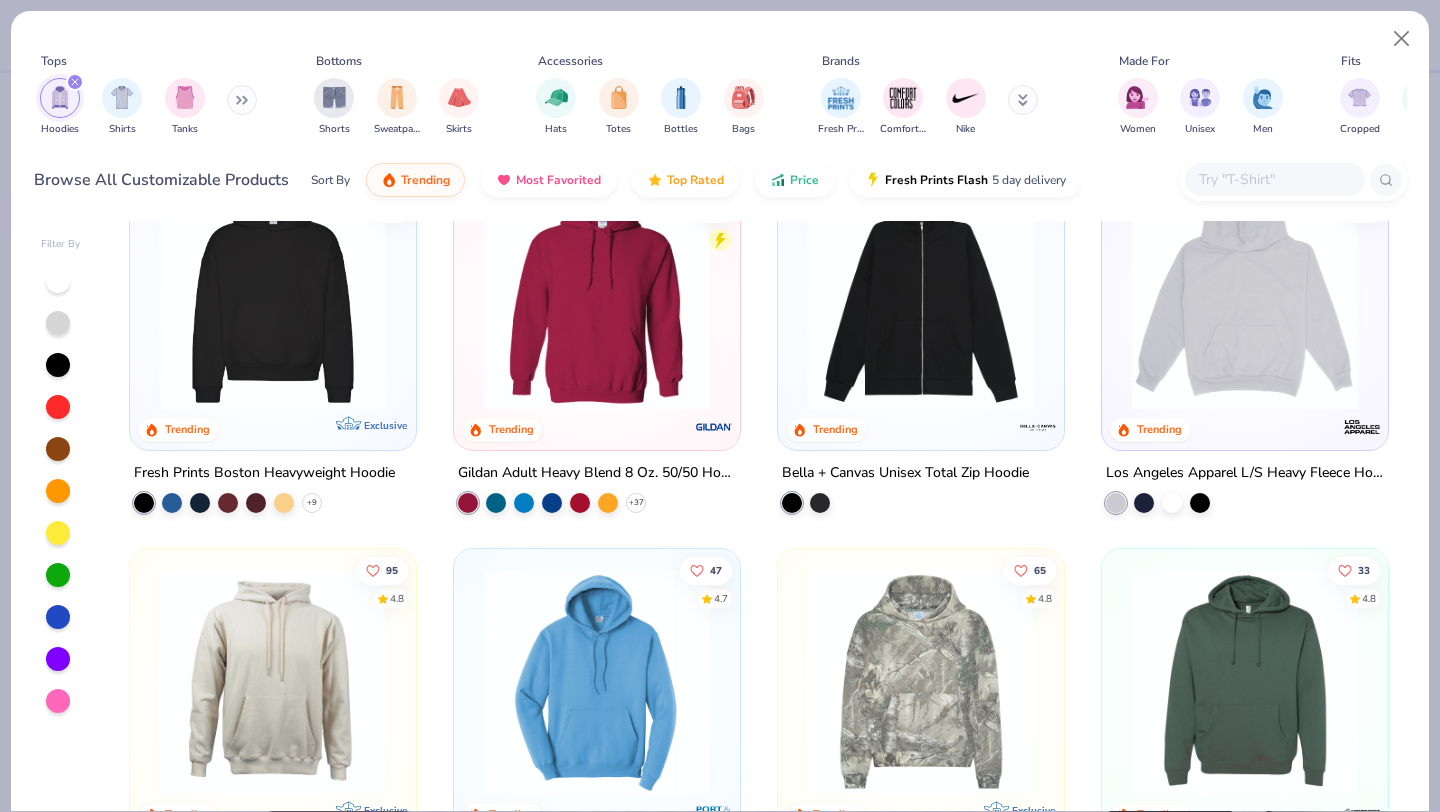scroll, scrollTop: 0, scrollLeft: 0, axis: both 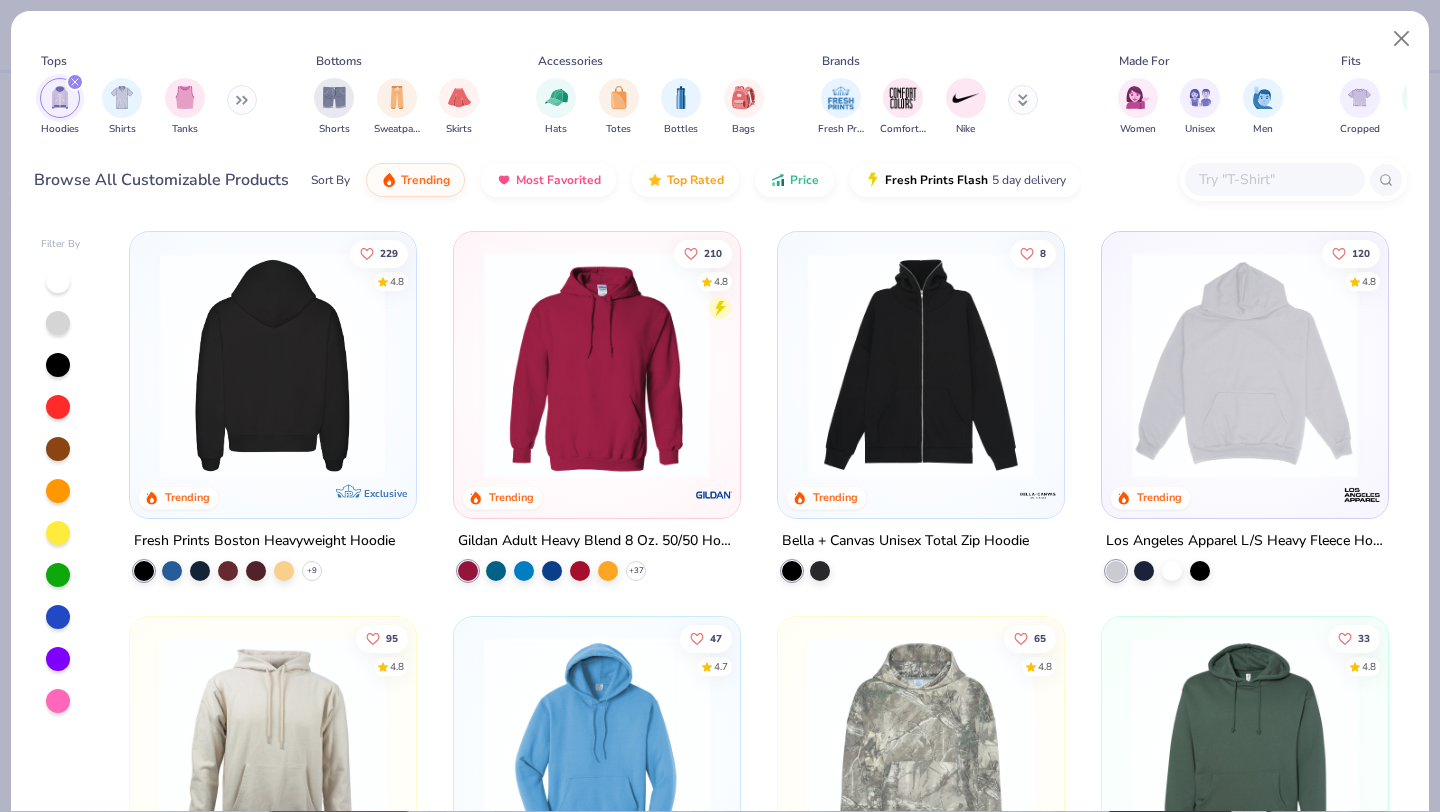 click at bounding box center [273, 365] 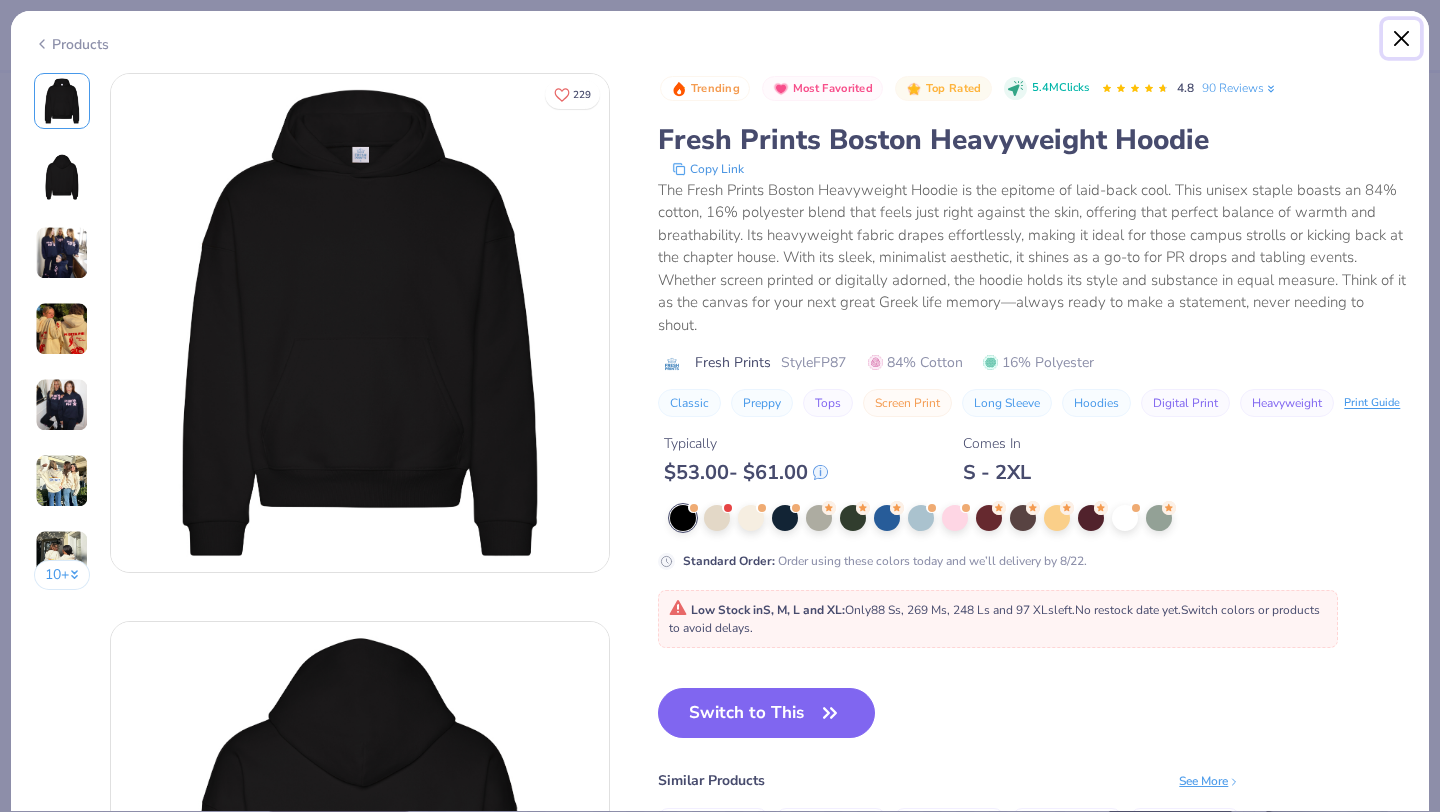 click at bounding box center (1402, 39) 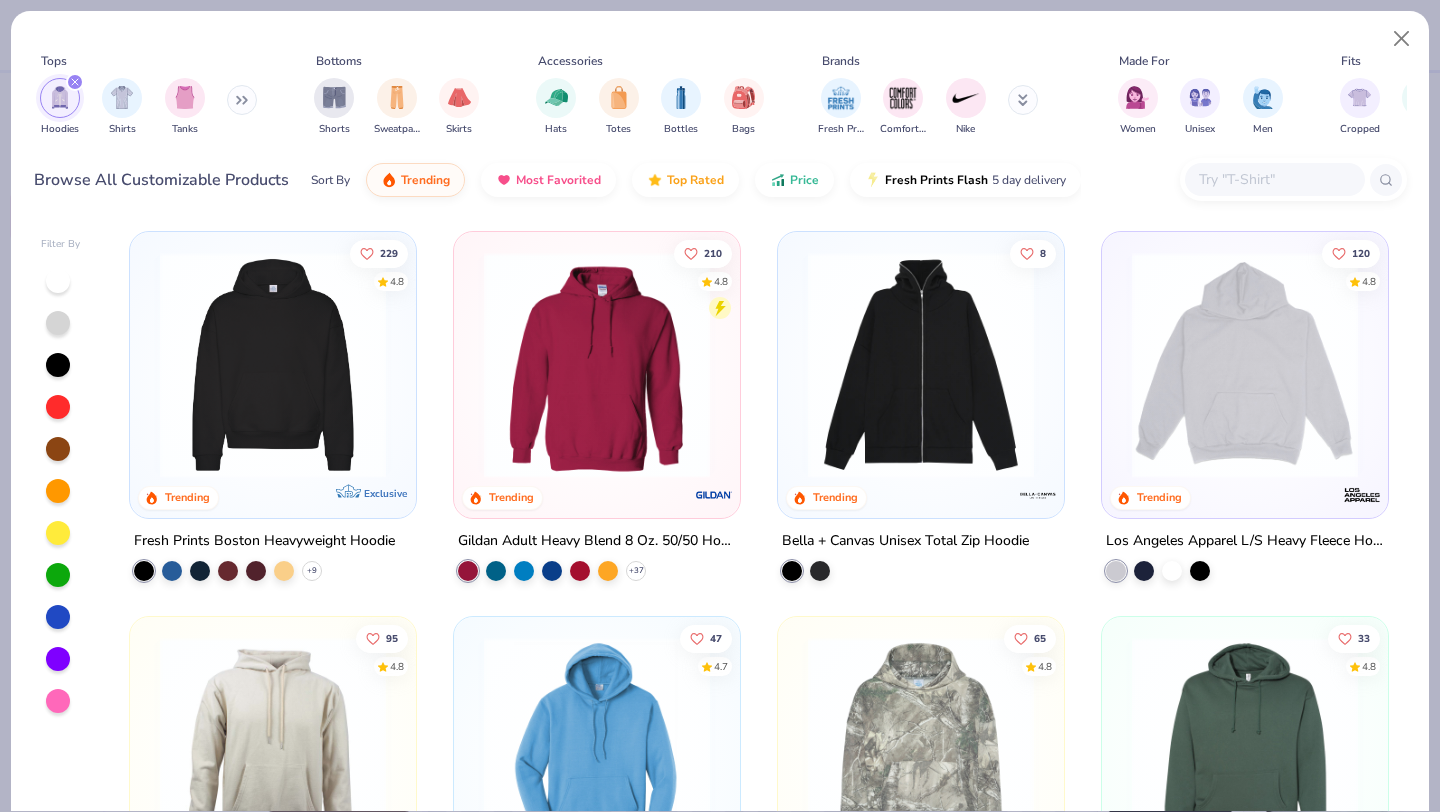 click at bounding box center [1245, 365] 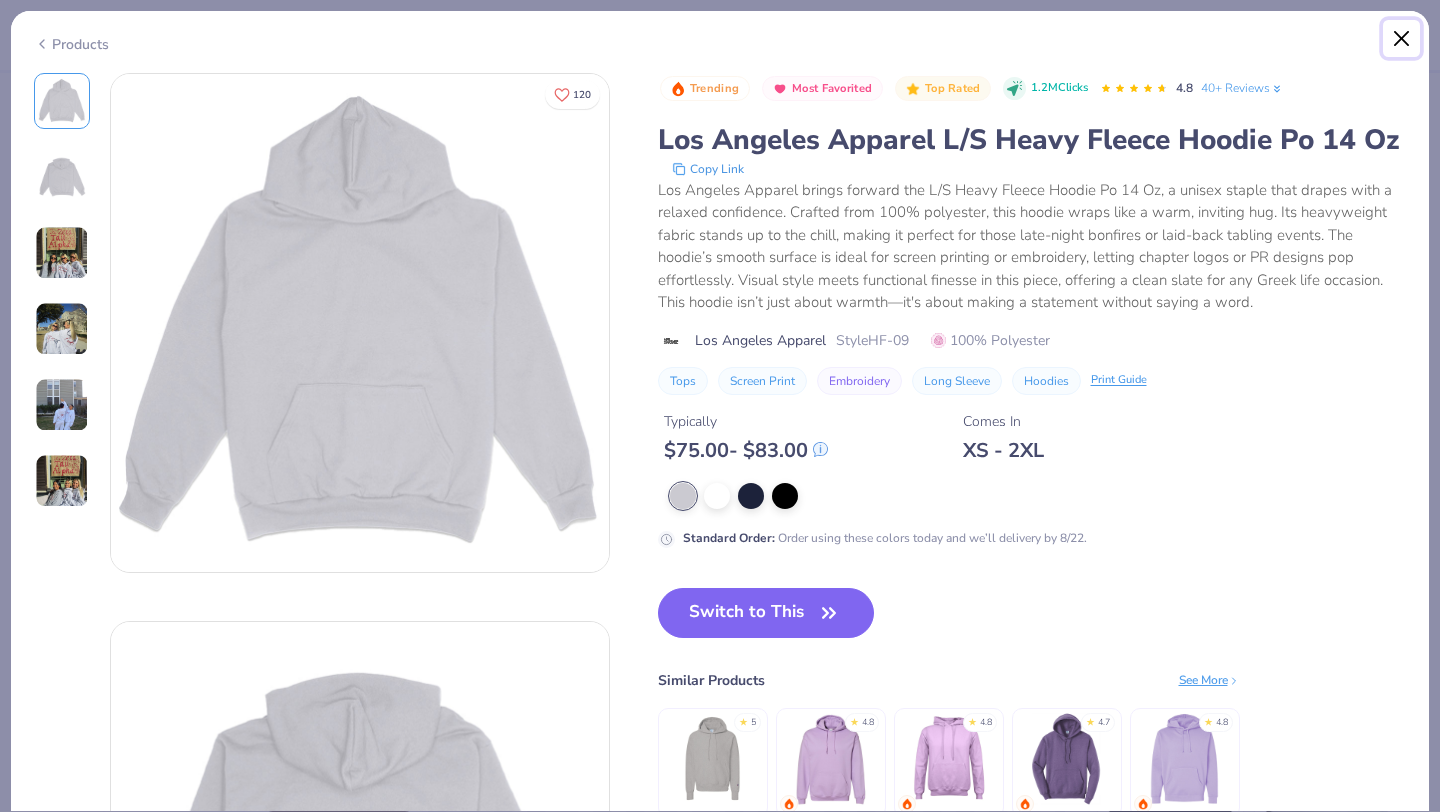 click at bounding box center [1402, 39] 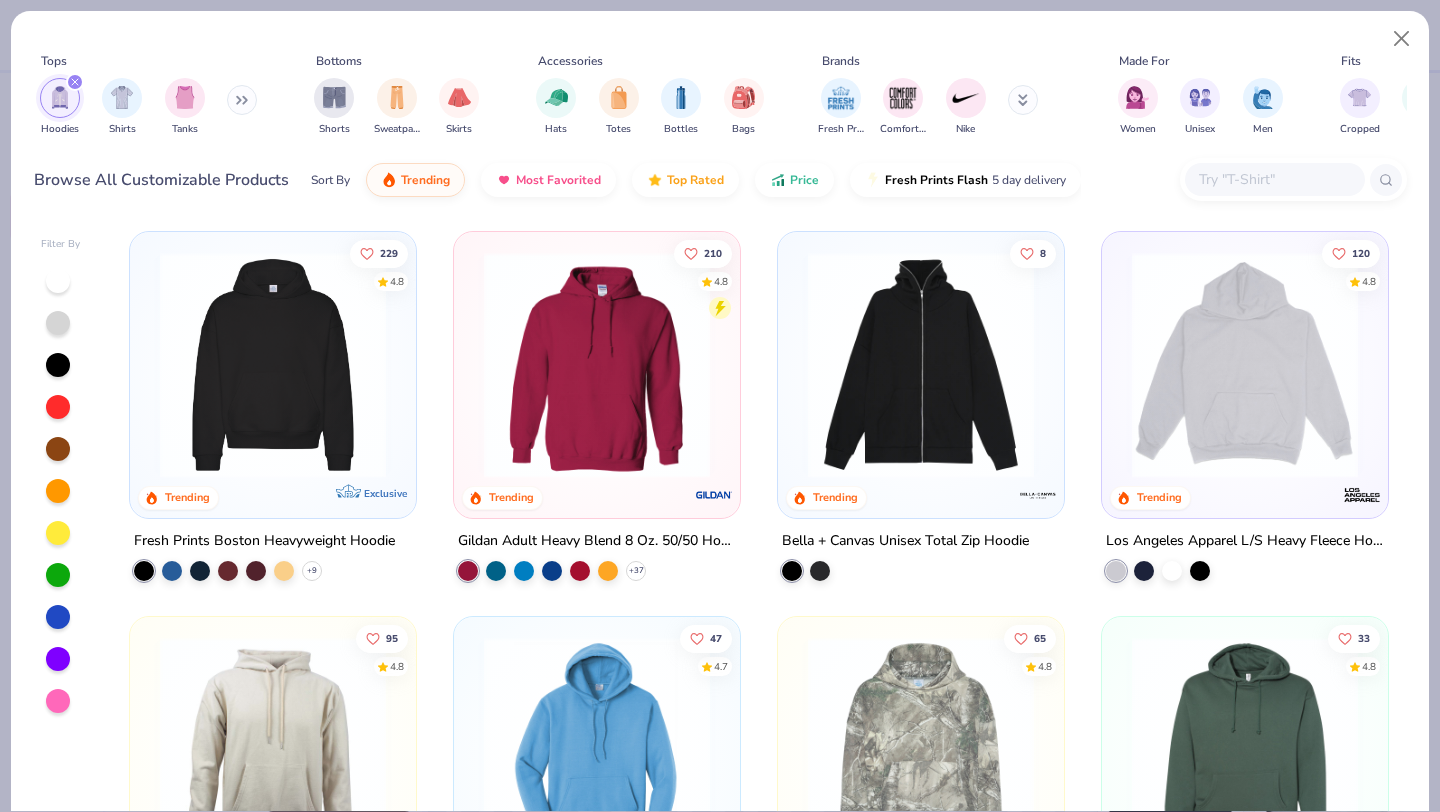 click at bounding box center [273, 365] 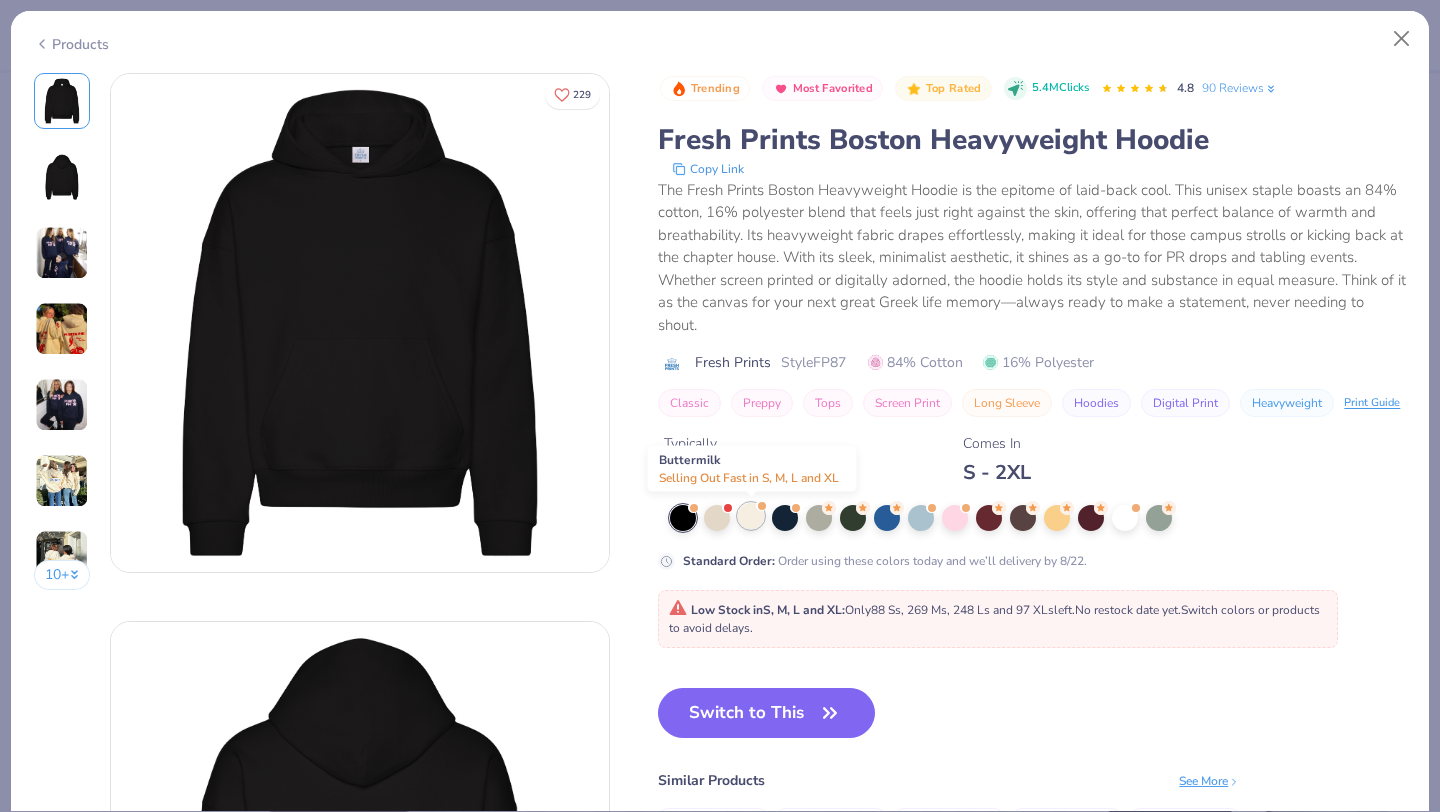 click at bounding box center [751, 516] 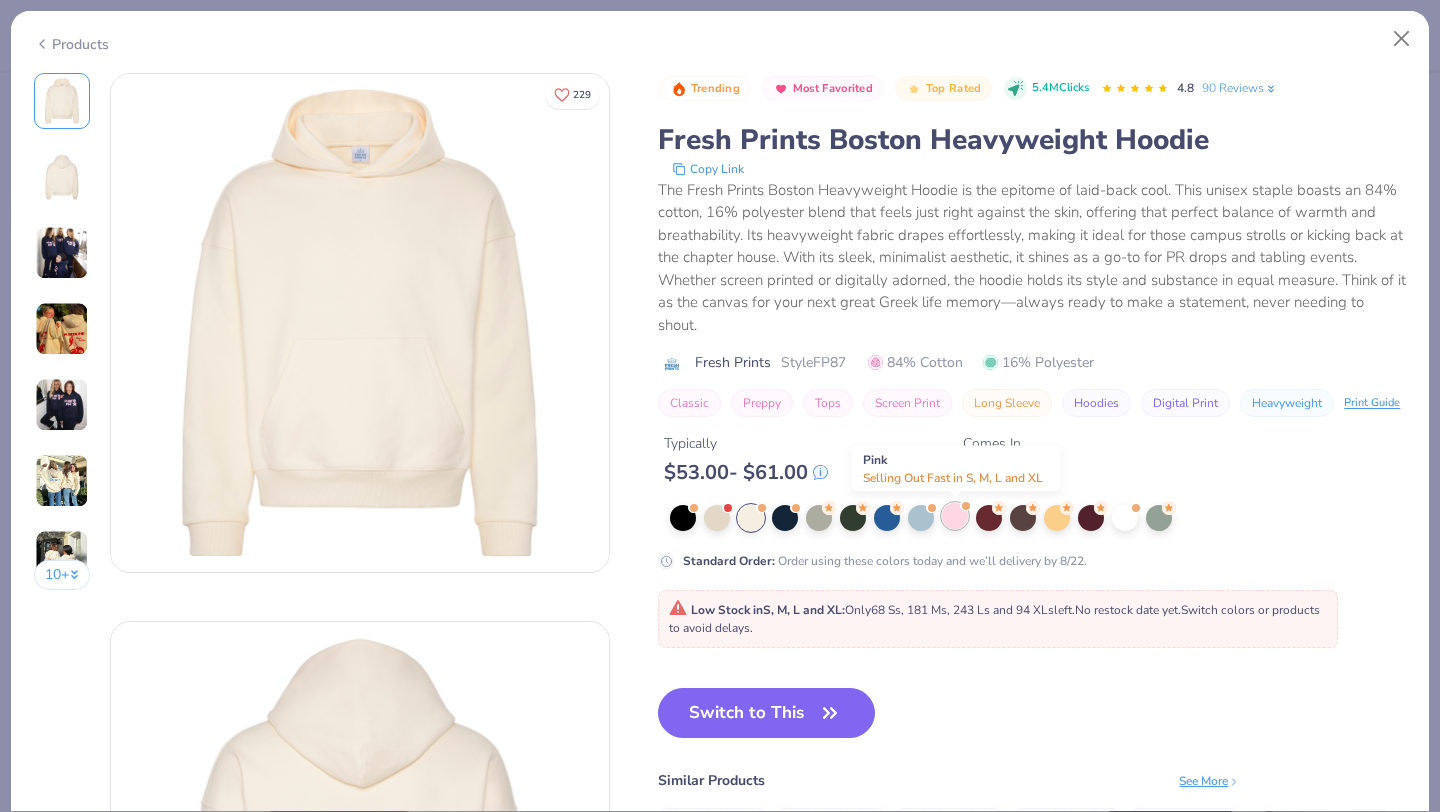 click at bounding box center [955, 516] 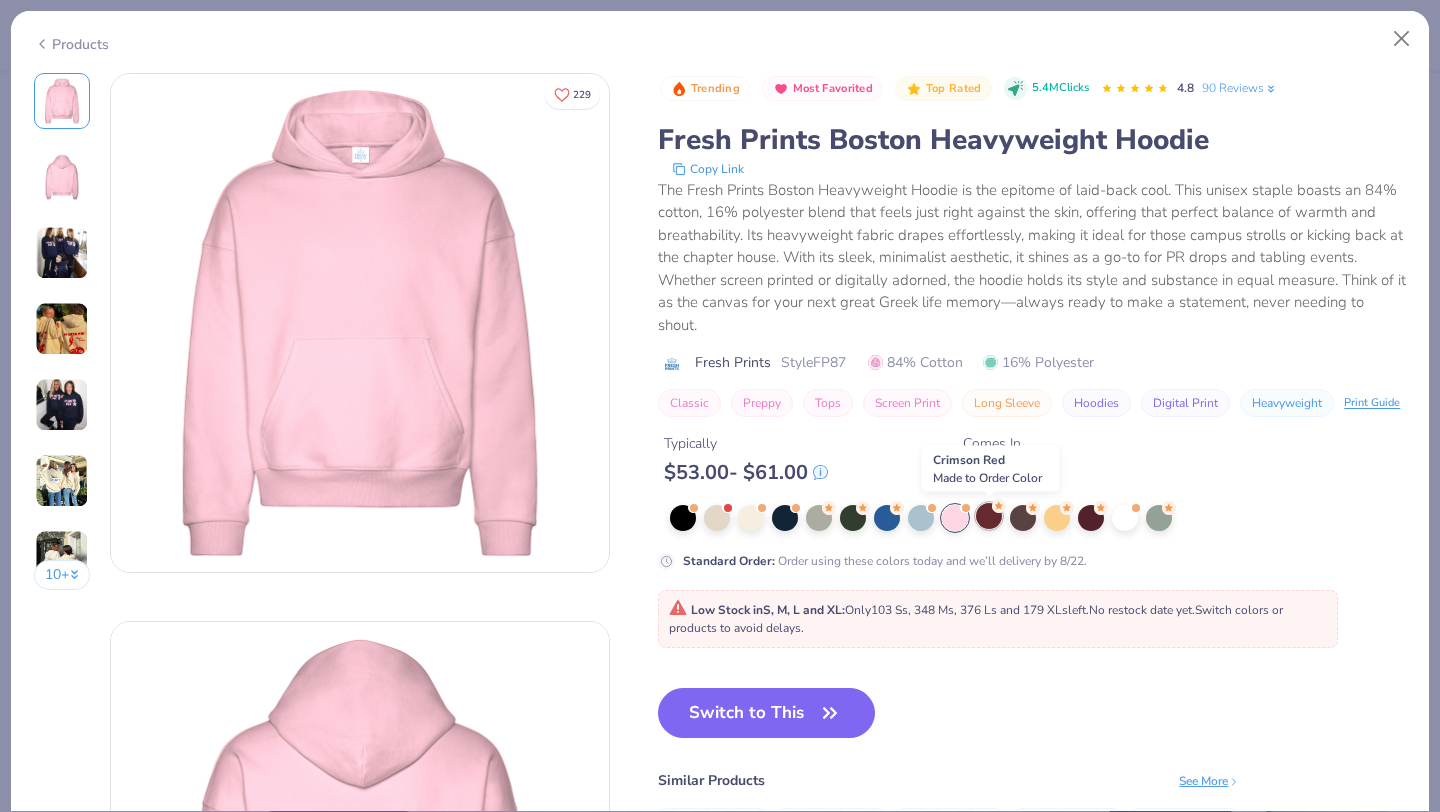 click at bounding box center (989, 516) 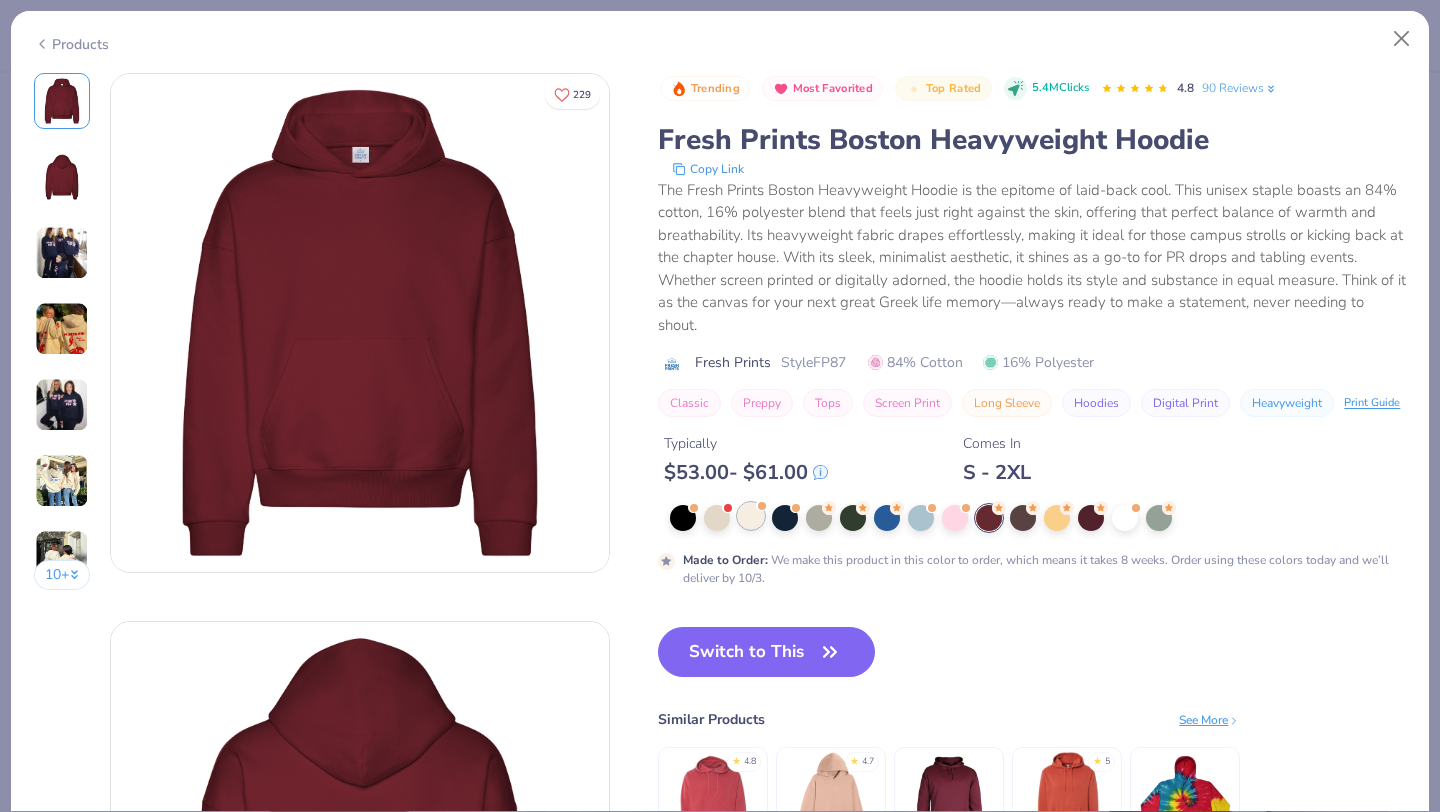 click at bounding box center (751, 516) 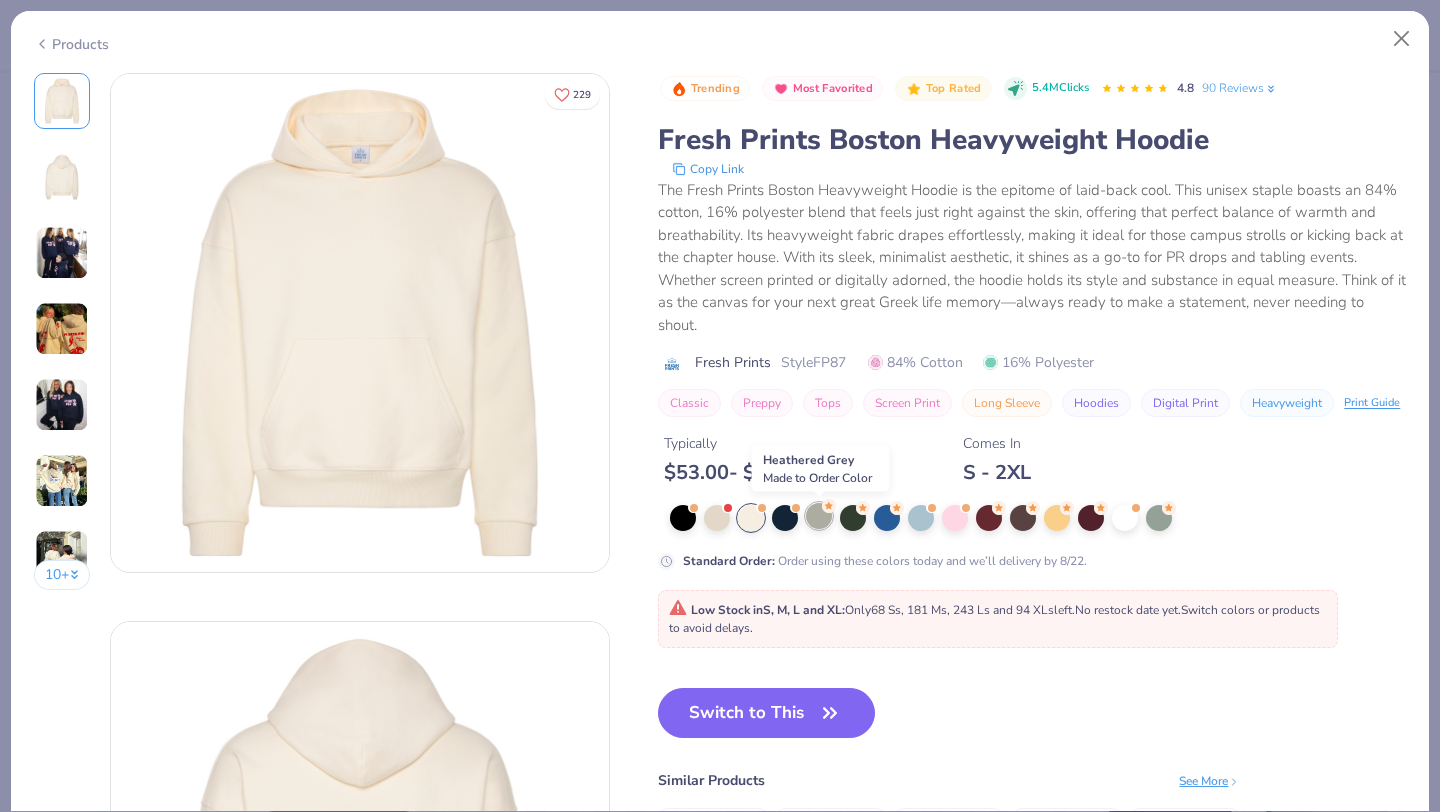 click at bounding box center [819, 516] 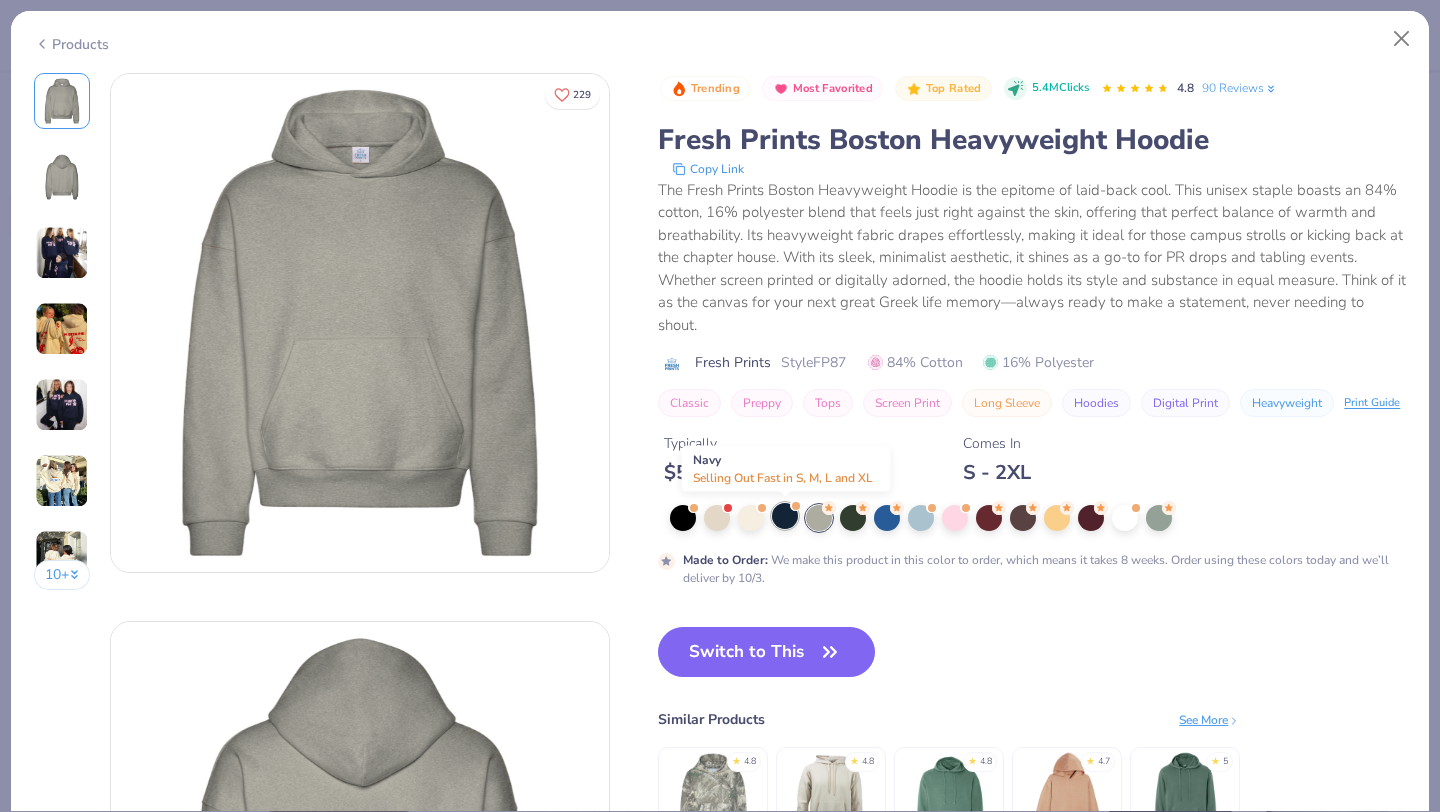 click at bounding box center (785, 516) 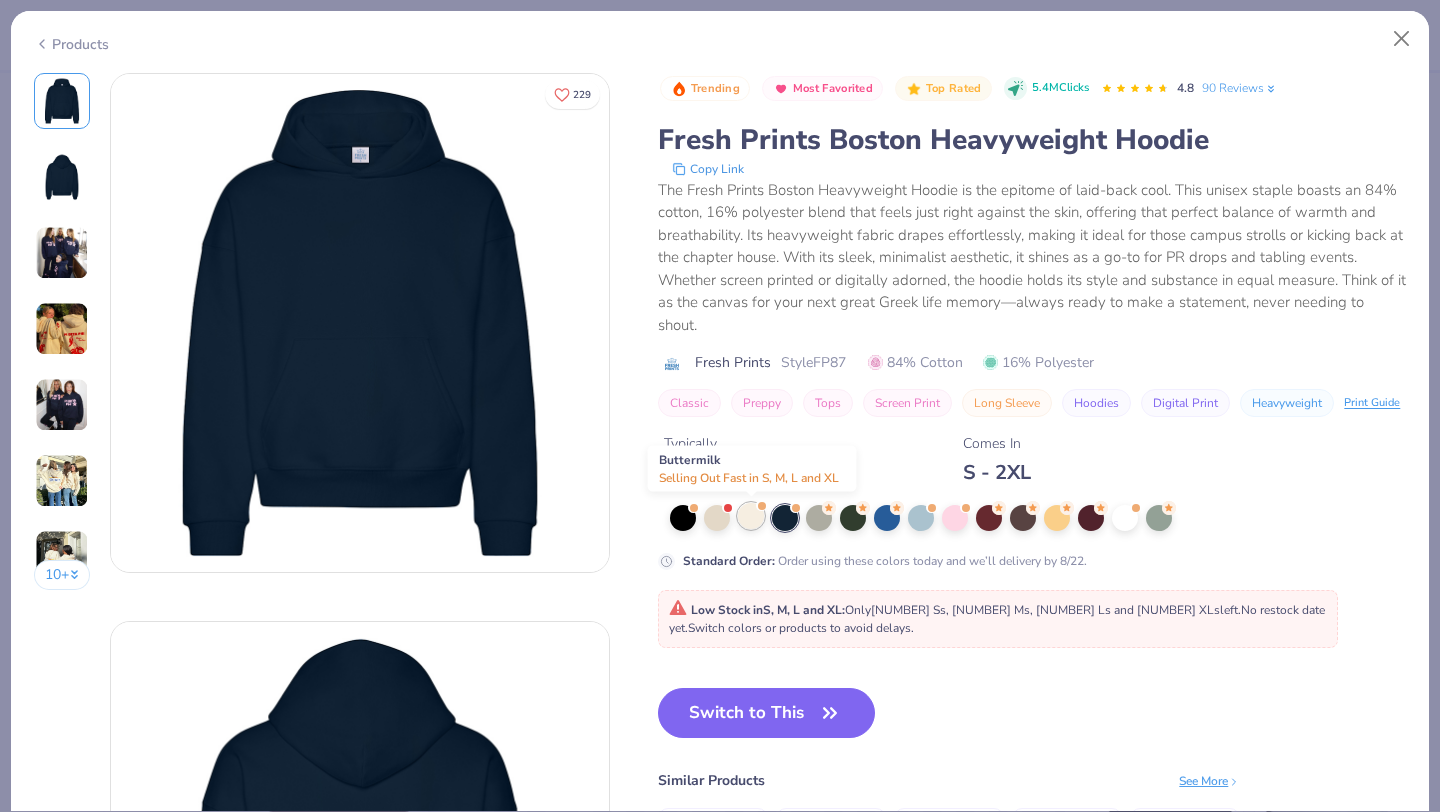 click at bounding box center (751, 516) 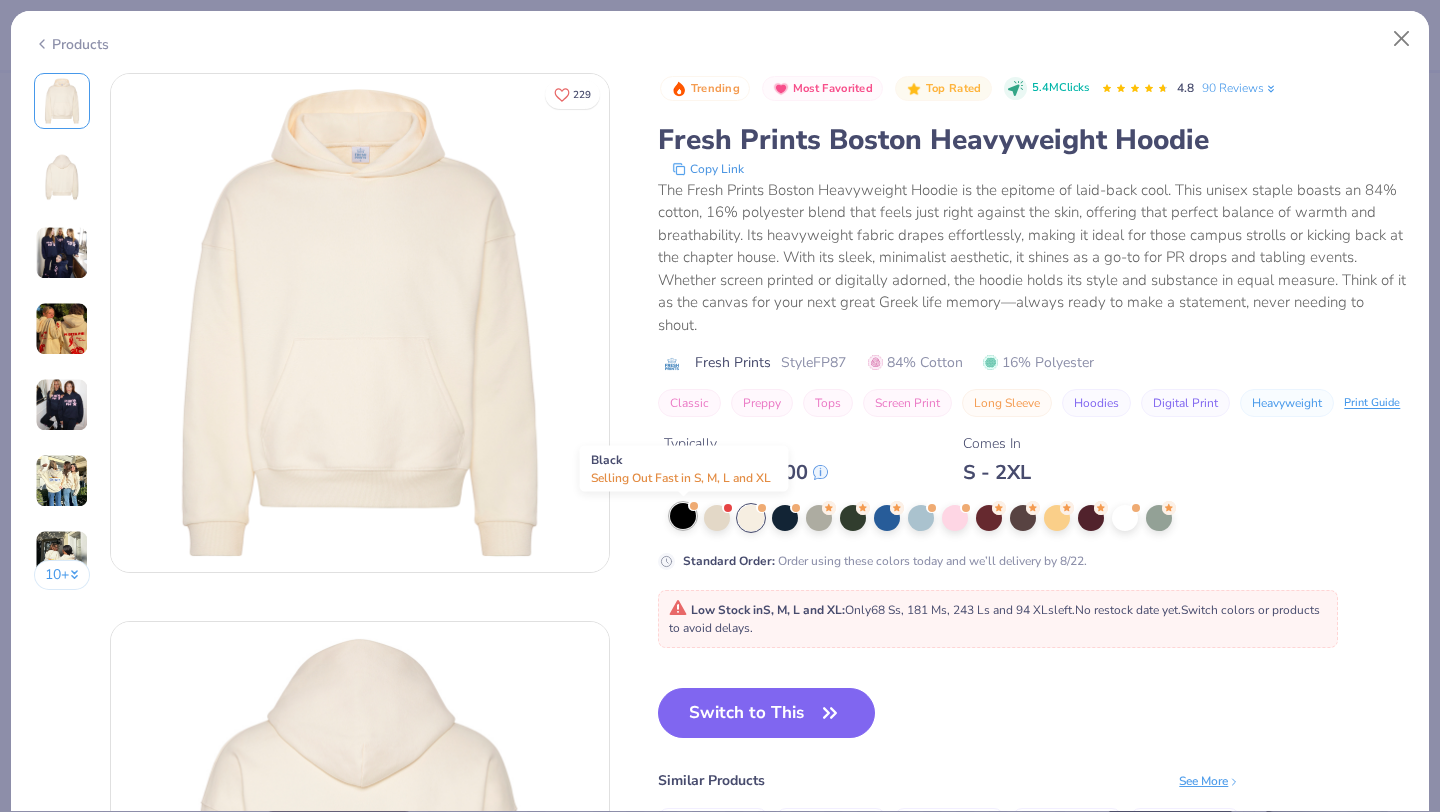 click at bounding box center (683, 516) 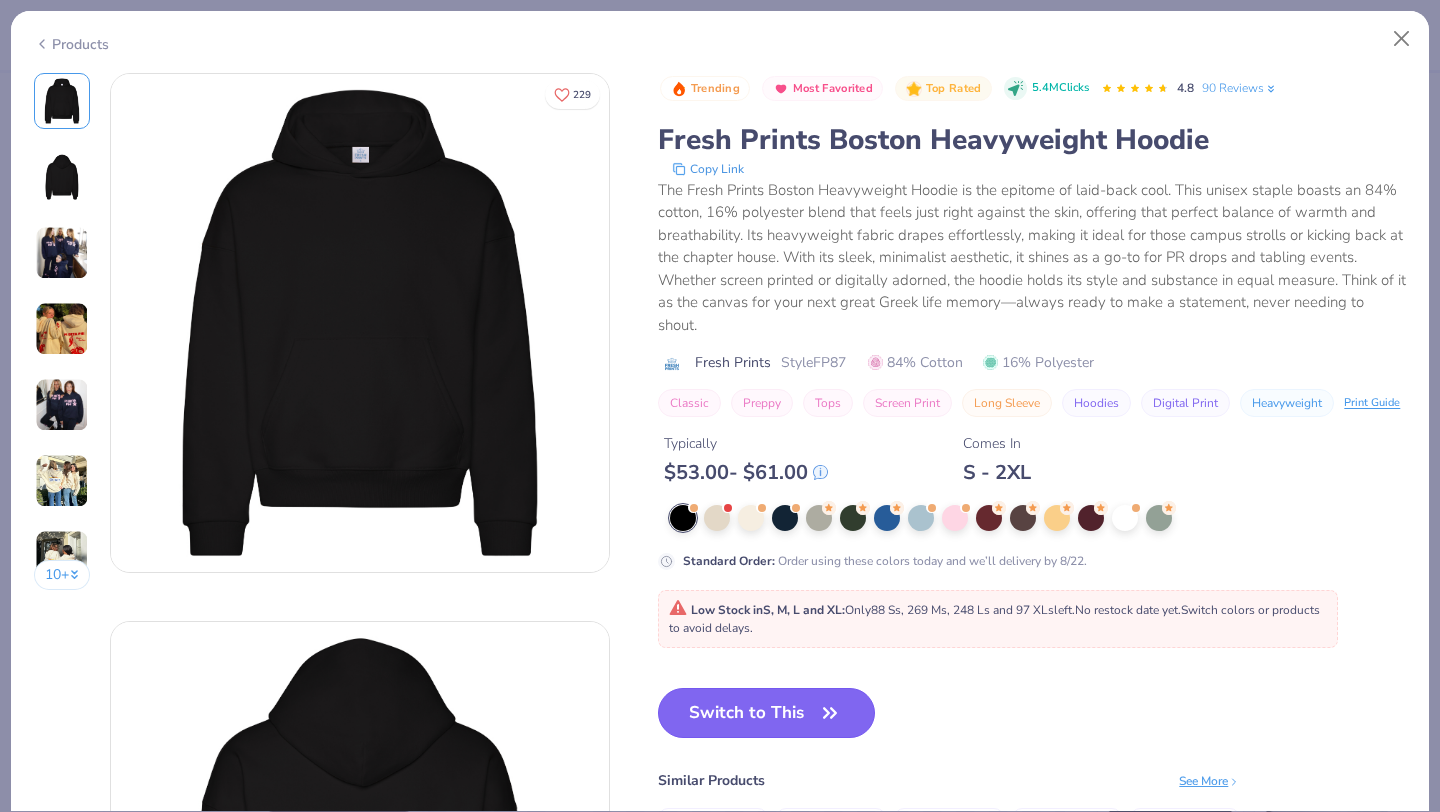 click on "Switch to This" at bounding box center (766, 713) 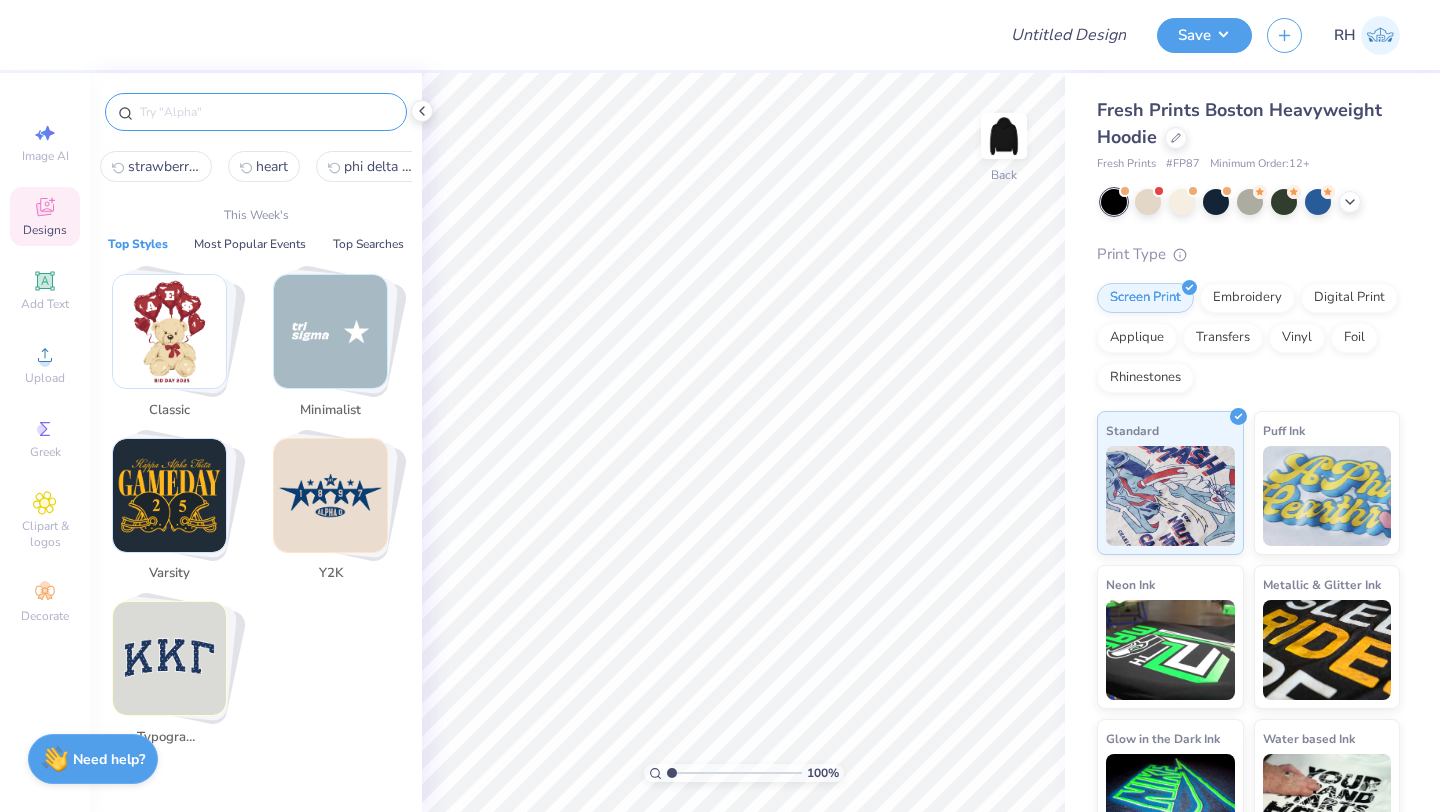 click at bounding box center [266, 112] 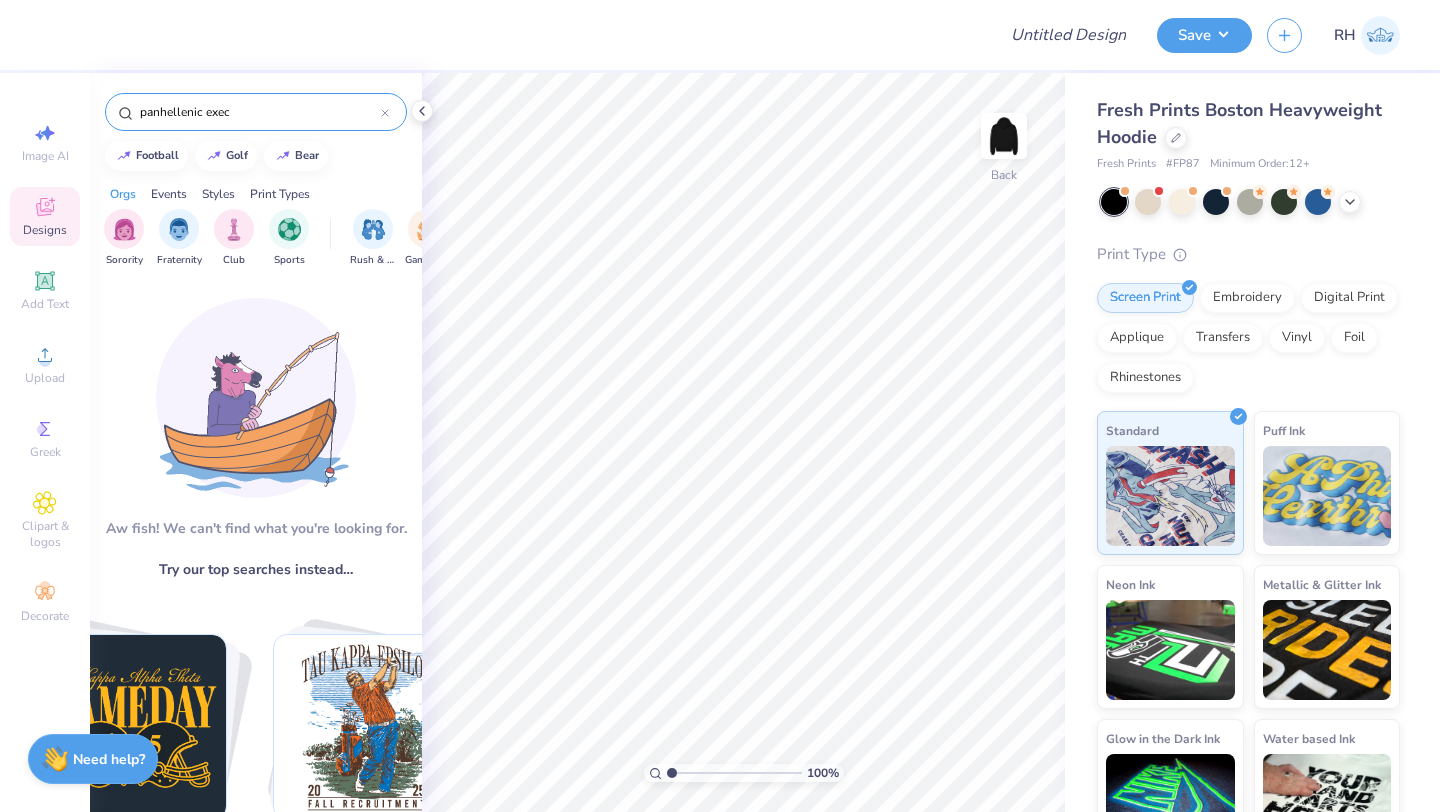 click on "panhellenic exec" at bounding box center (259, 112) 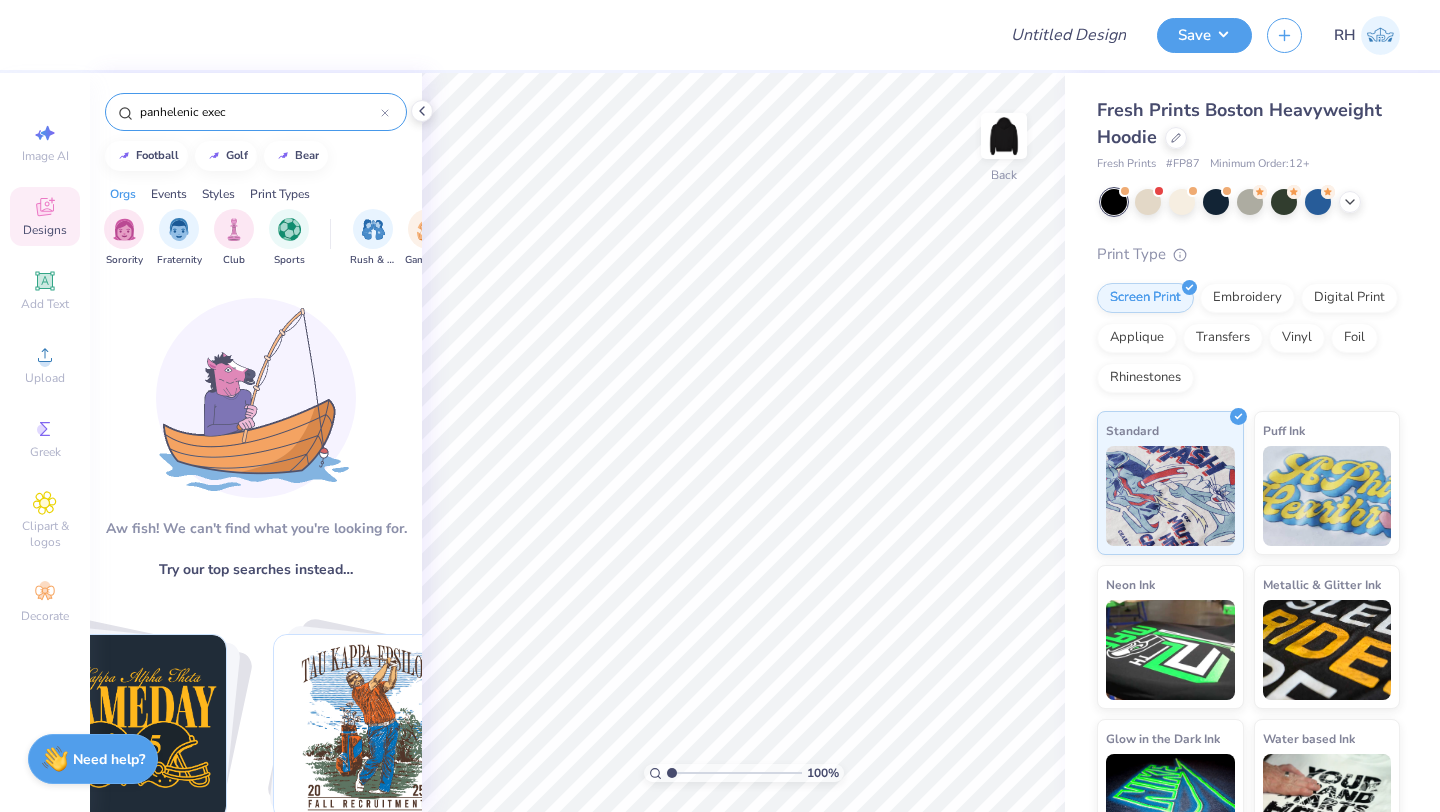click on "panhelenic exec" at bounding box center (259, 112) 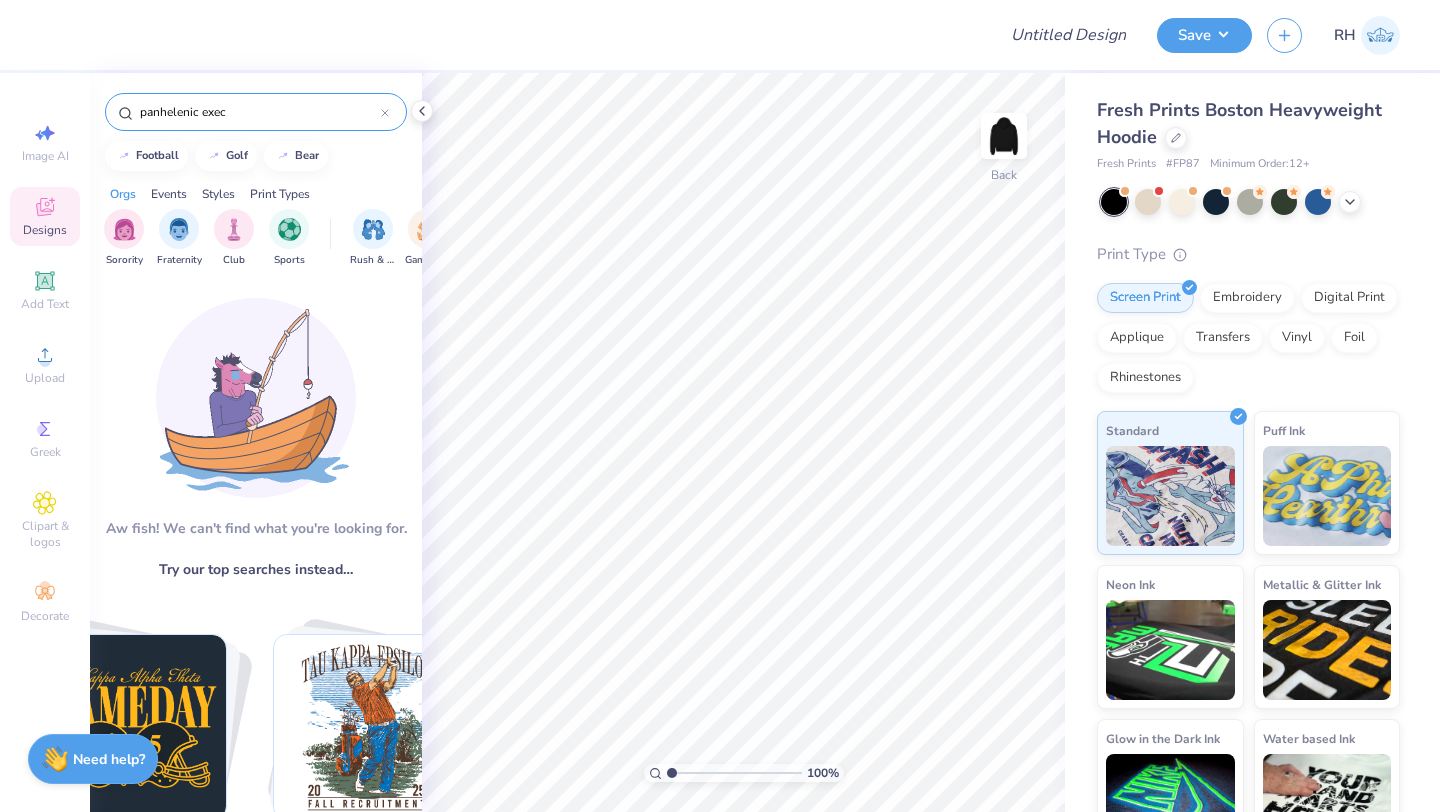 type on "panhelenic exec" 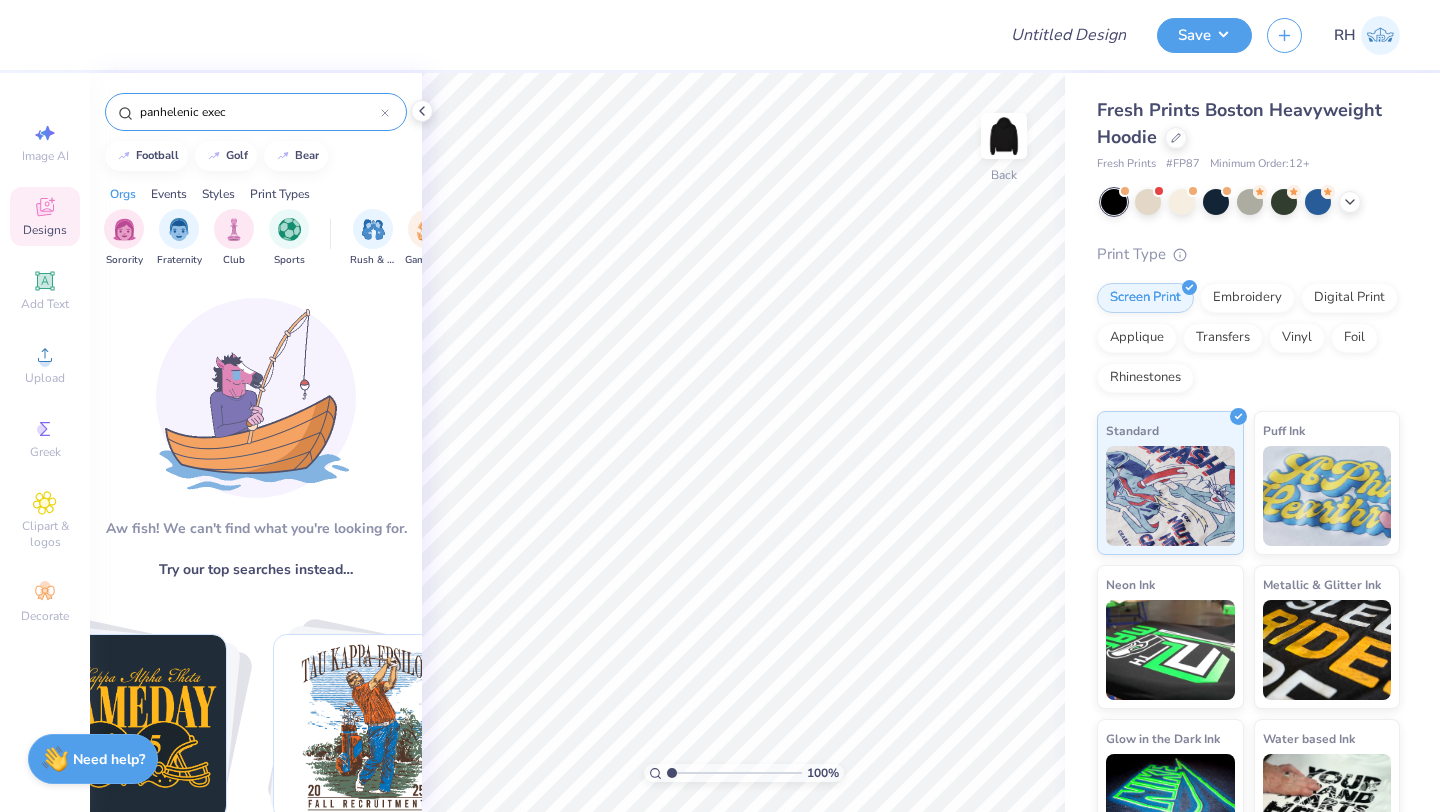click on "panhelenic exec" at bounding box center (256, 112) 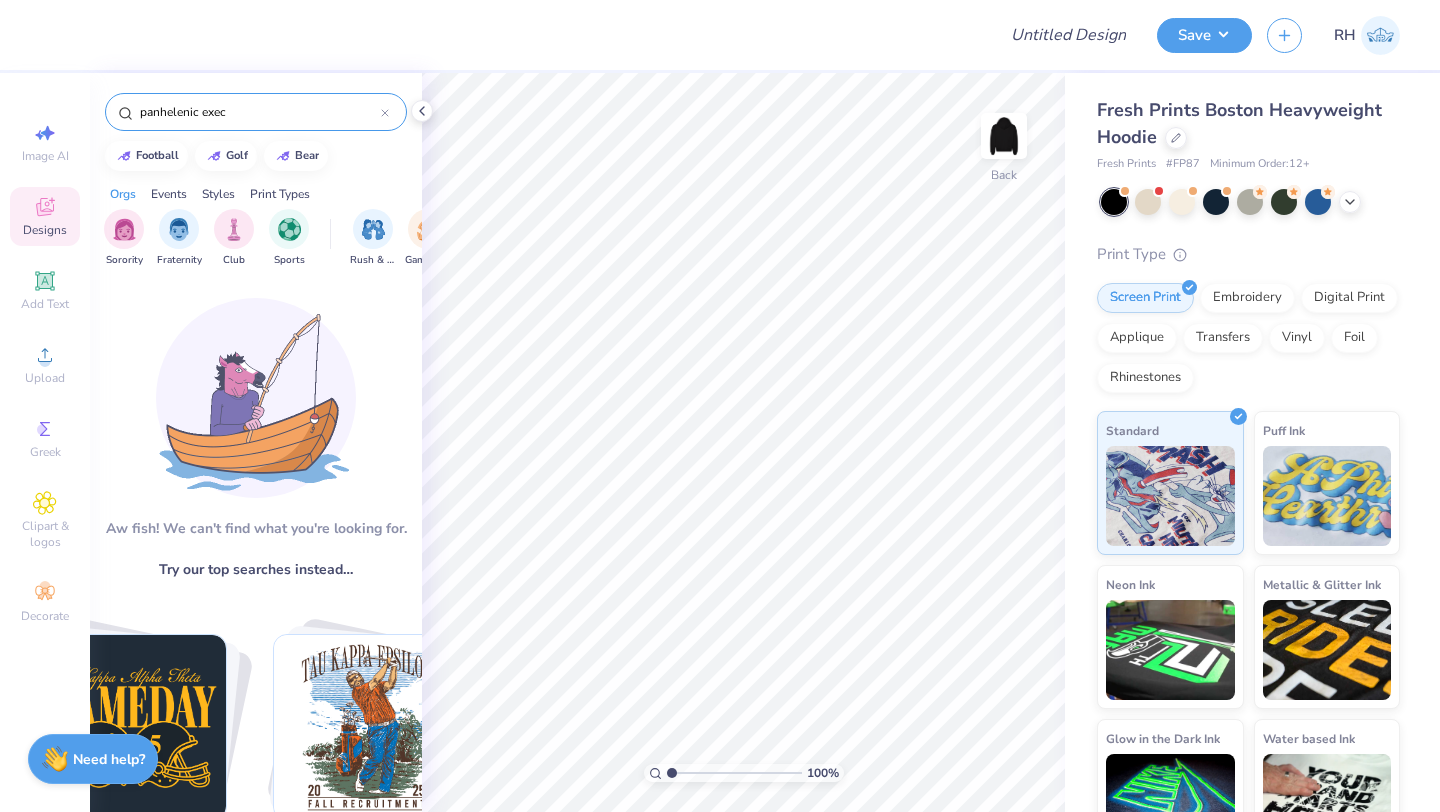 click on "panhelenic exec" at bounding box center (256, 112) 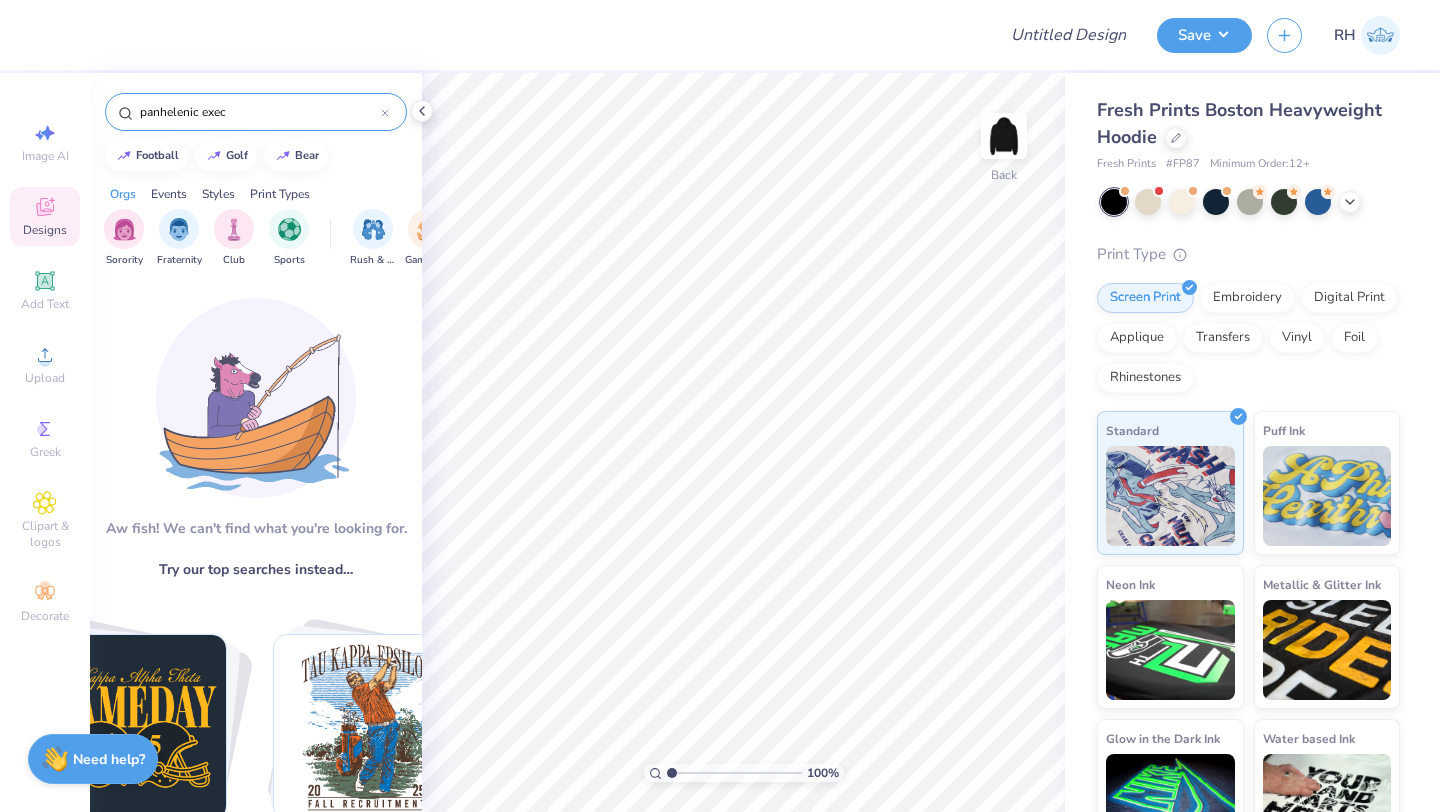 click 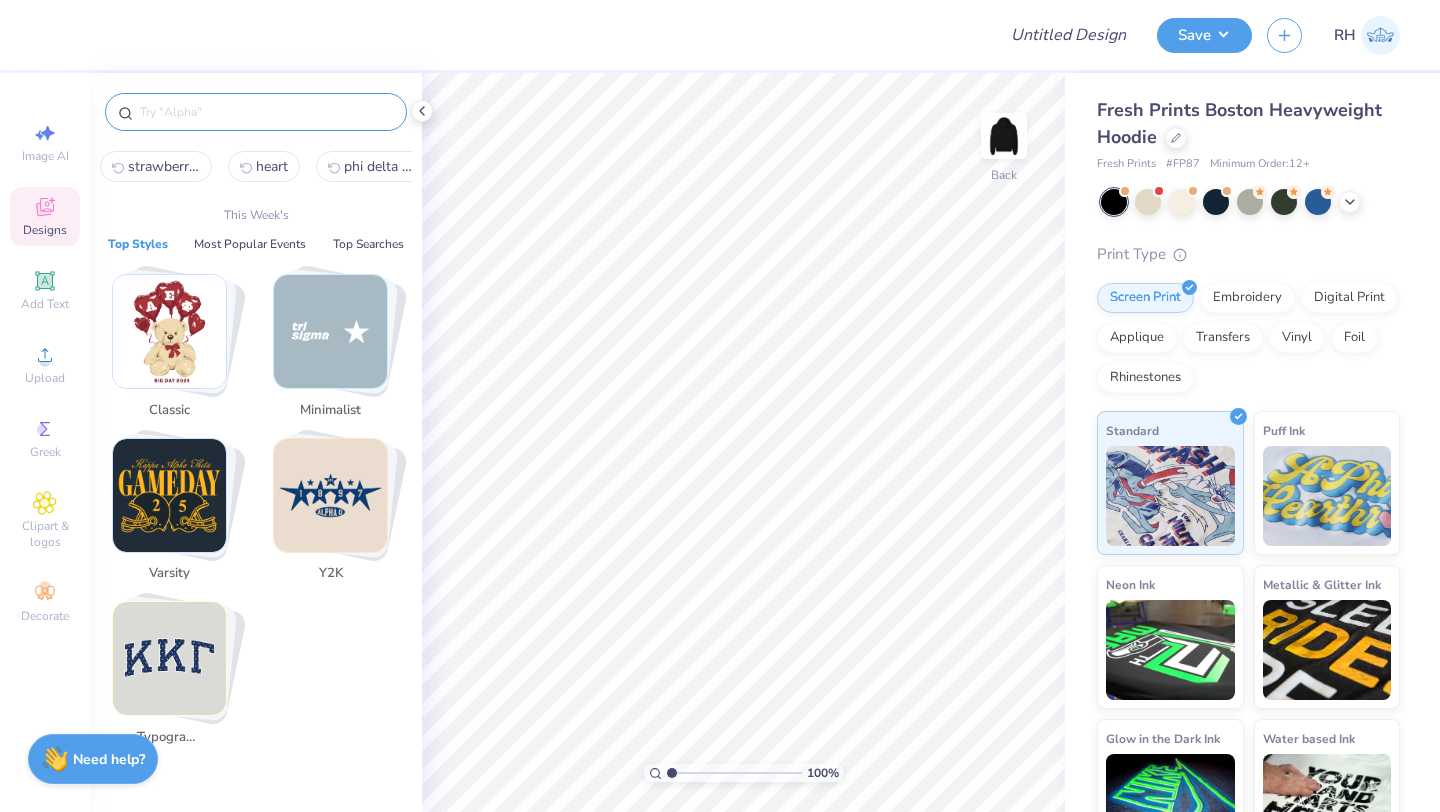 click at bounding box center (266, 112) 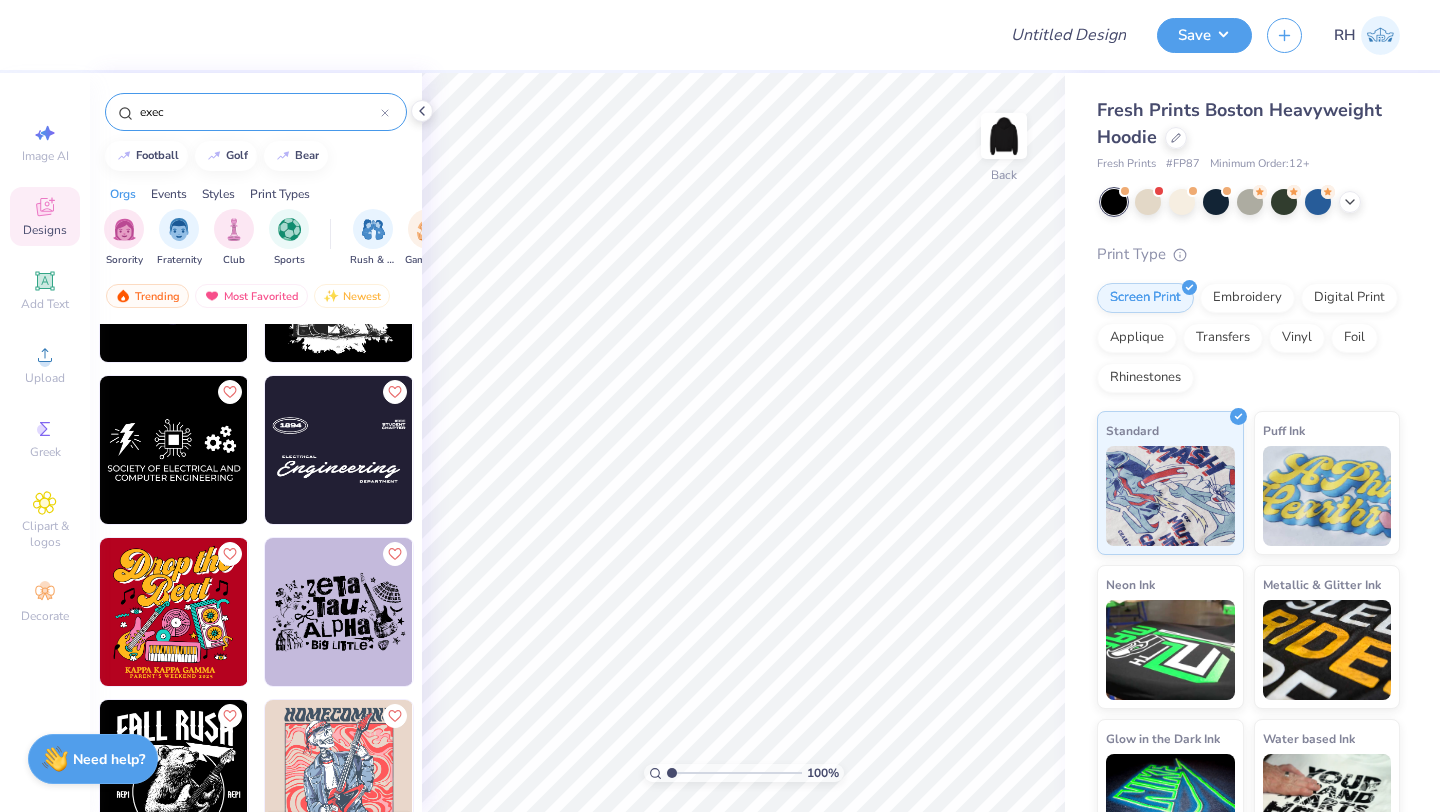 scroll, scrollTop: 434, scrollLeft: 0, axis: vertical 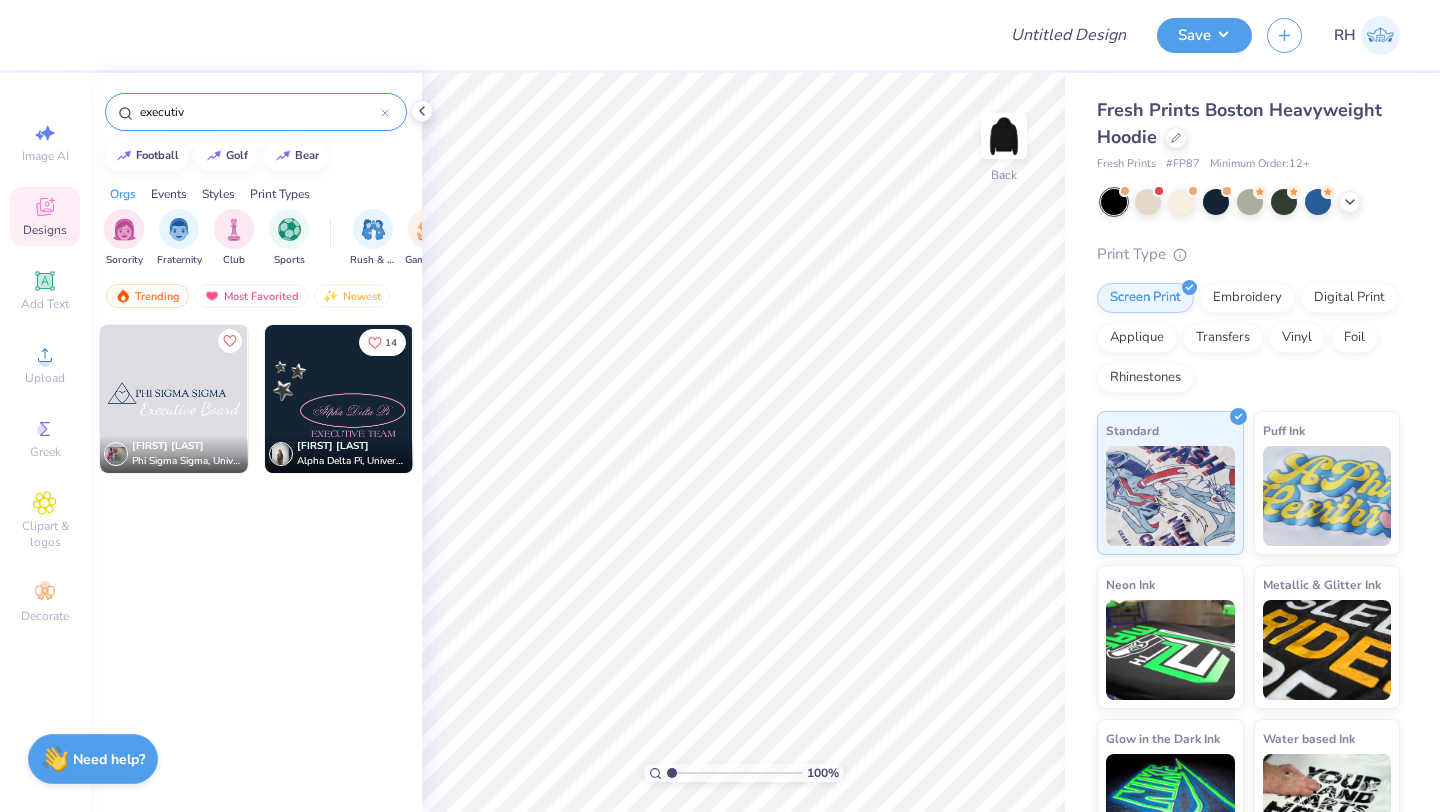 type on "executiv" 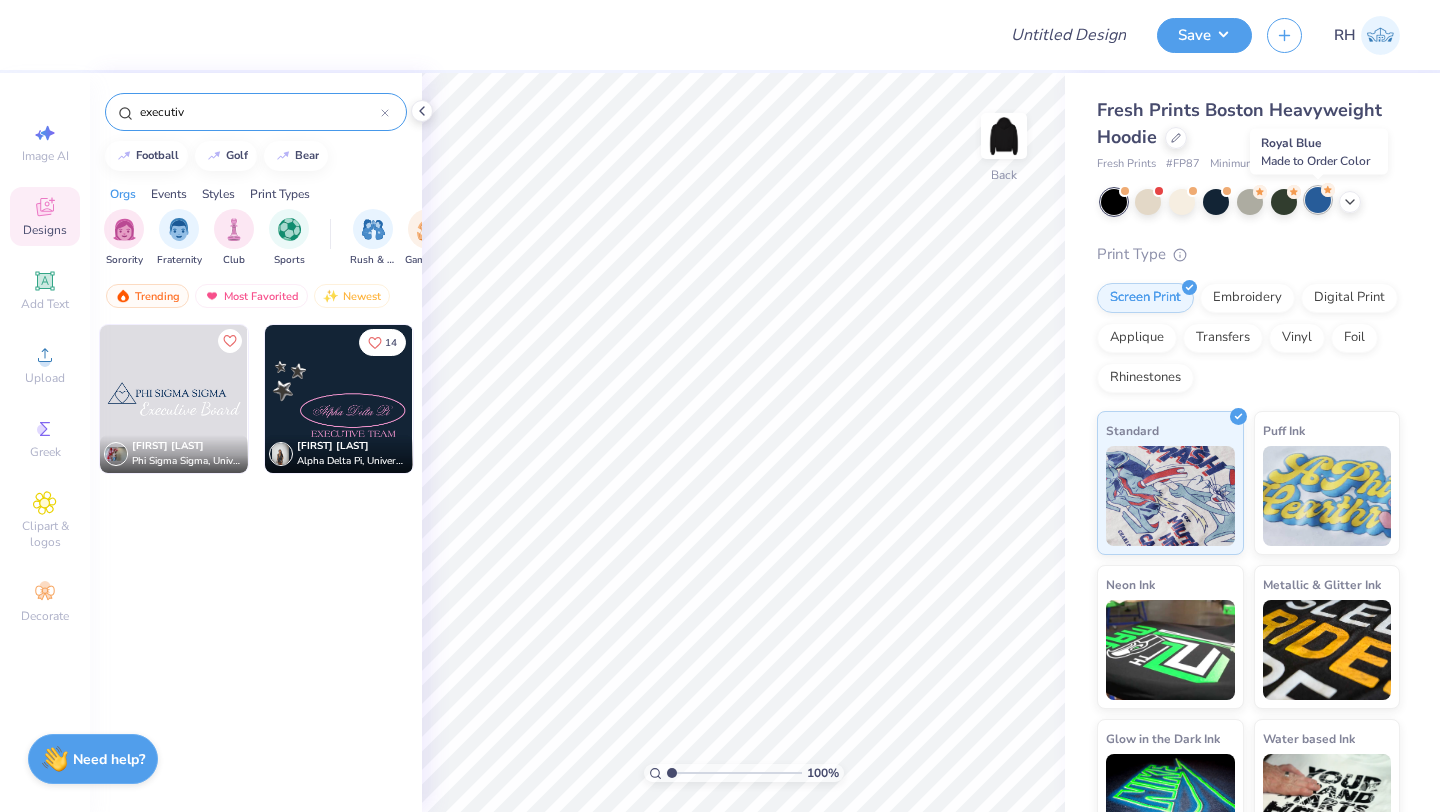 click at bounding box center [1318, 200] 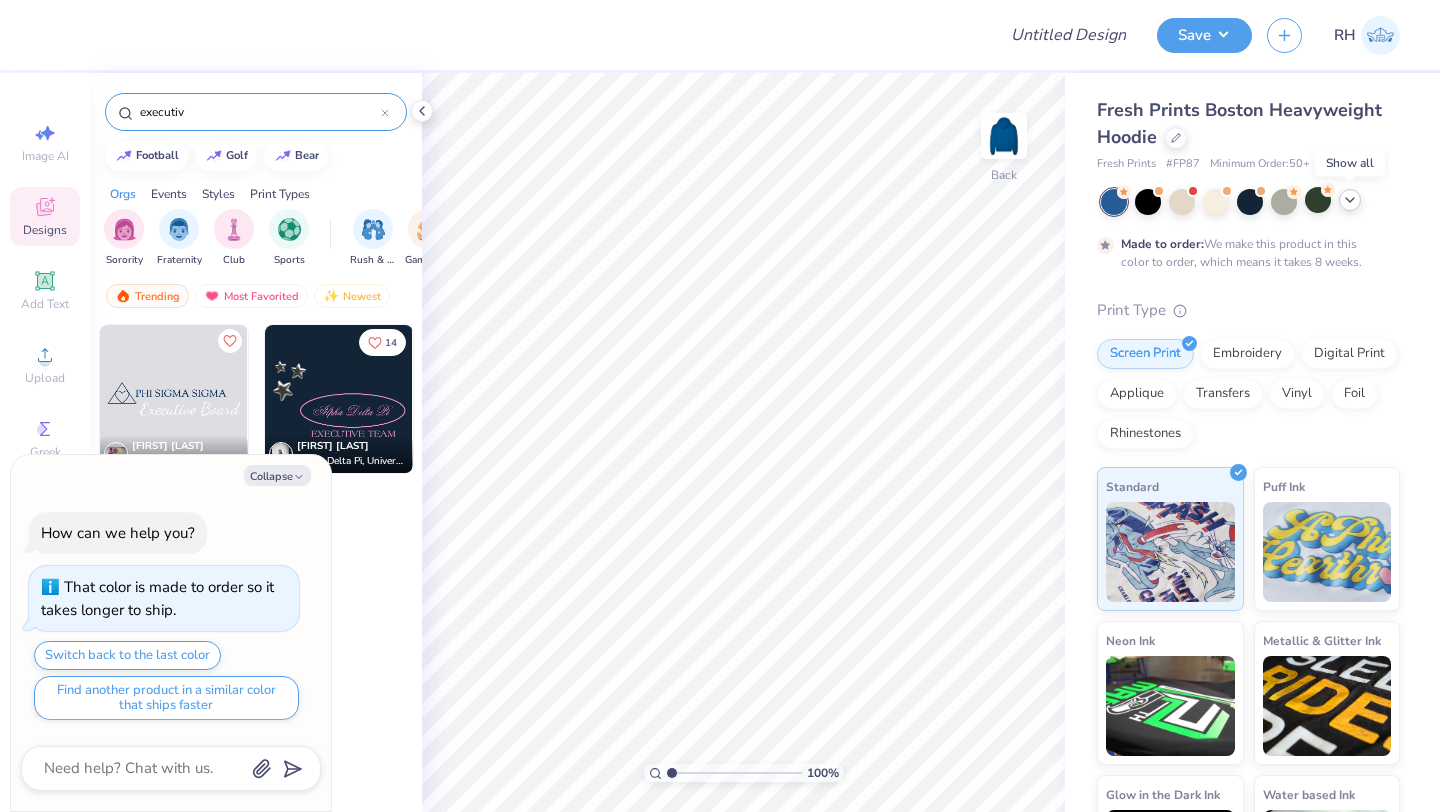 click 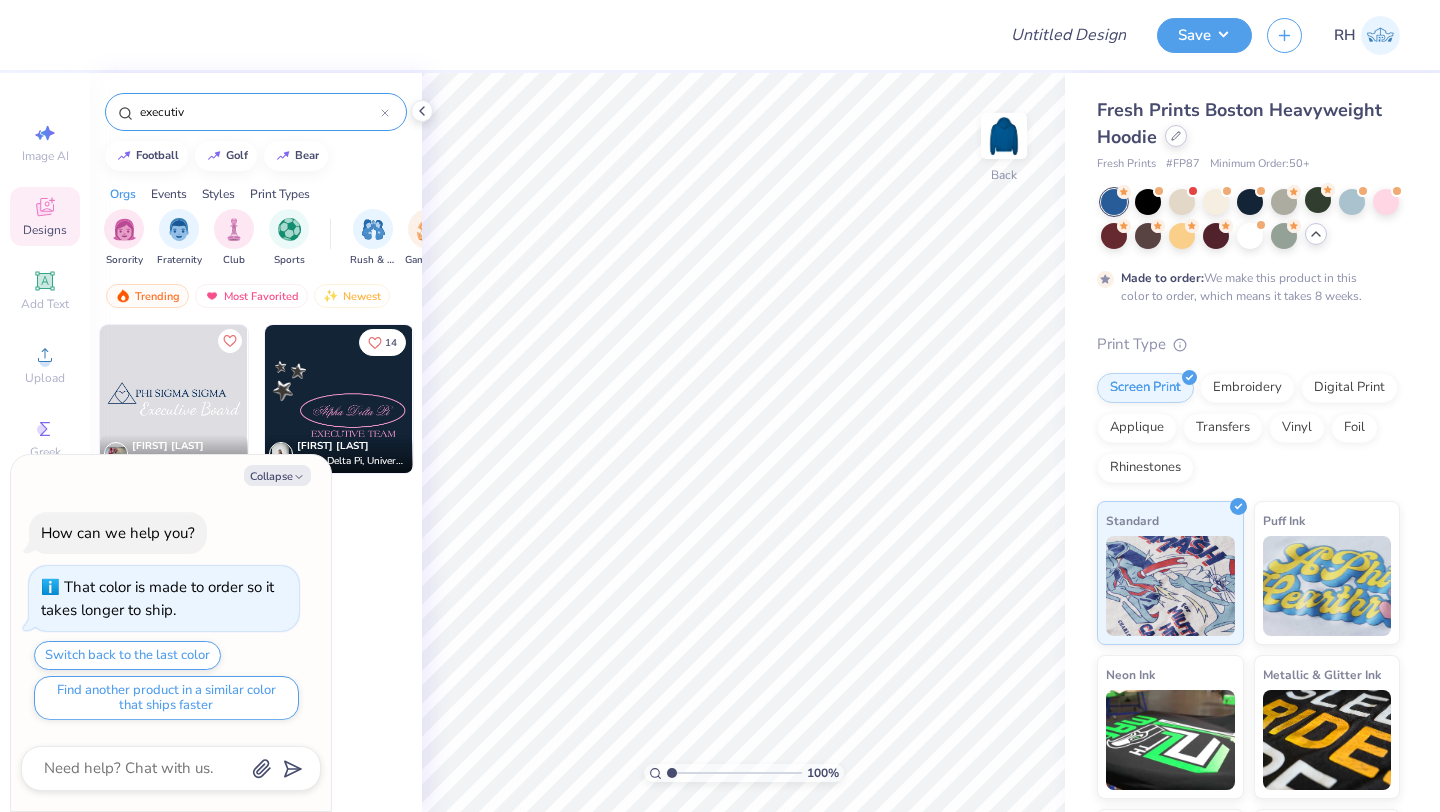 click 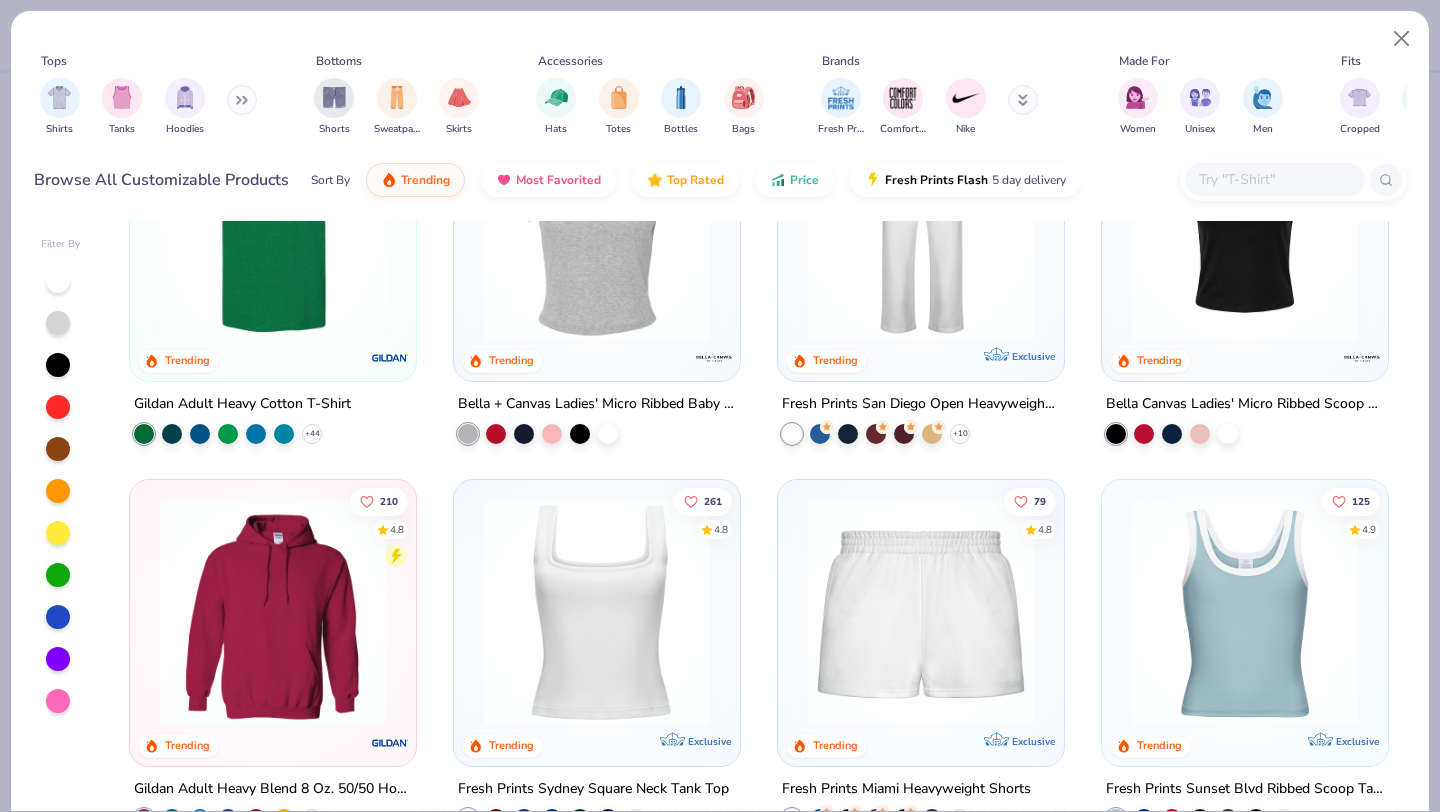 scroll, scrollTop: 450, scrollLeft: 0, axis: vertical 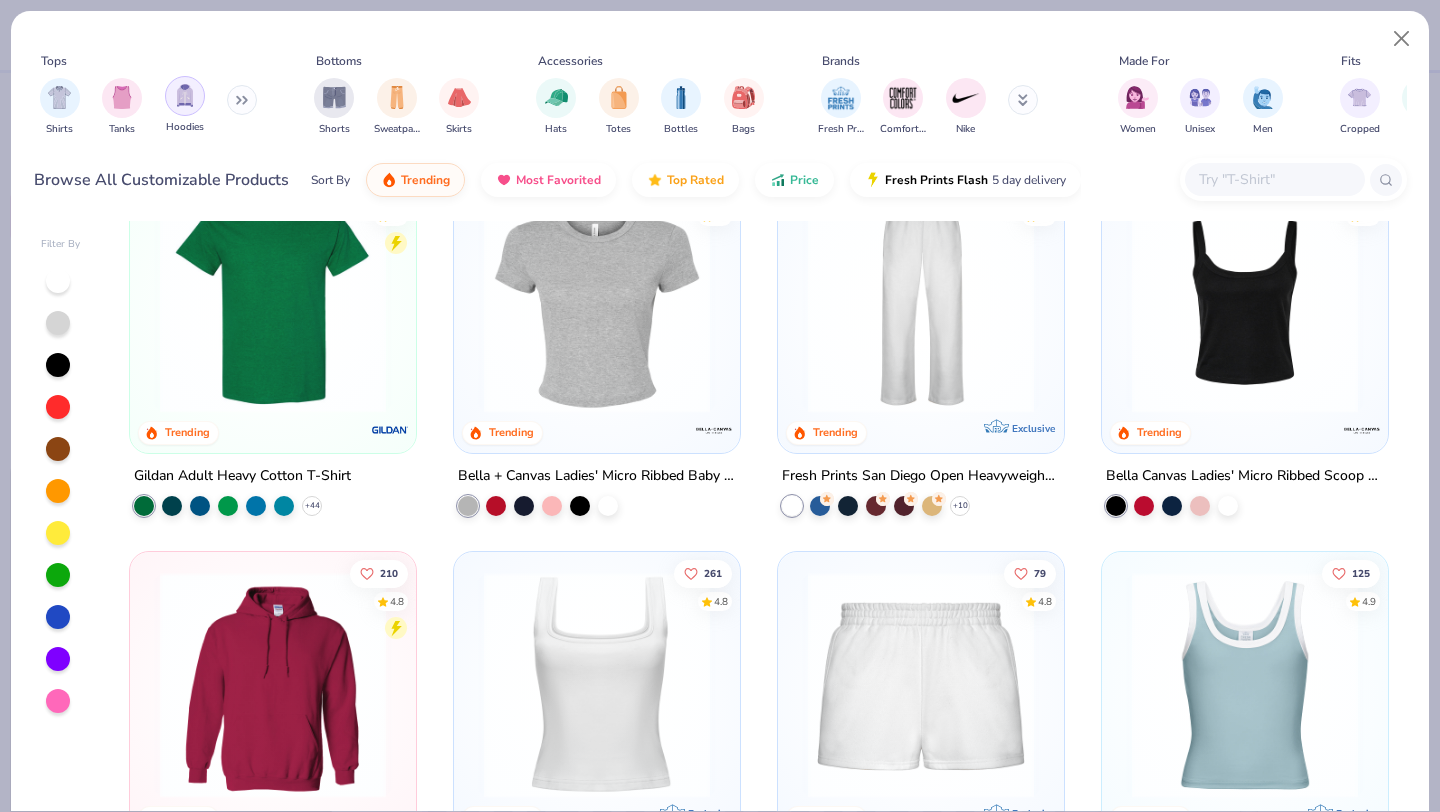 click at bounding box center [185, 95] 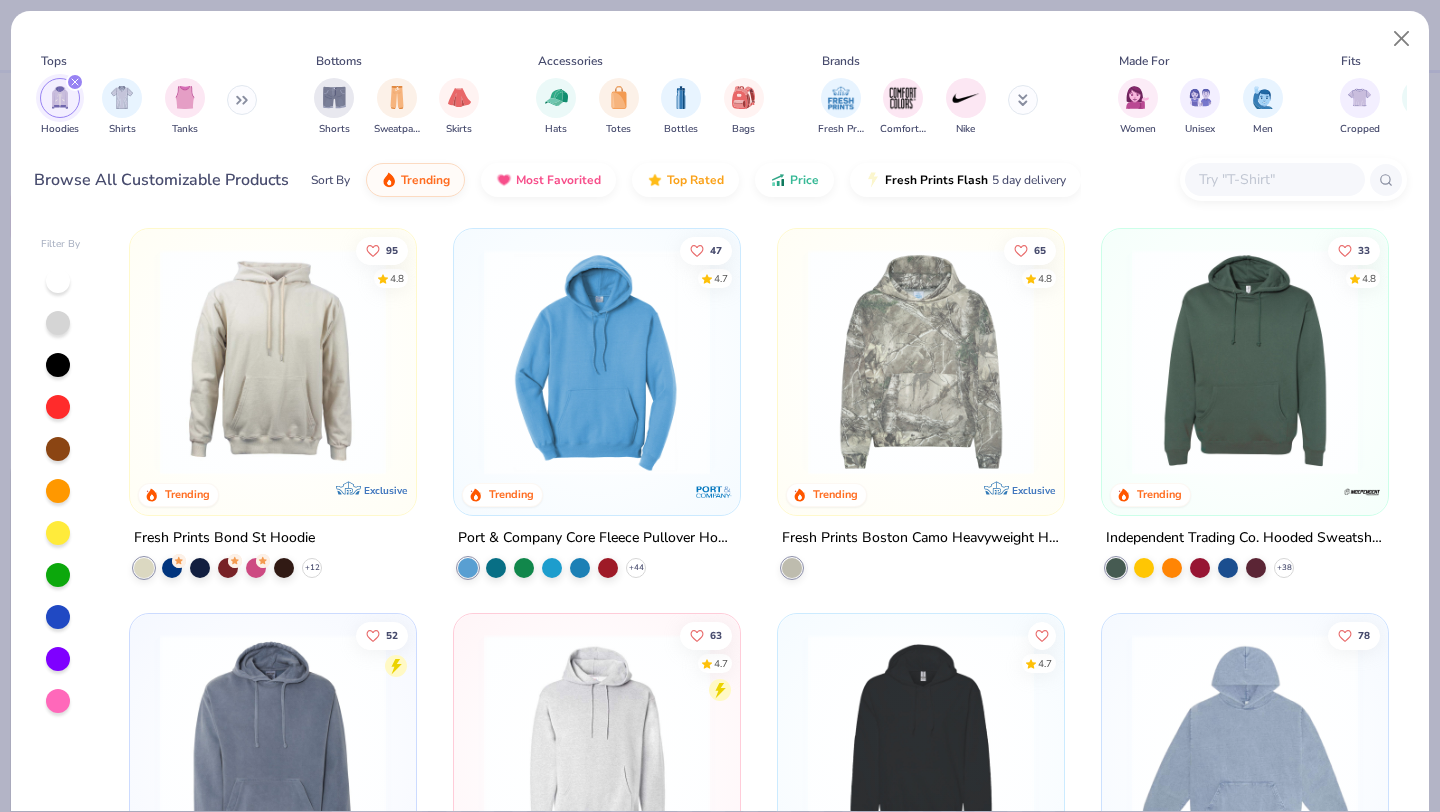 scroll, scrollTop: 385, scrollLeft: 0, axis: vertical 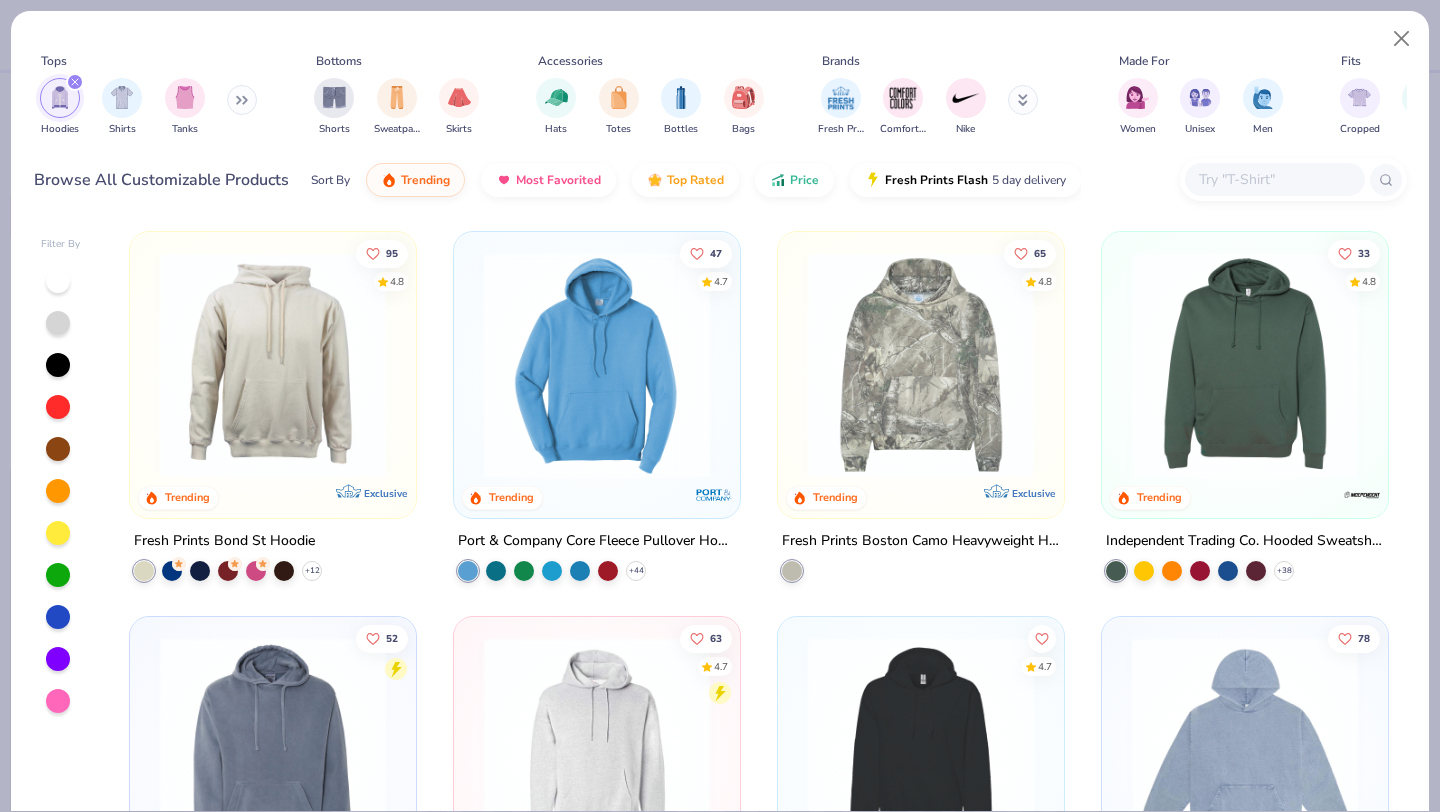 click at bounding box center [273, 365] 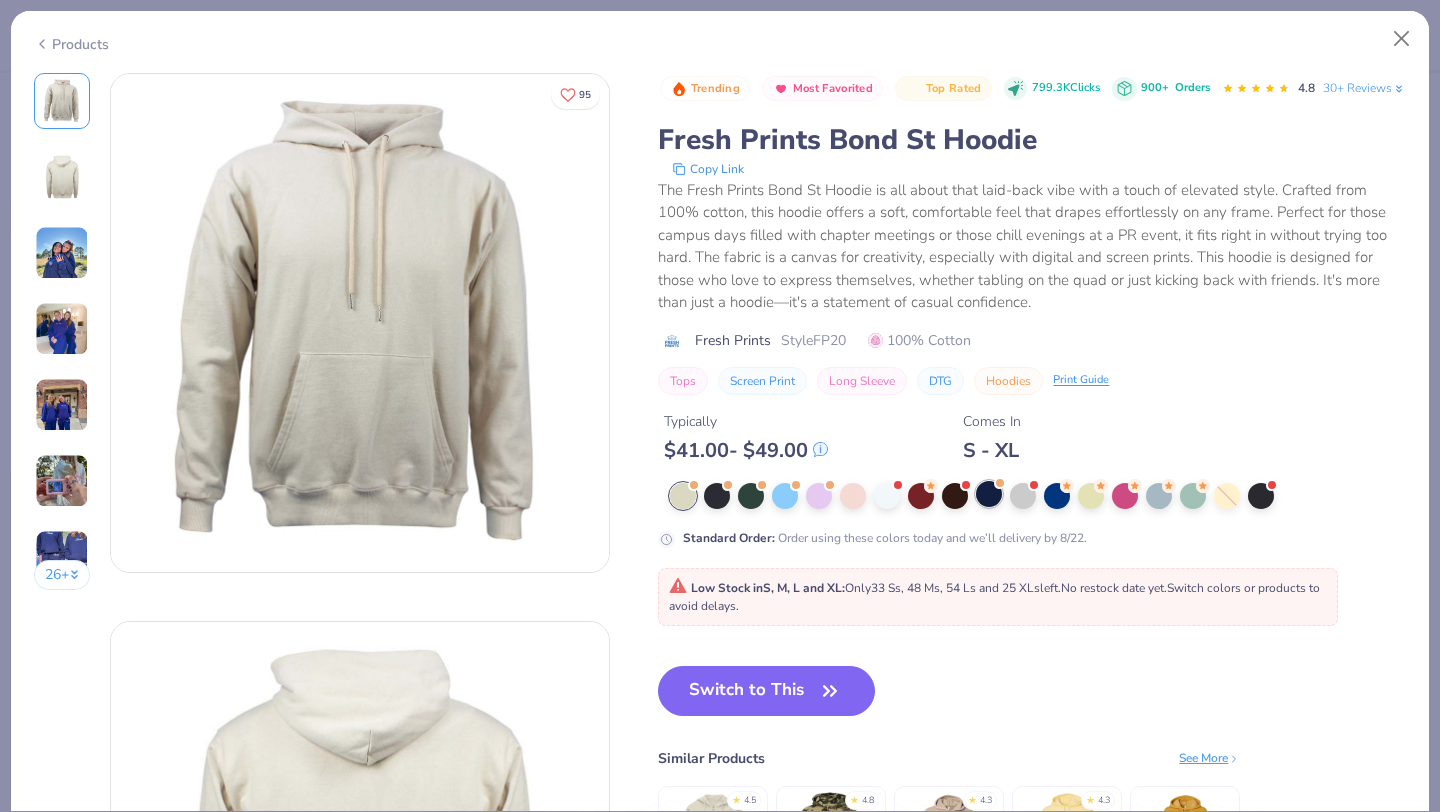 click at bounding box center (989, 494) 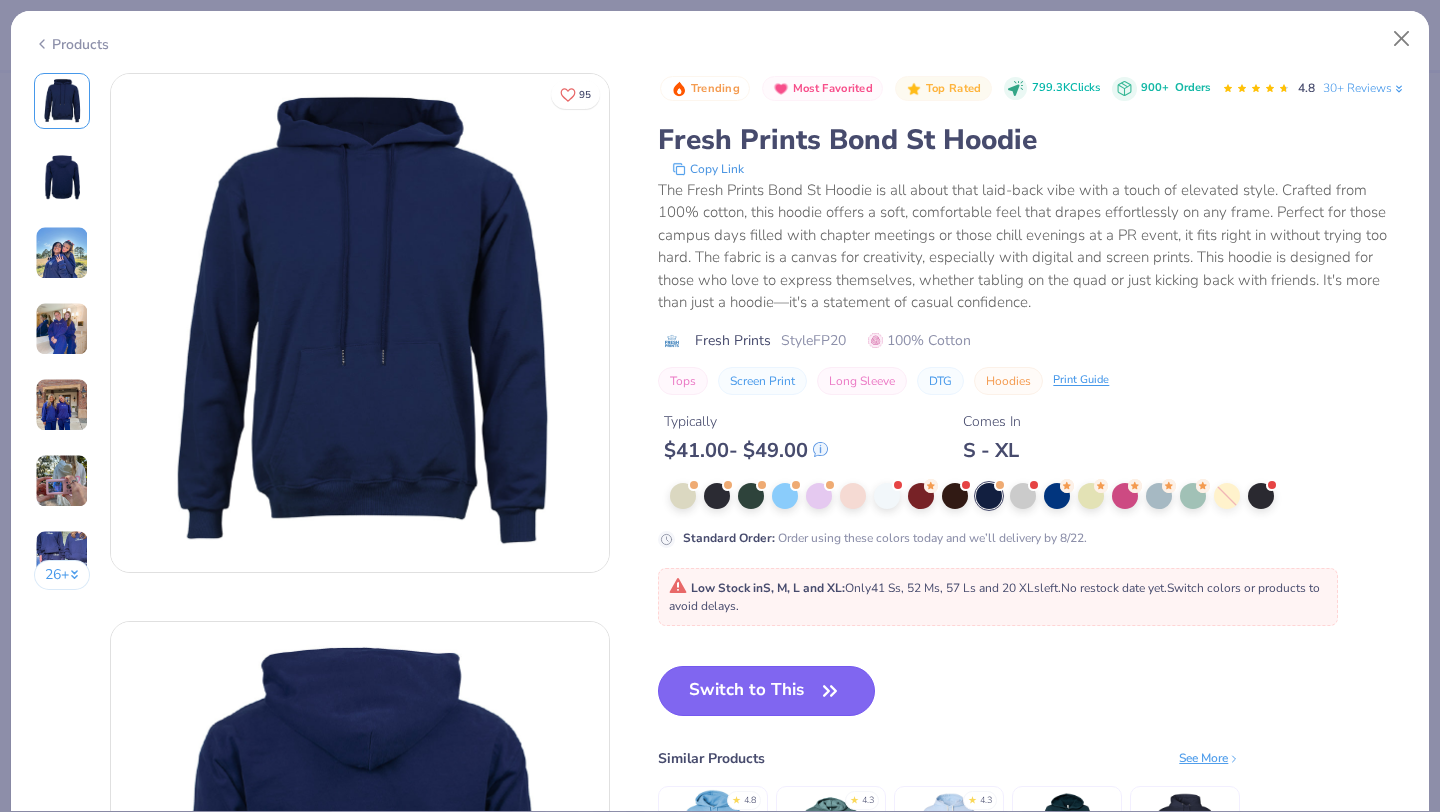 click on "Switch to This" at bounding box center [766, 691] 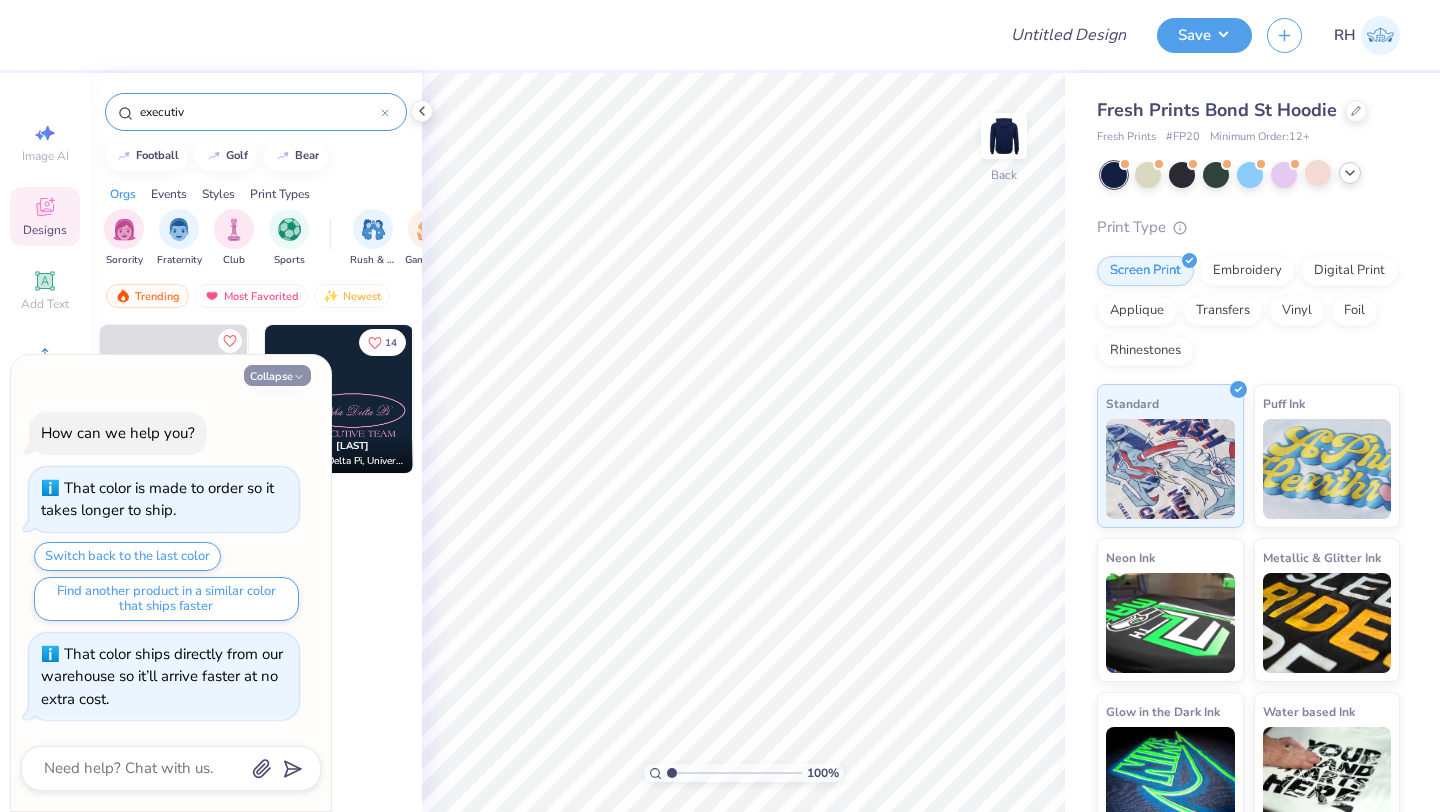 click on "Collapse" at bounding box center (277, 375) 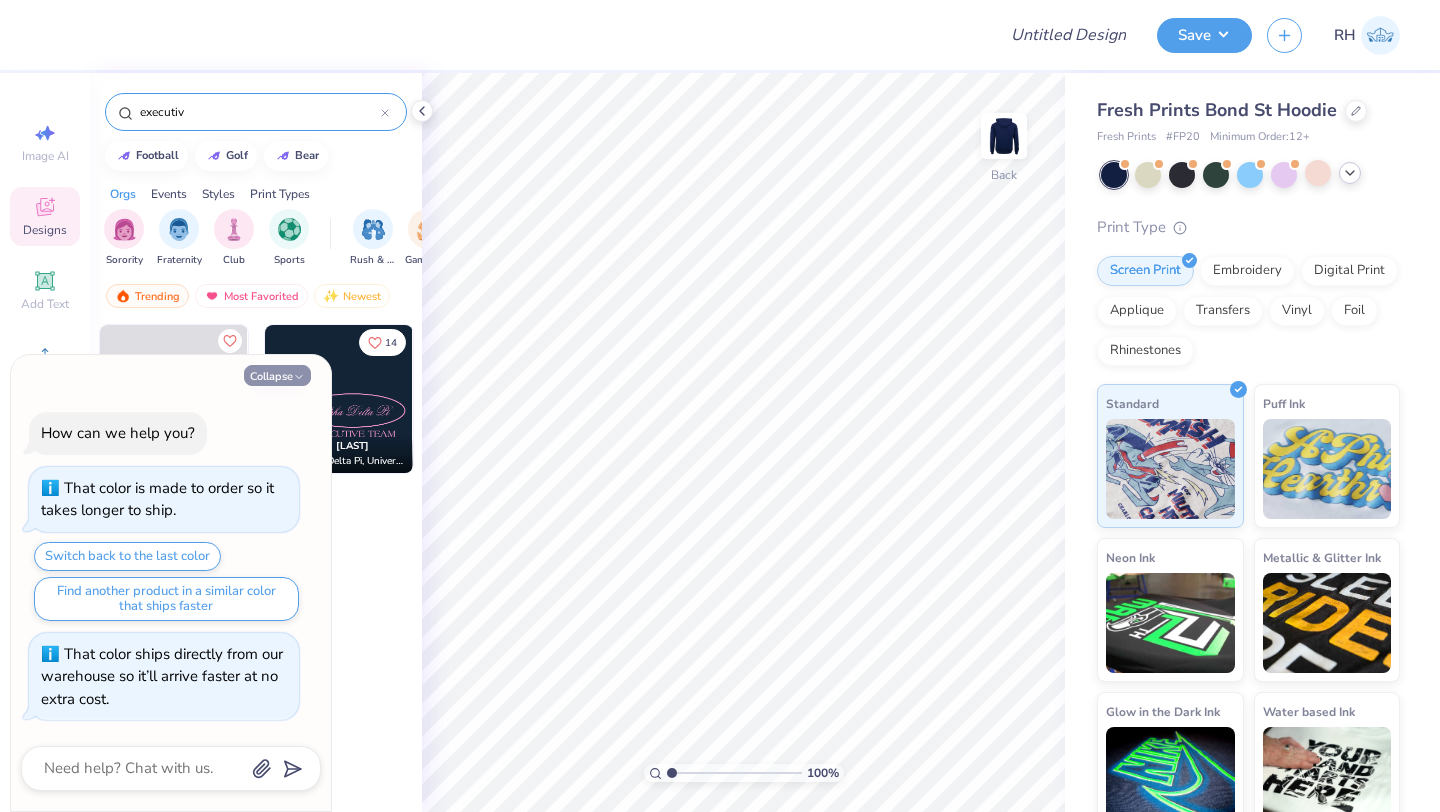 type on "x" 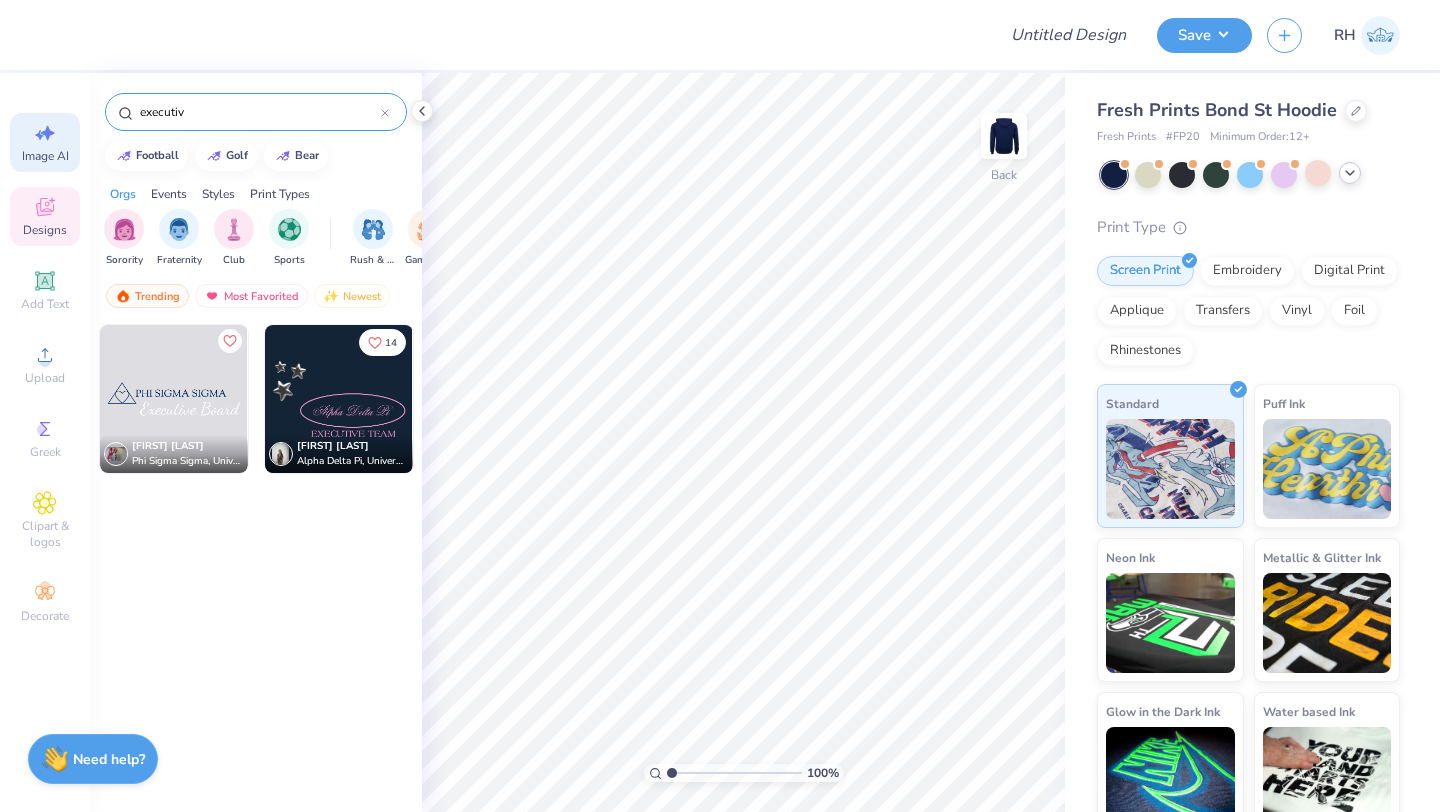click on "Image AI" at bounding box center [45, 142] 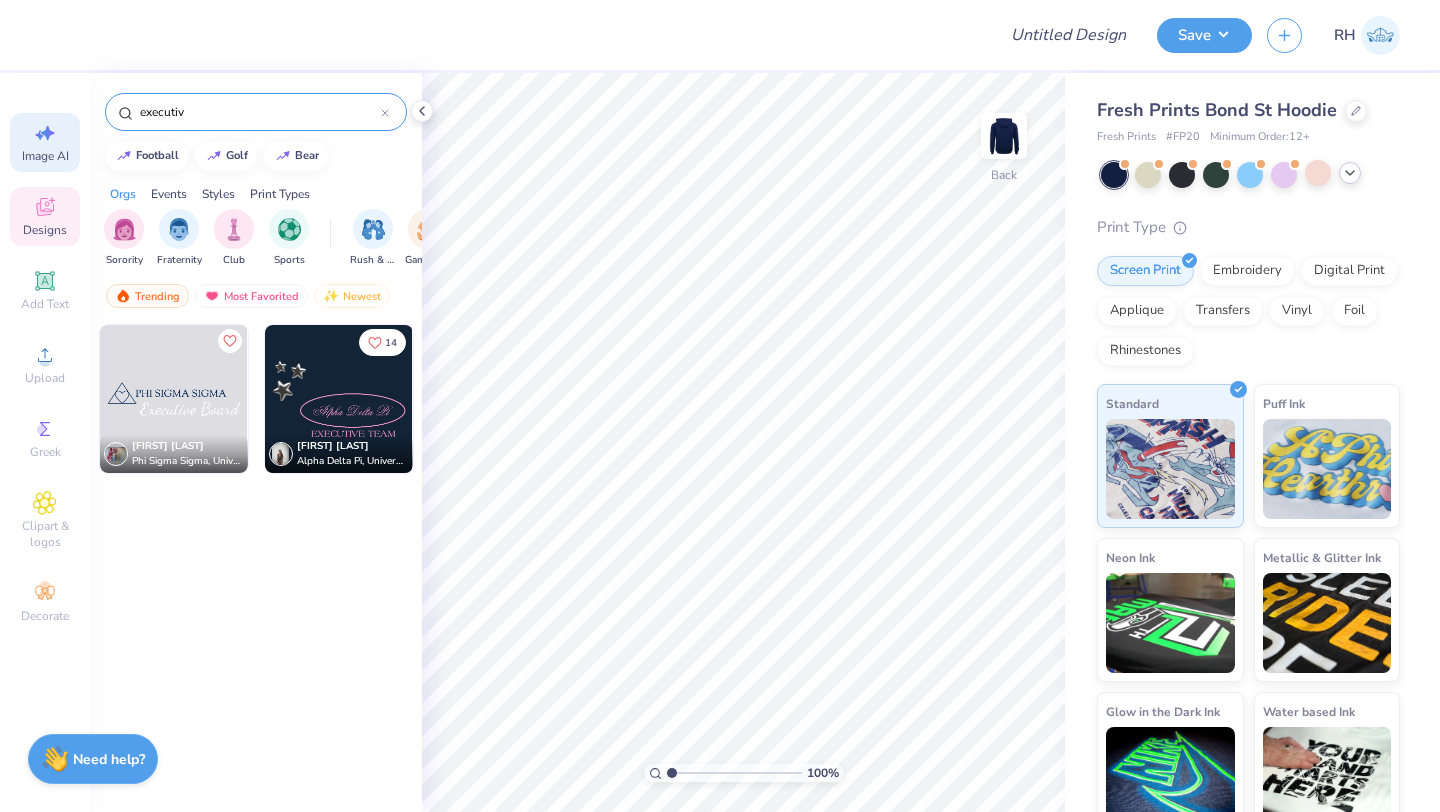 select on "4" 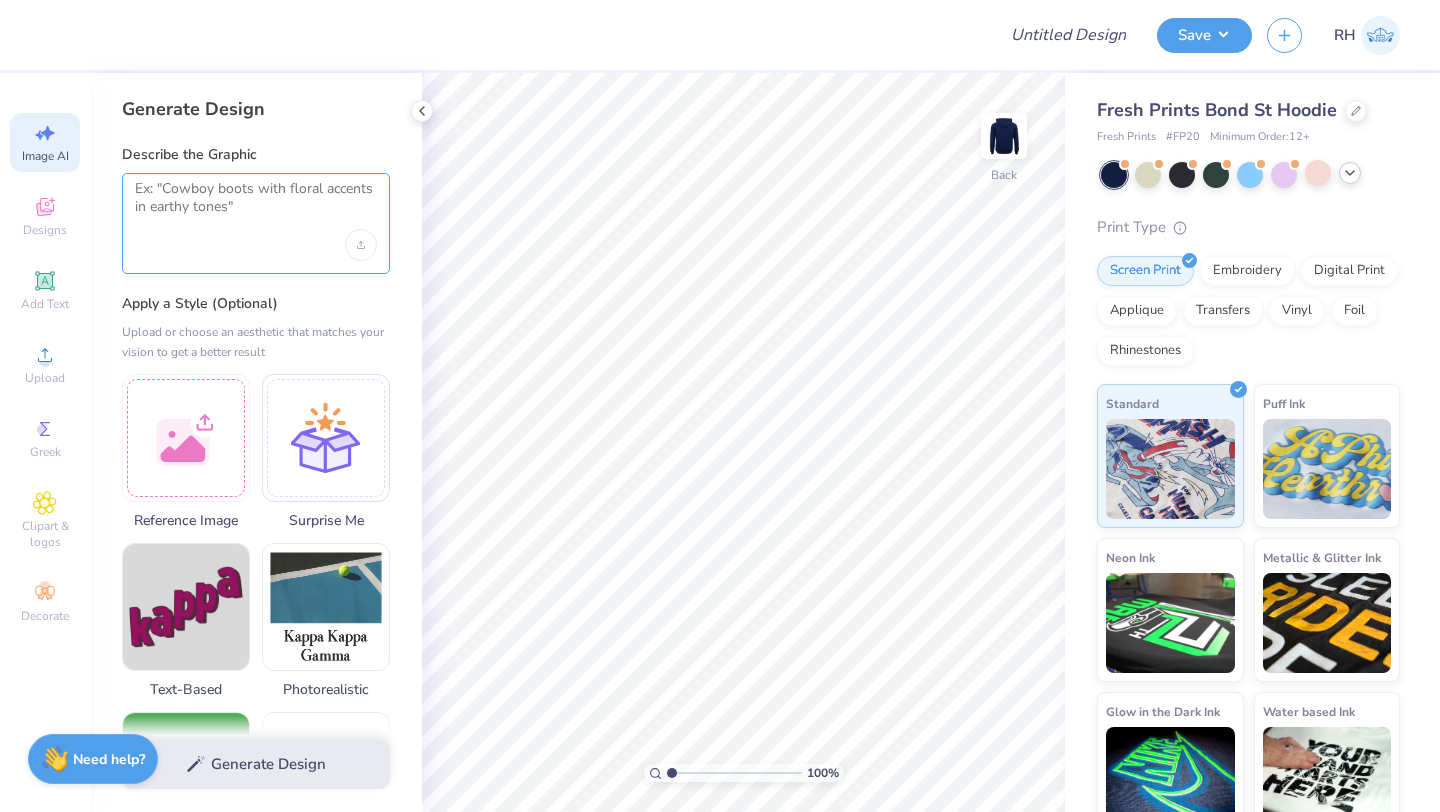 click at bounding box center (256, 205) 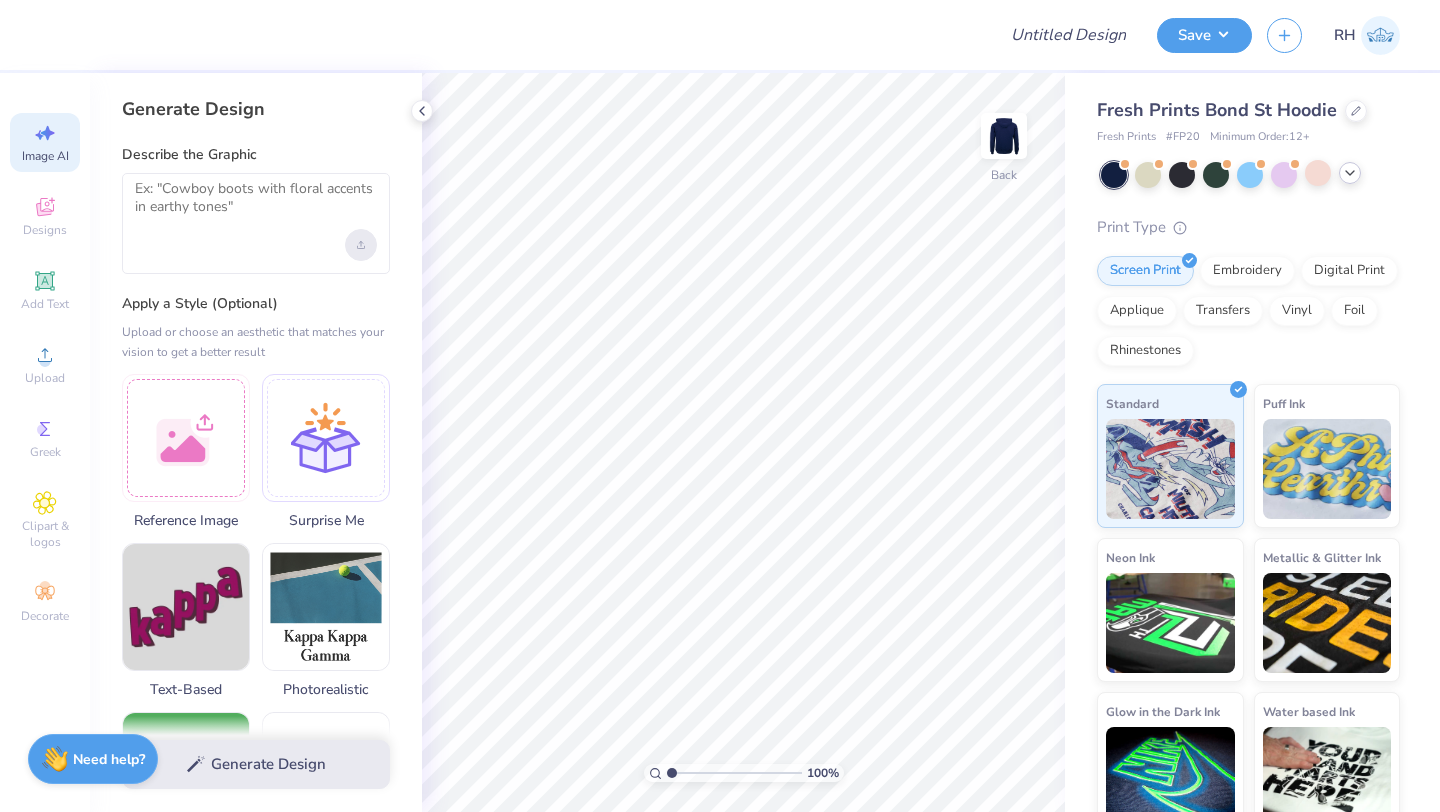 click at bounding box center (361, 245) 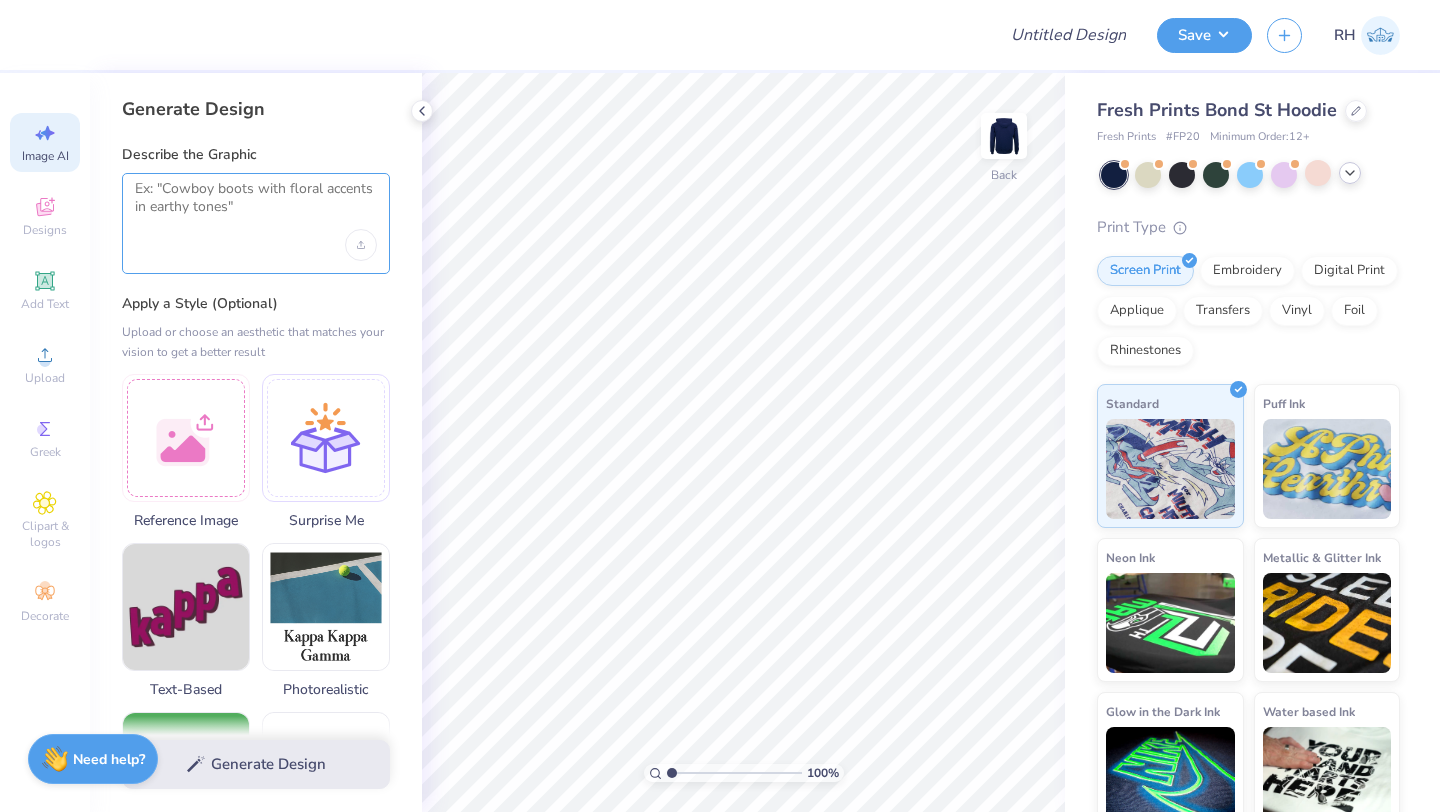 click at bounding box center [256, 205] 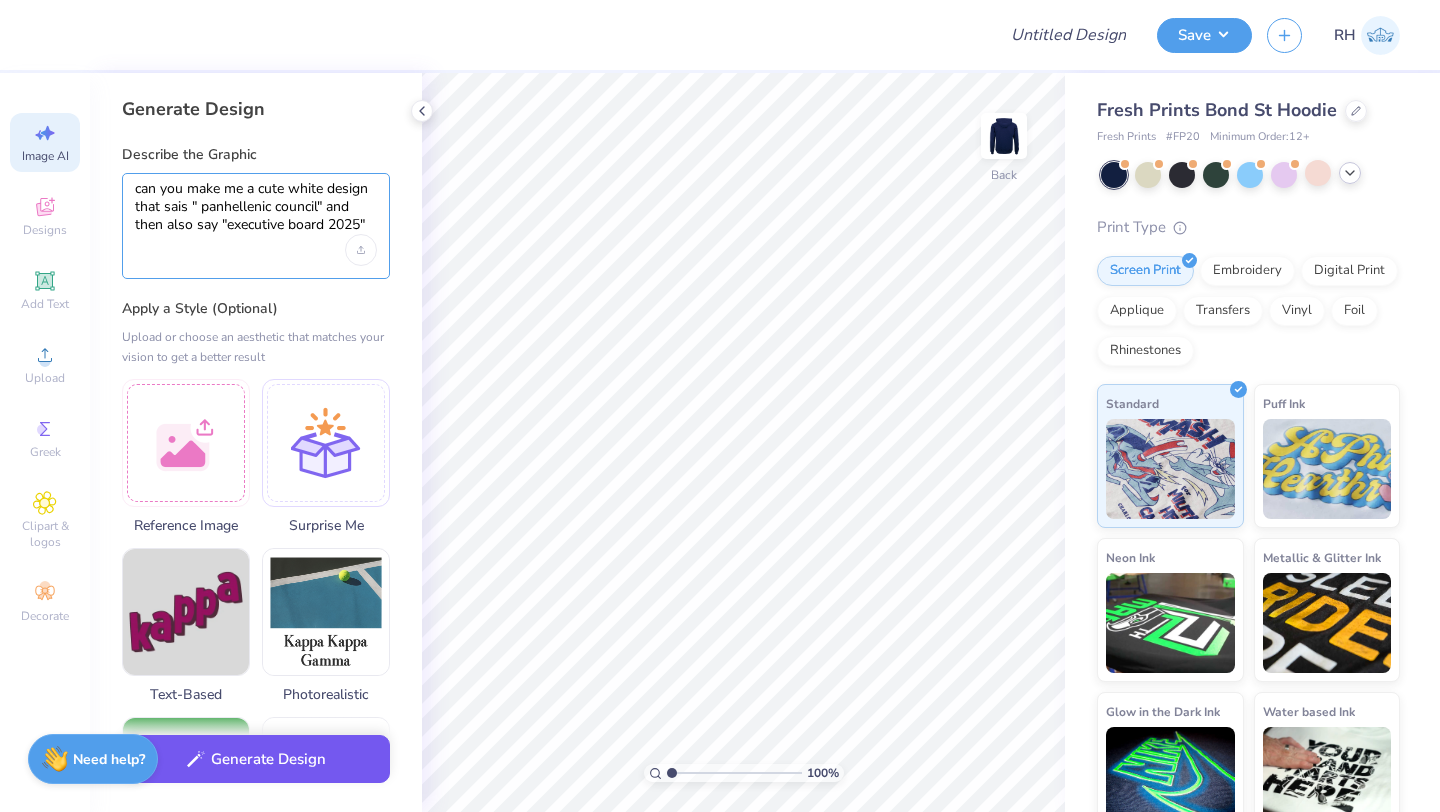 type on "can you make me a cute white design that sais " panhellenic council" and then also say "executive board 2025"" 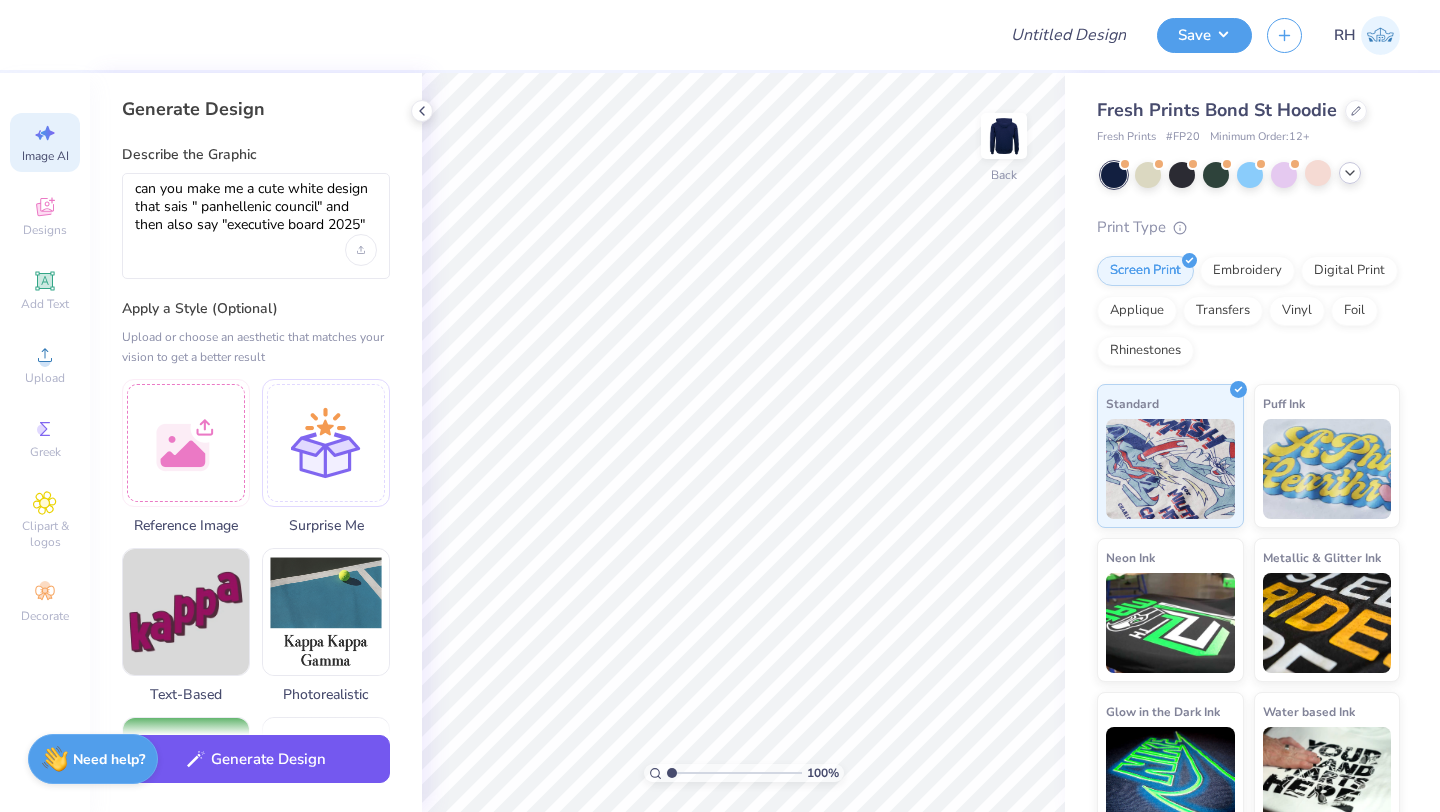 click 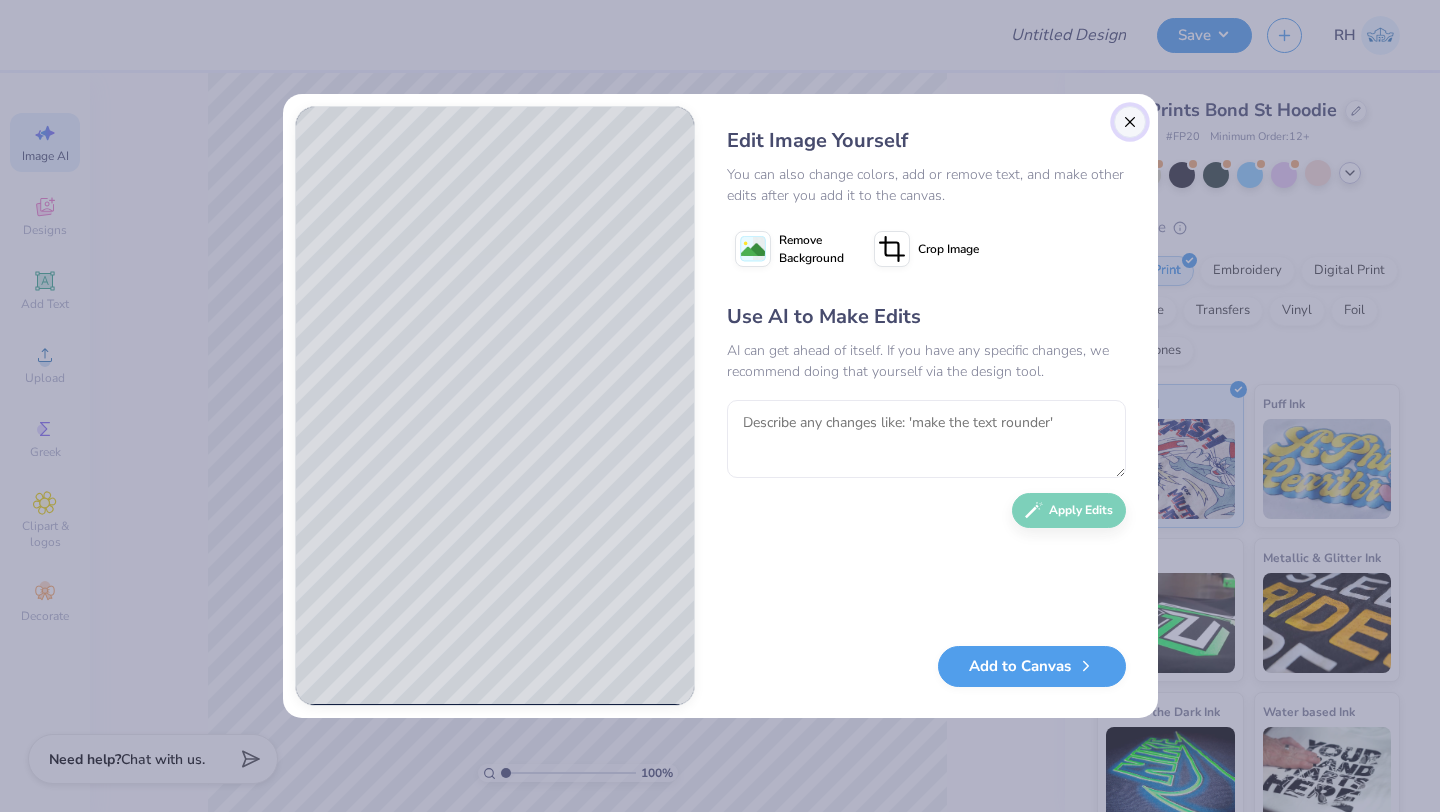 click at bounding box center [1130, 122] 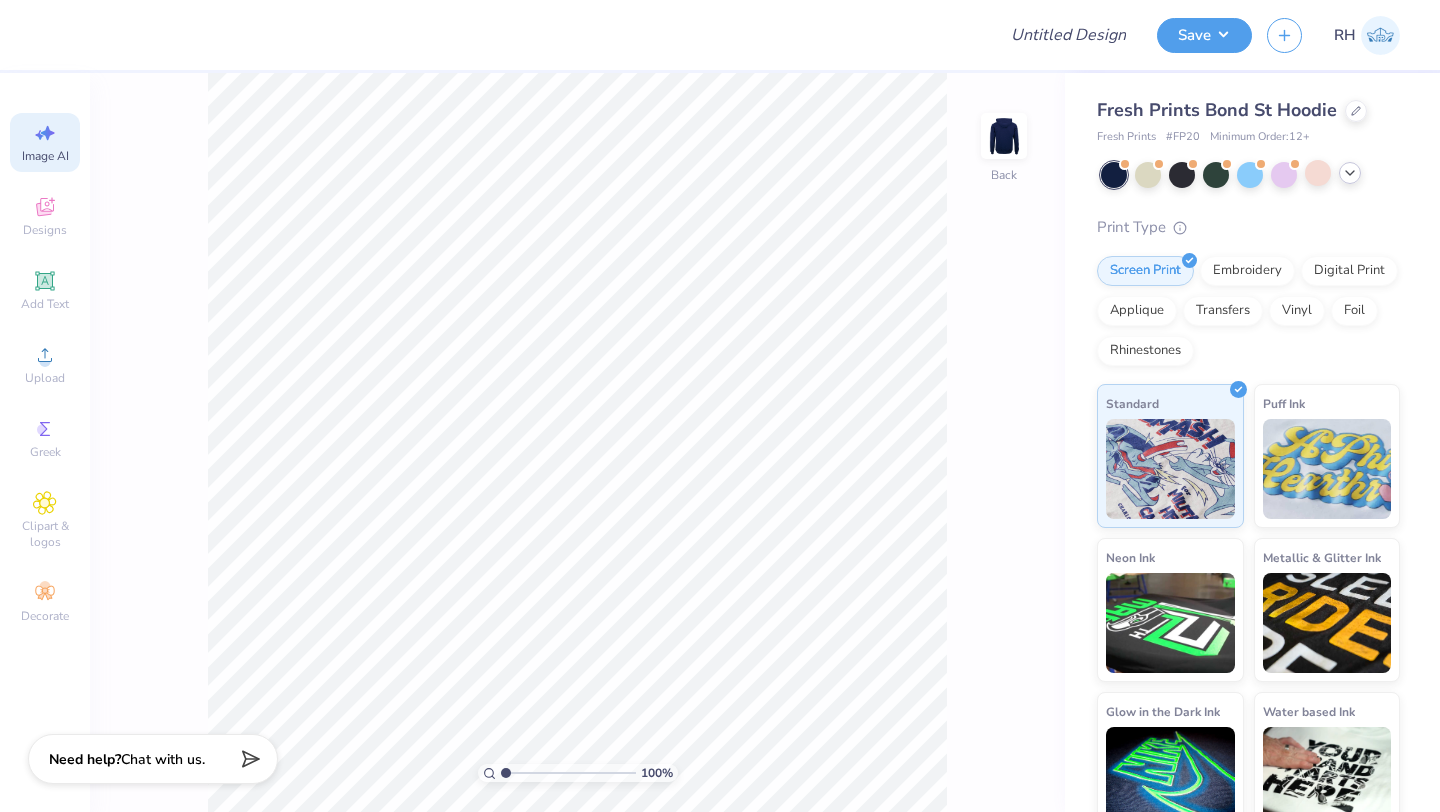 scroll, scrollTop: 0, scrollLeft: 45, axis: horizontal 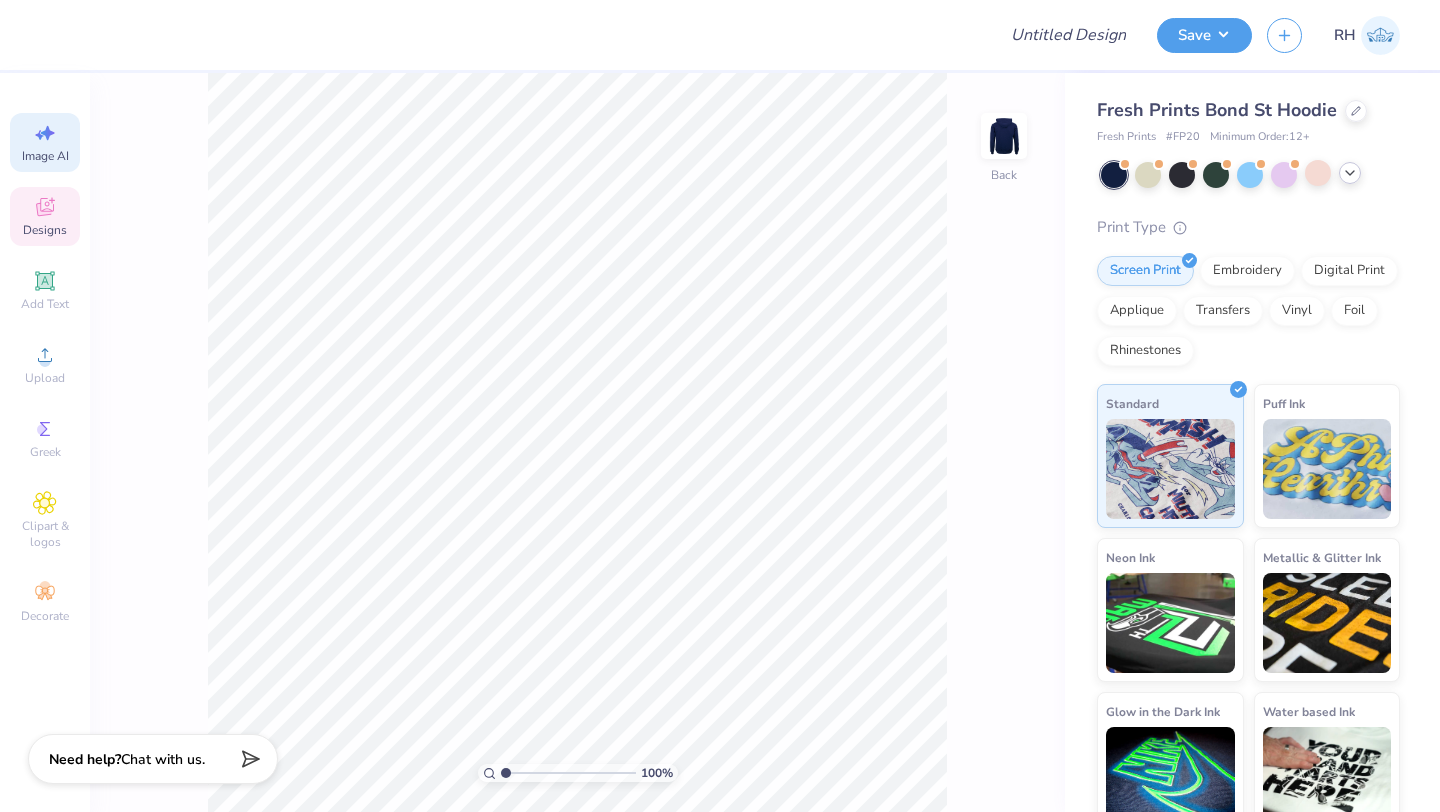 click on "Designs" at bounding box center (45, 230) 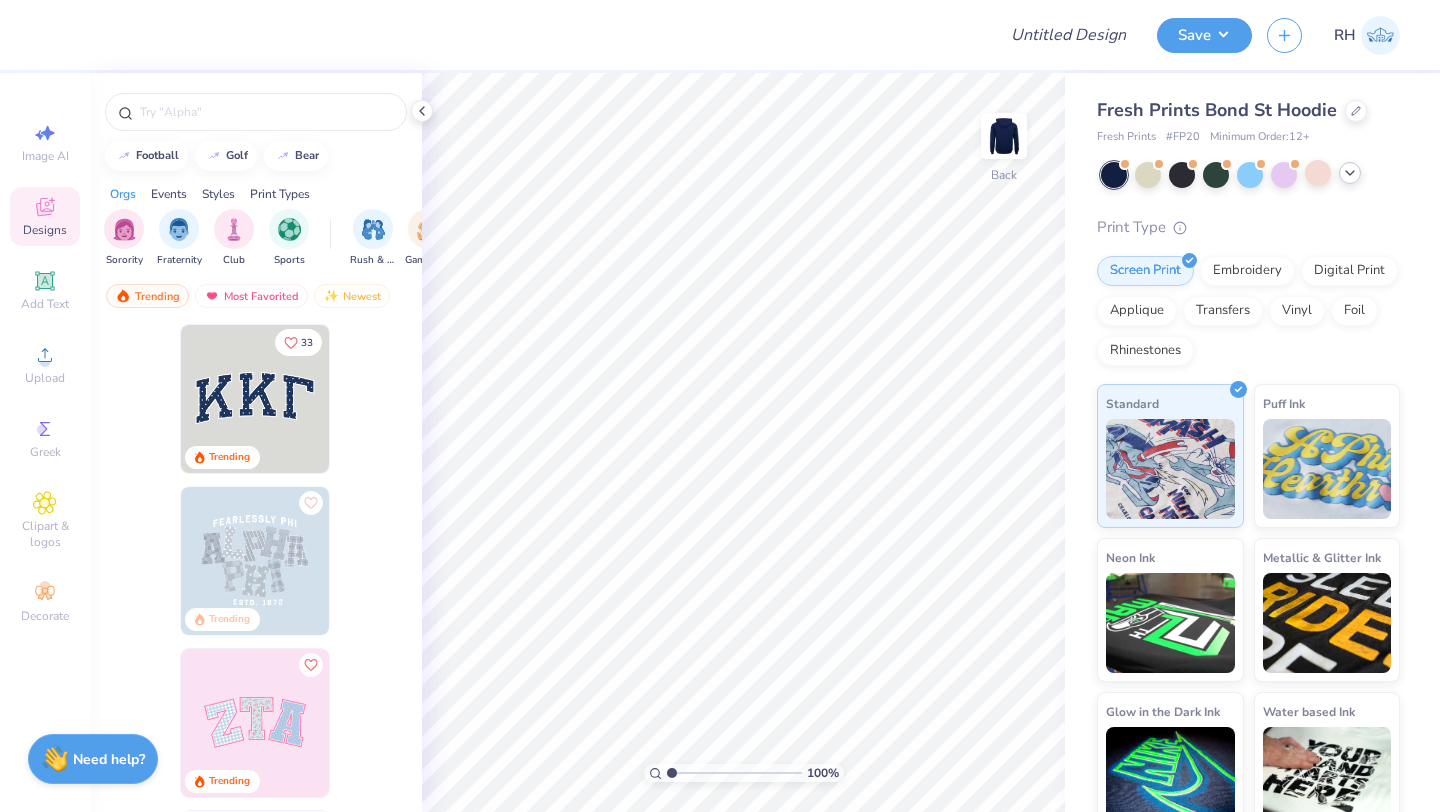 scroll, scrollTop: 0, scrollLeft: 0, axis: both 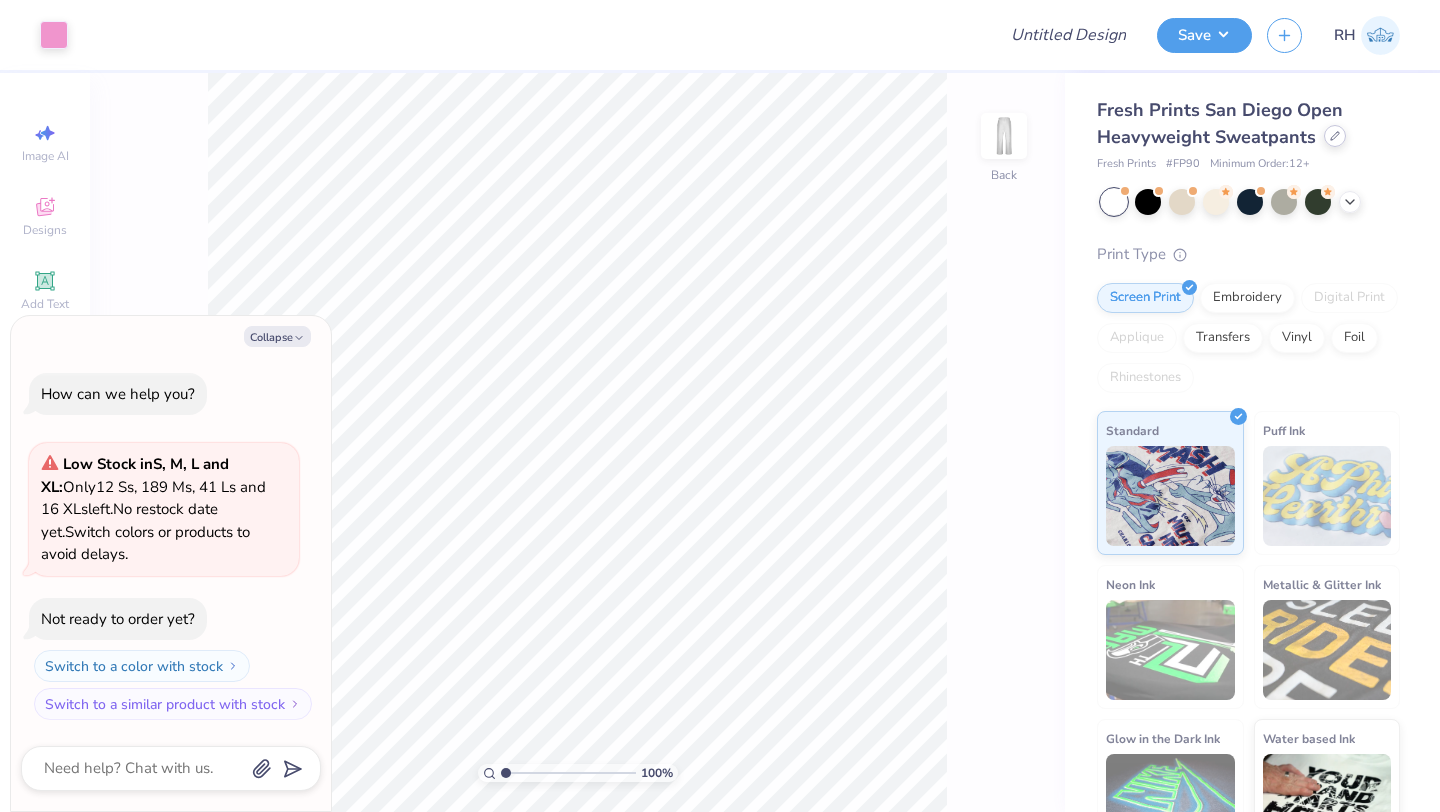click at bounding box center (1335, 136) 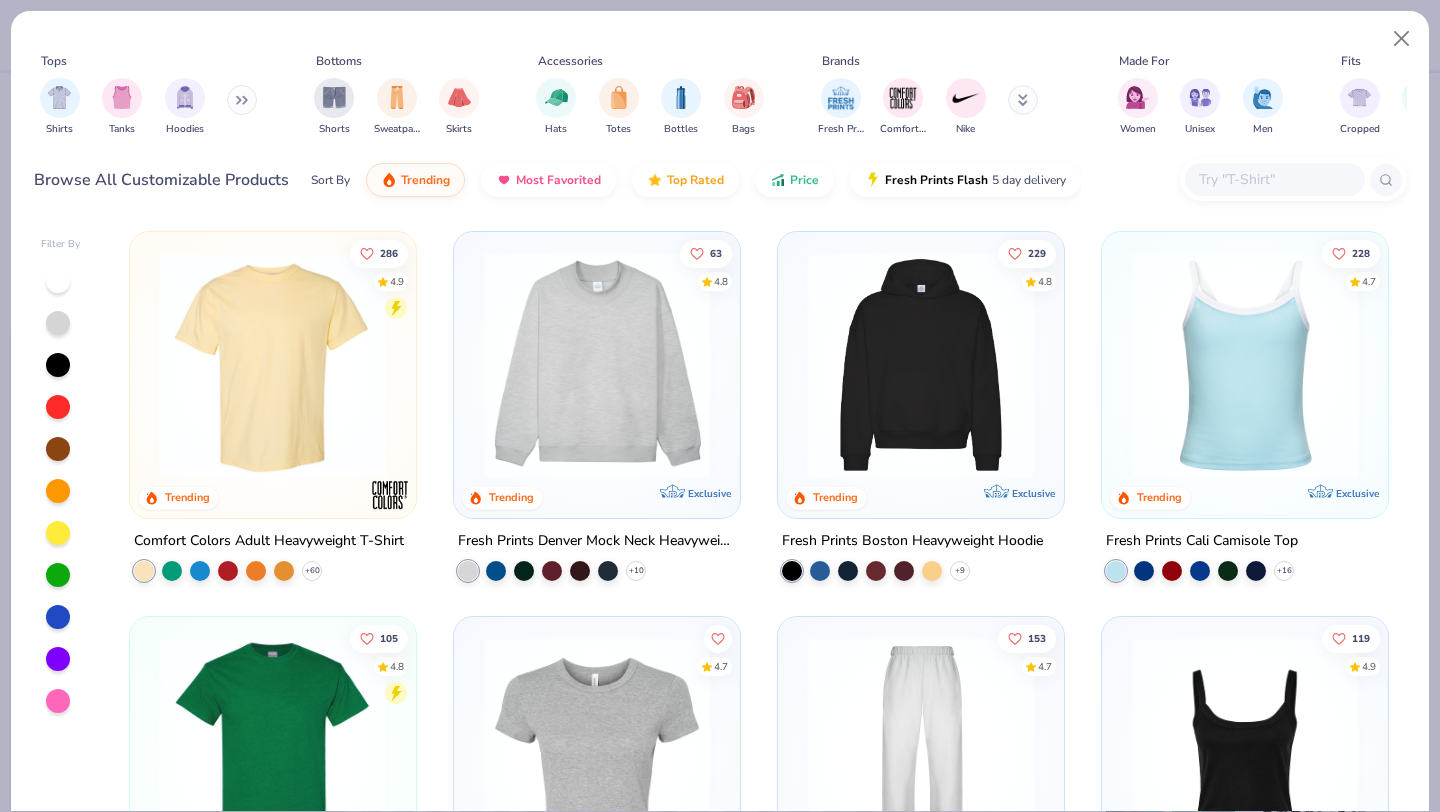 click at bounding box center (921, 365) 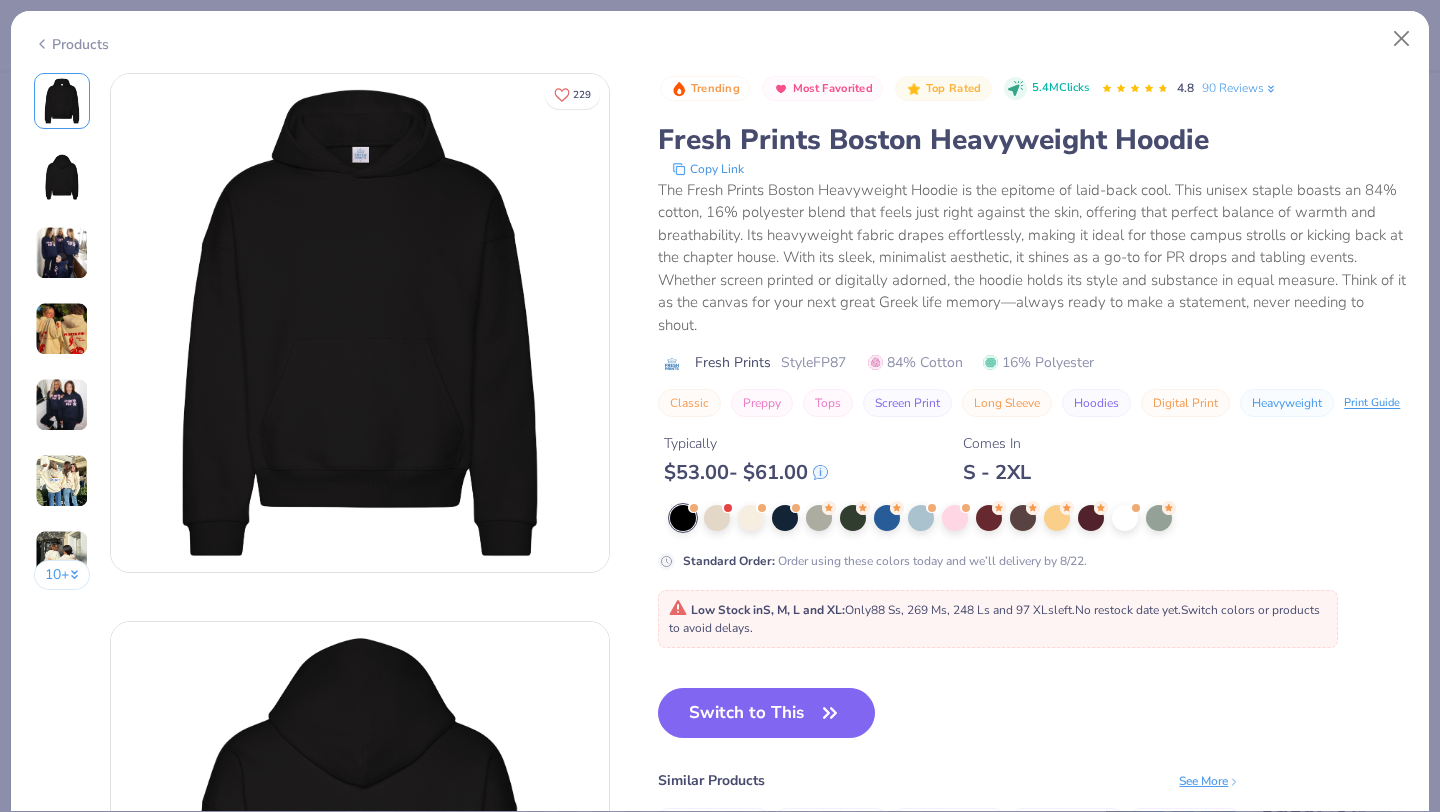 click at bounding box center [1038, 518] 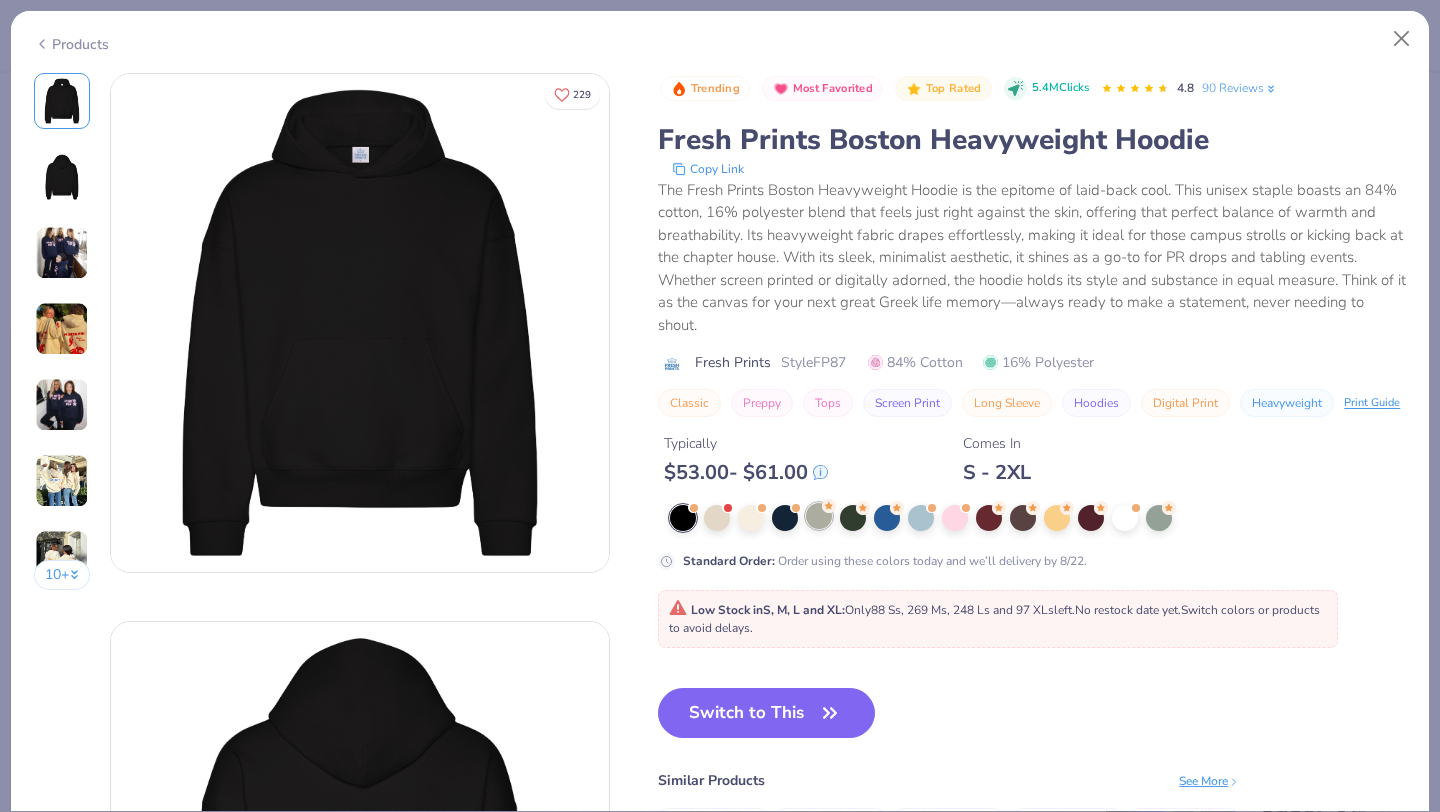 click at bounding box center [819, 516] 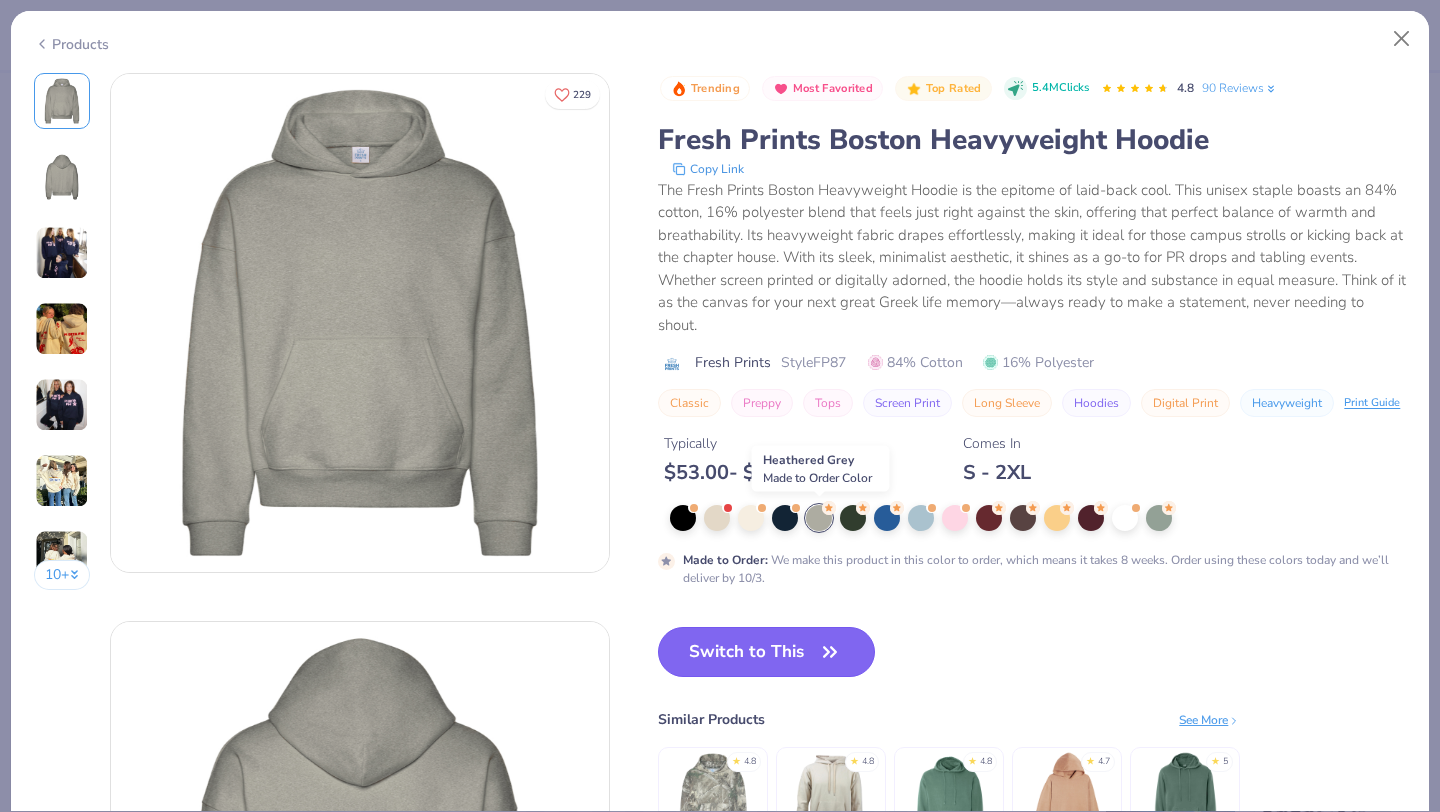 click on "Switch to This" at bounding box center [766, 652] 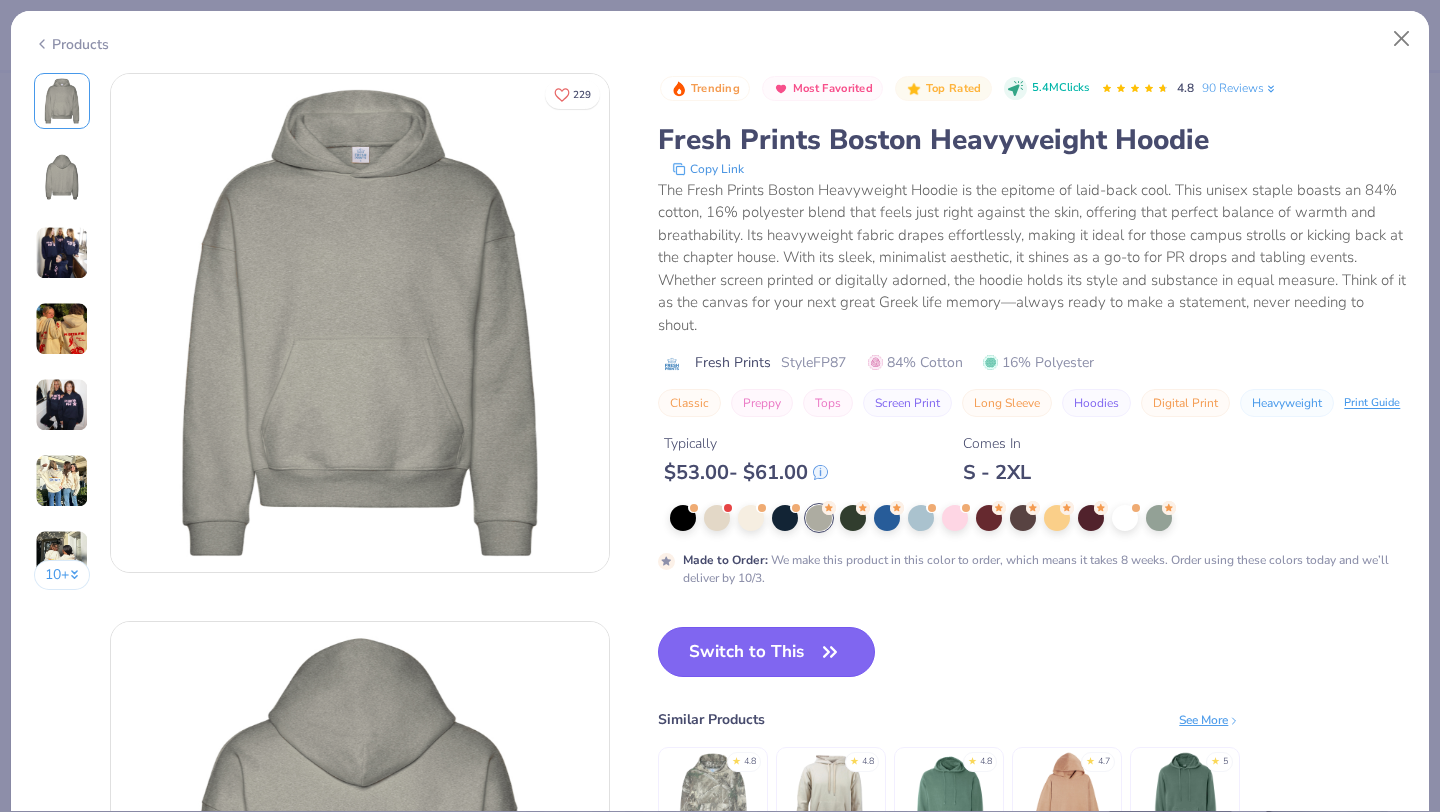 click on "Switch to This" at bounding box center [766, 652] 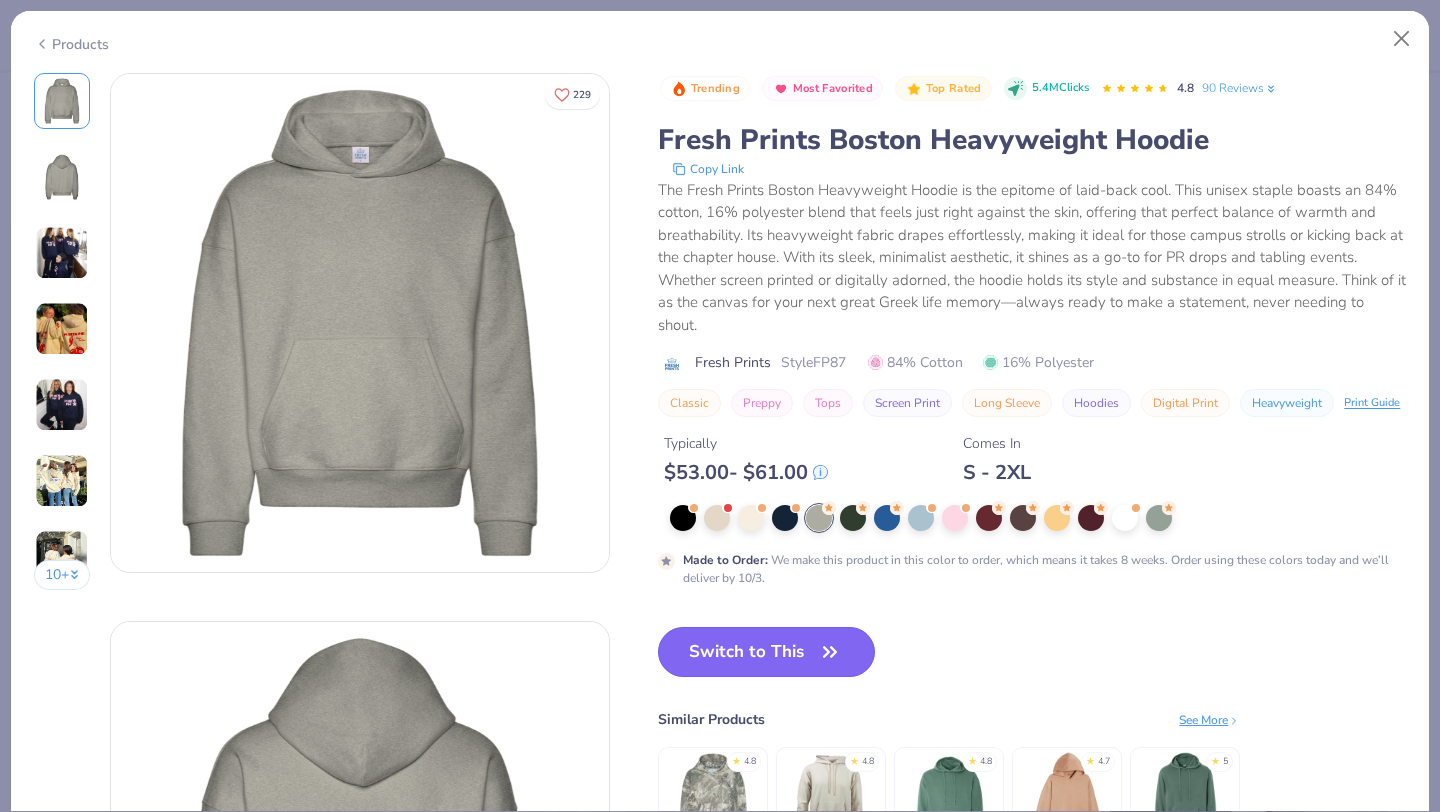scroll, scrollTop: 61, scrollLeft: 0, axis: vertical 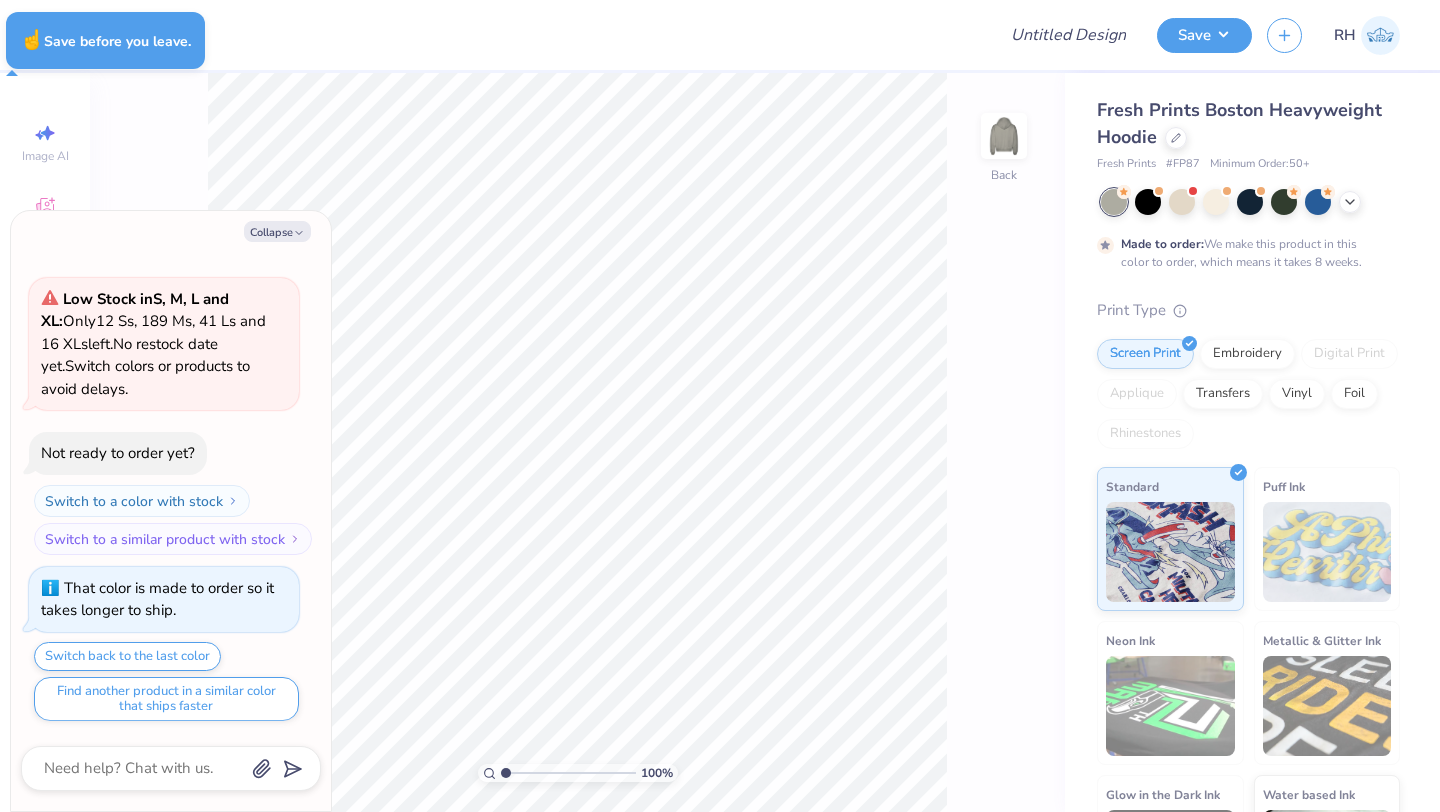 type on "x" 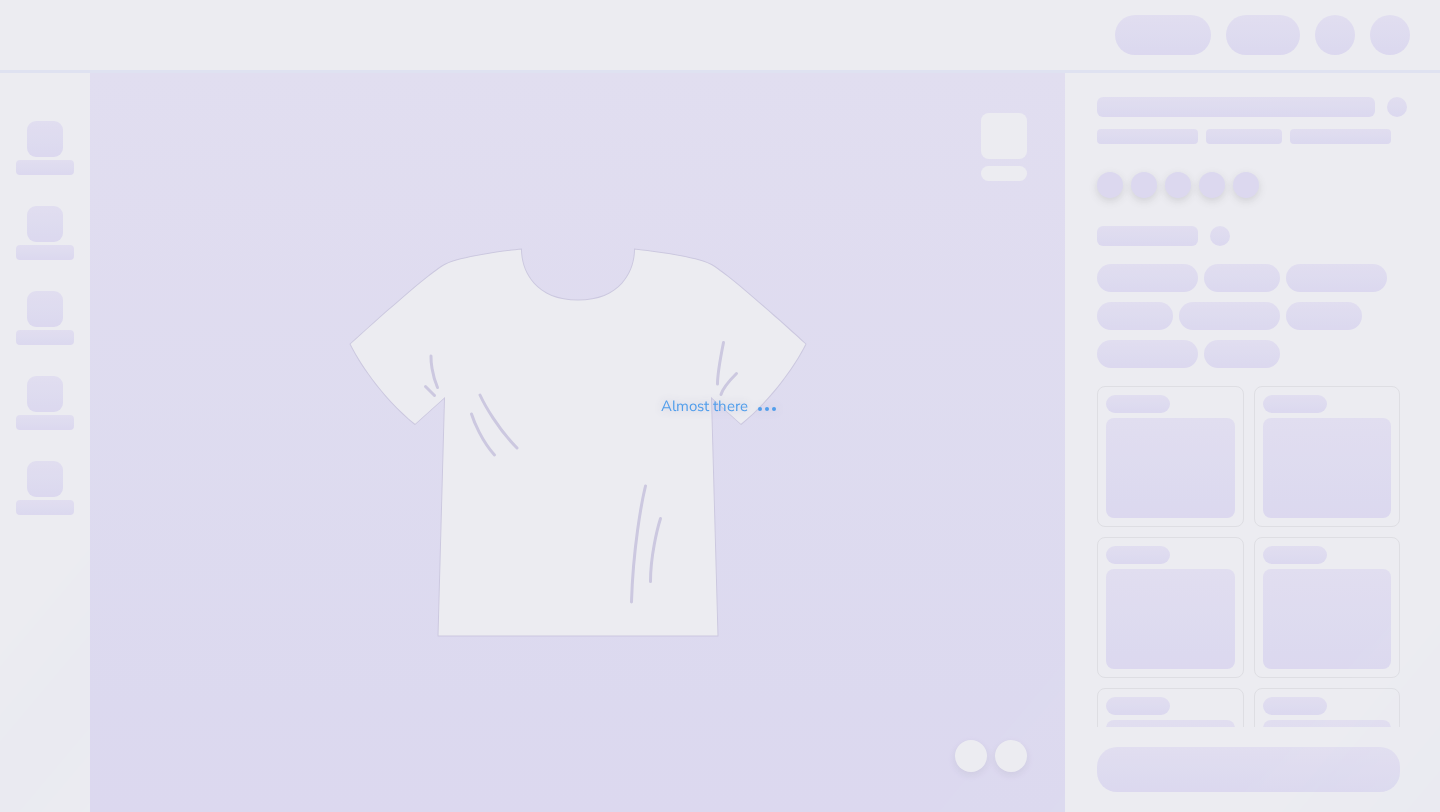 scroll, scrollTop: 0, scrollLeft: 0, axis: both 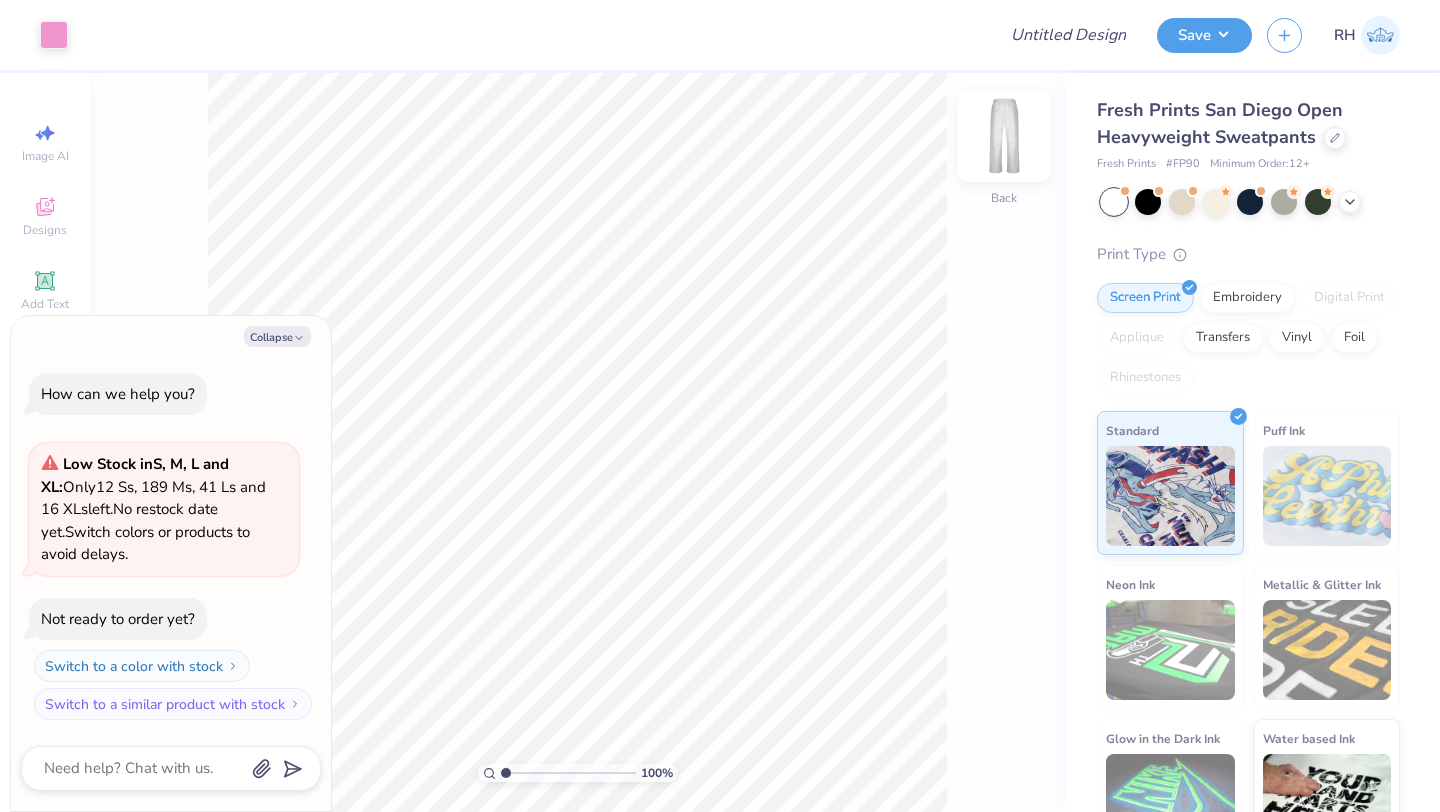 click at bounding box center [1004, 136] 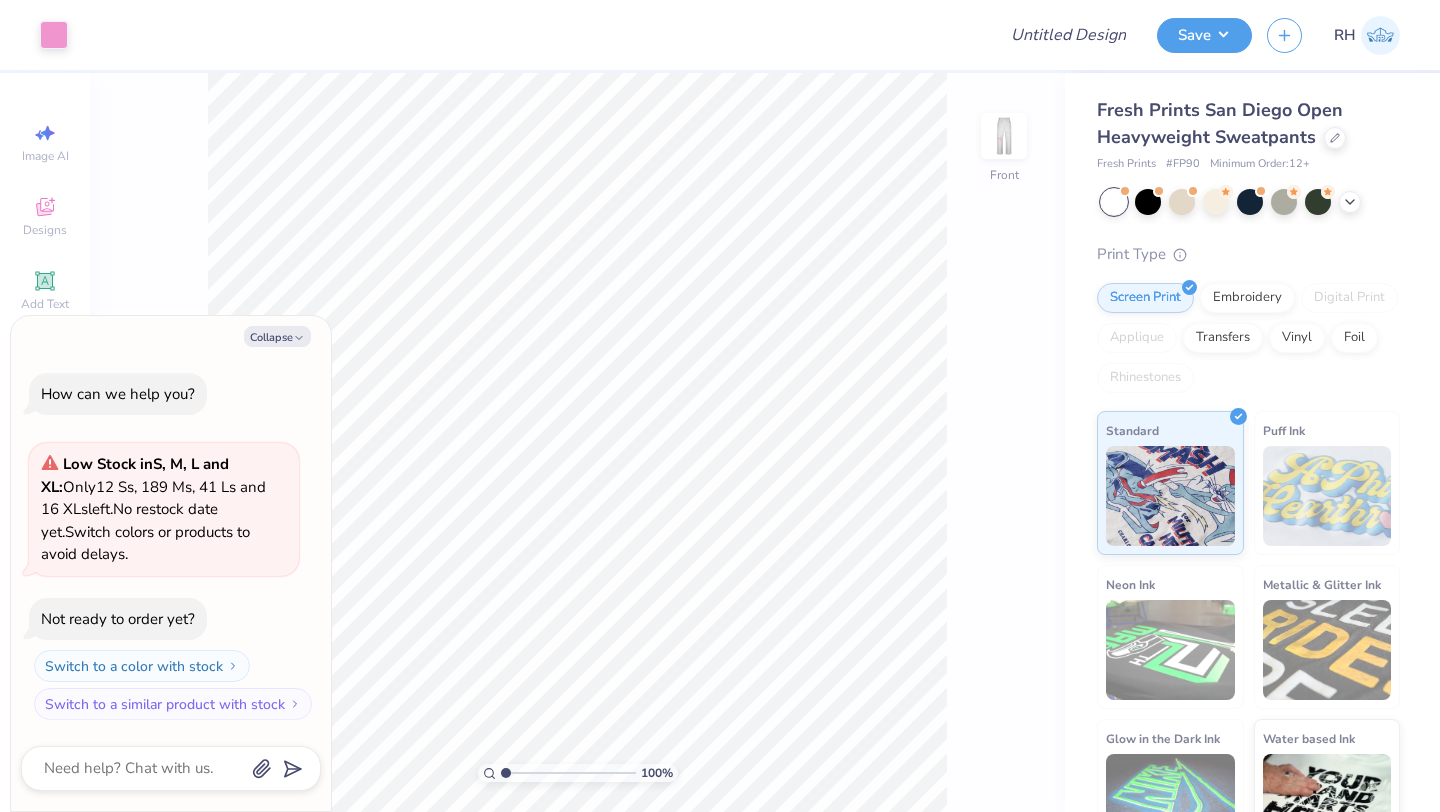 type on "x" 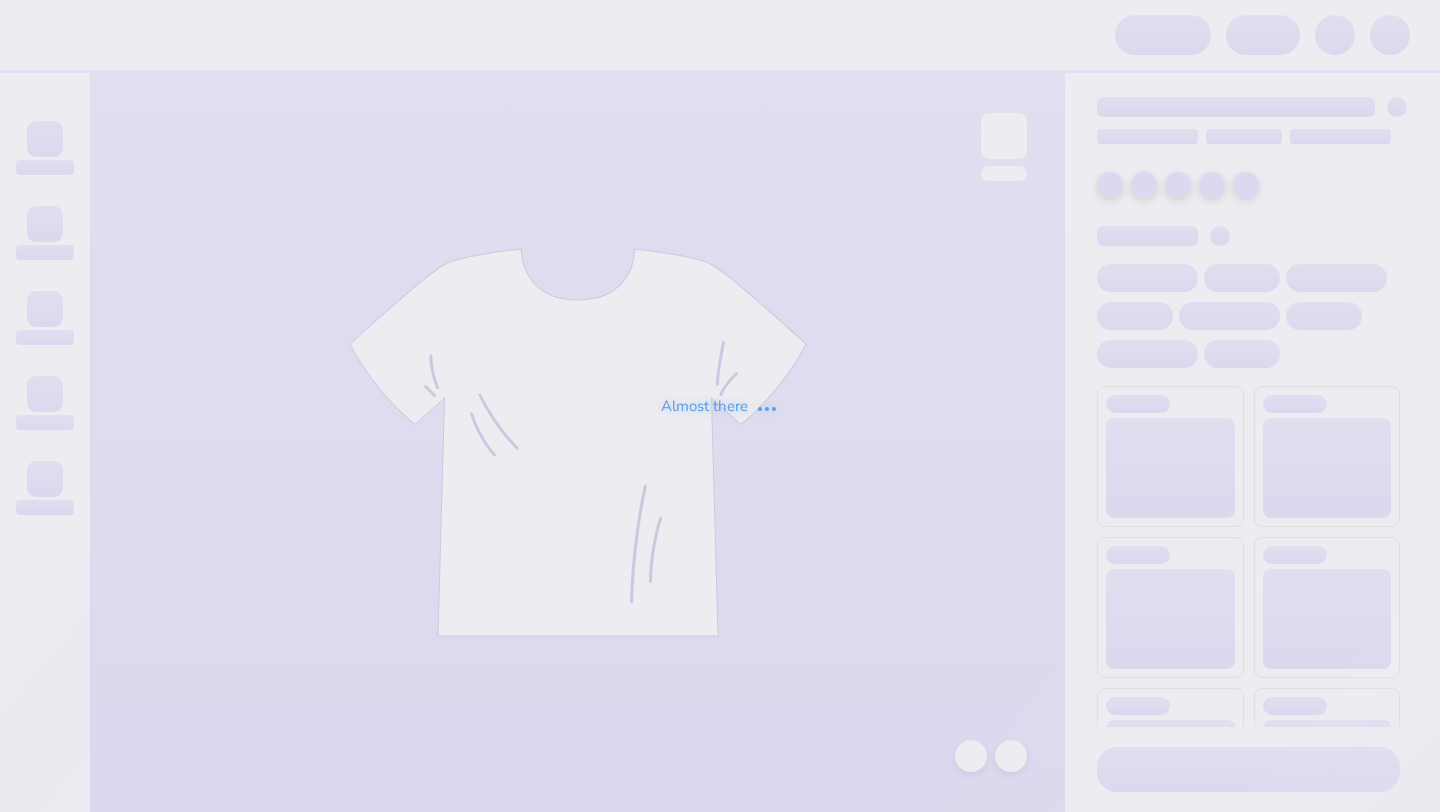 scroll, scrollTop: 0, scrollLeft: 0, axis: both 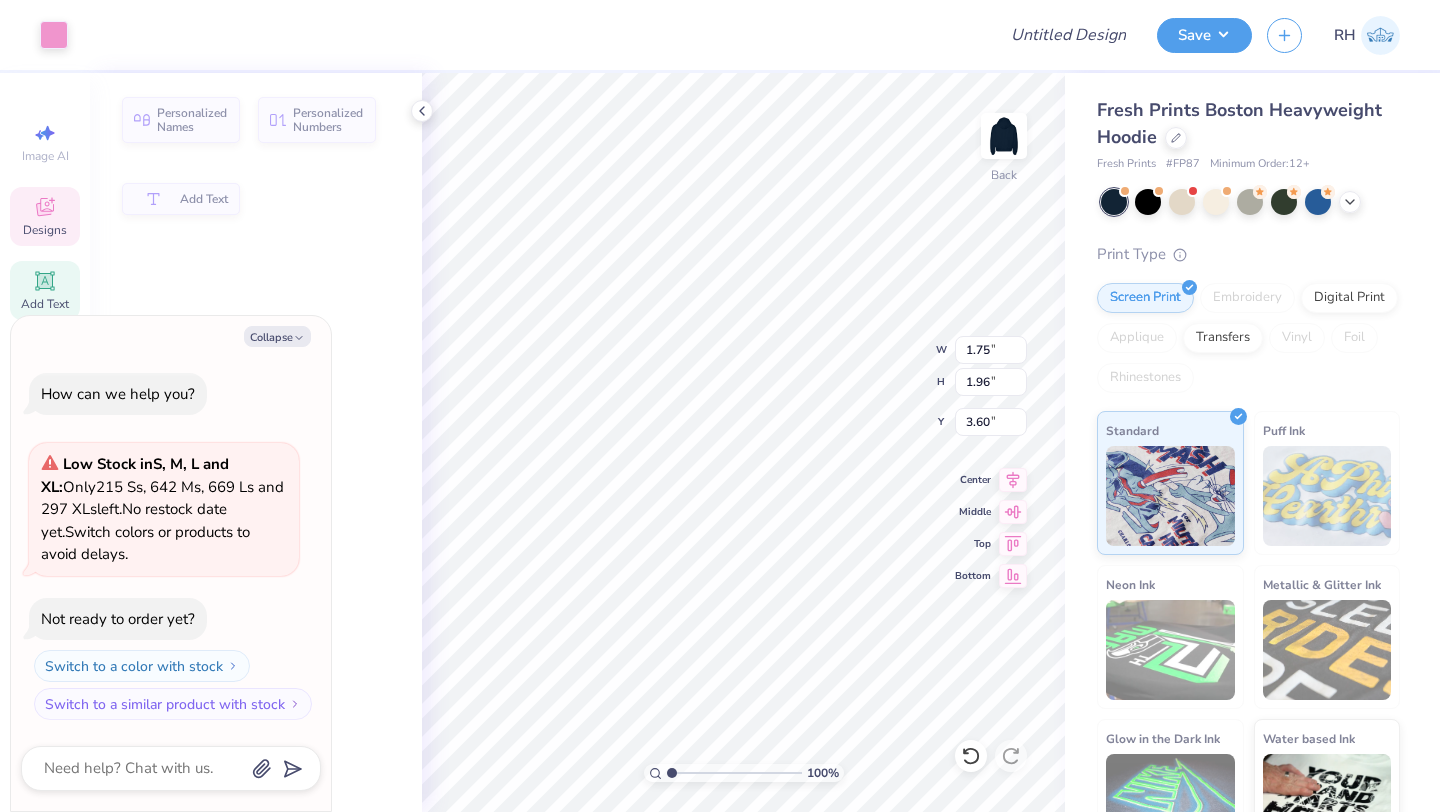 type on "x" 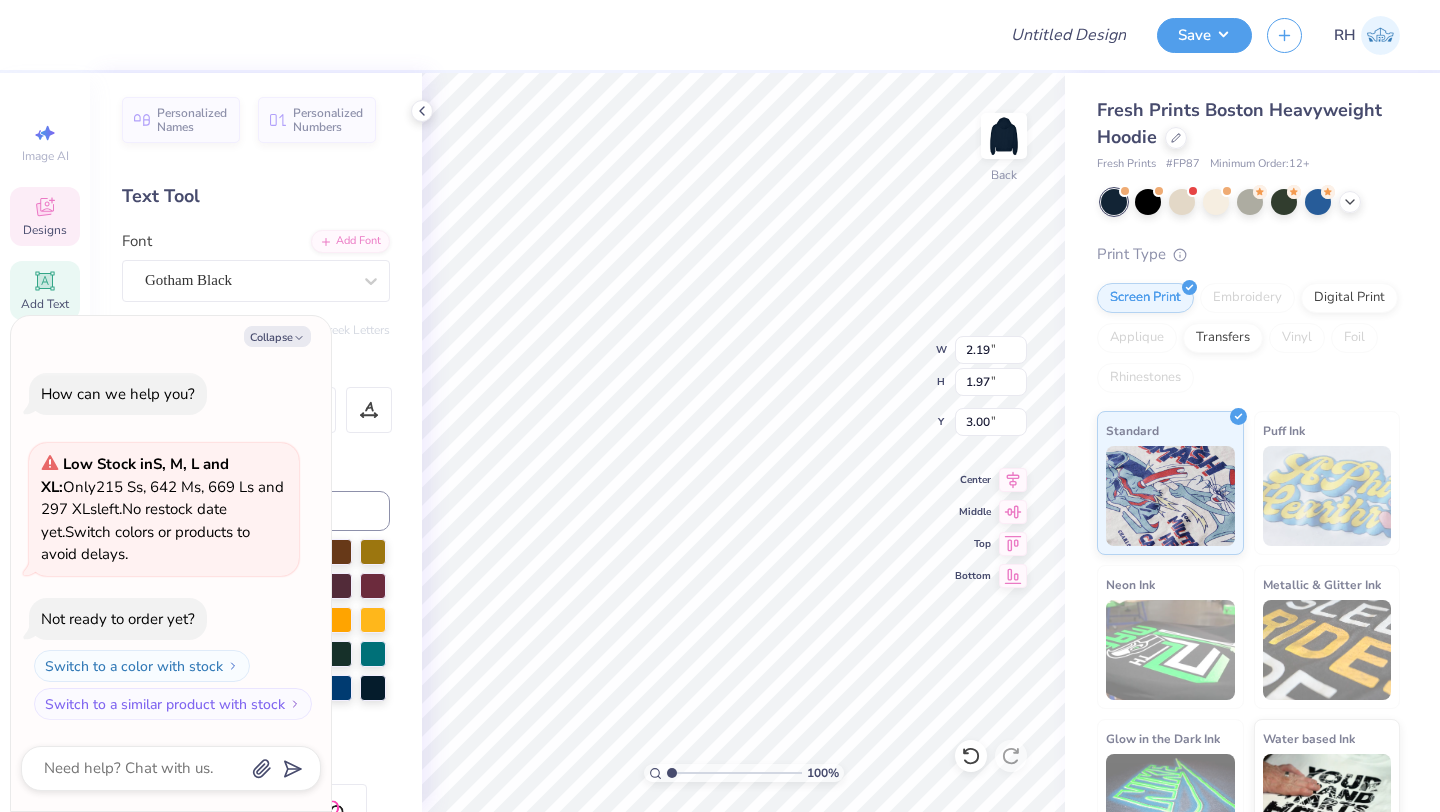 type on "x" 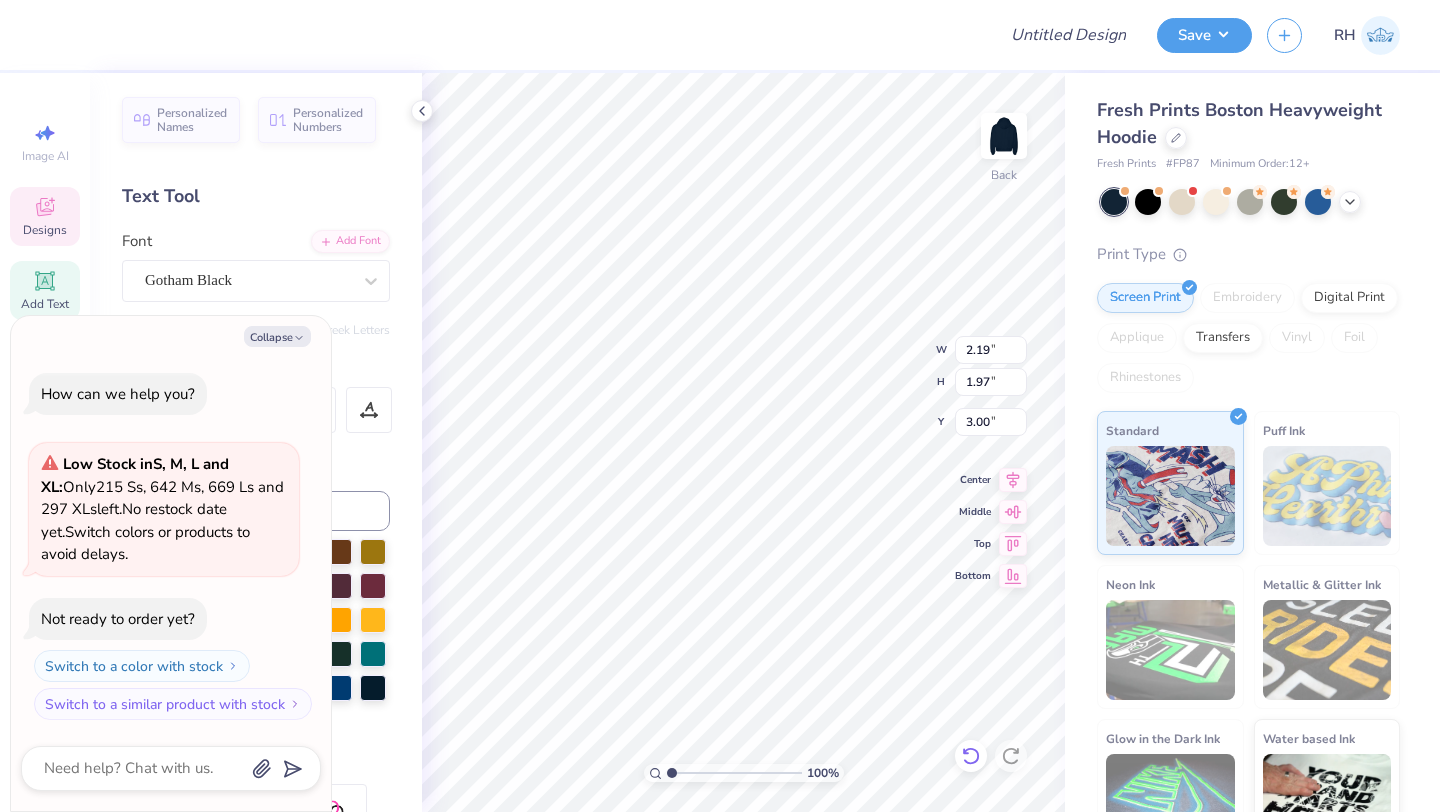 type 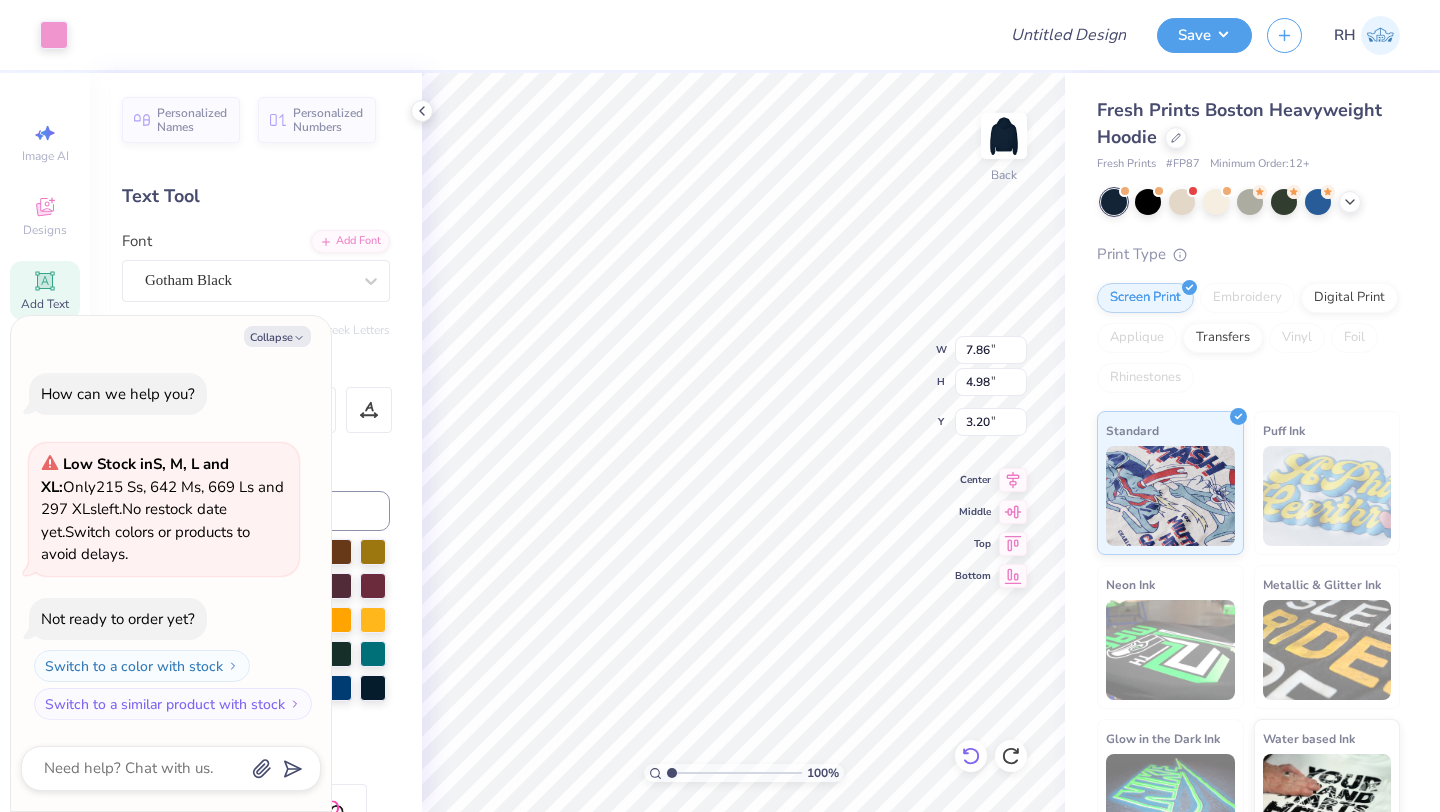type on "x" 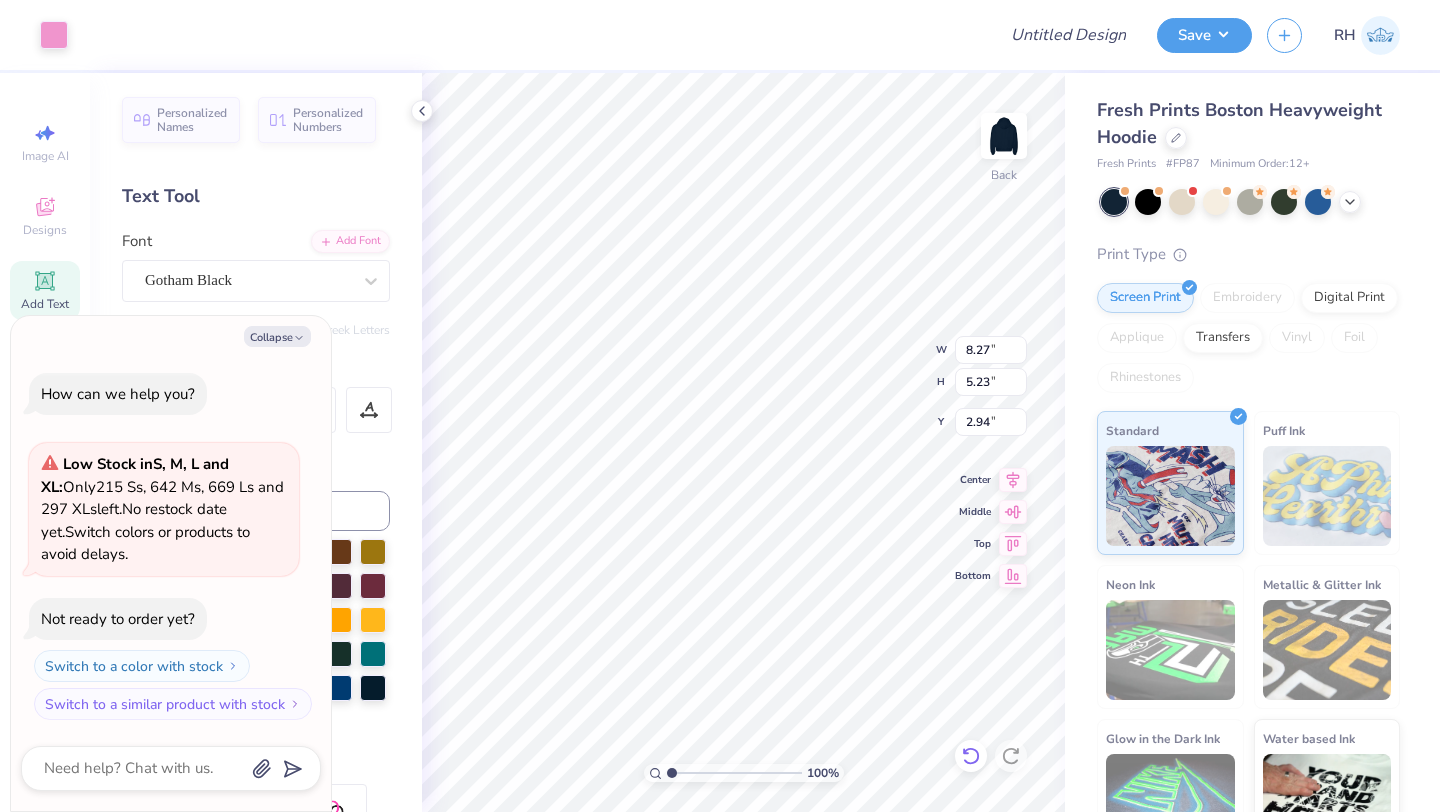 click at bounding box center (971, 756) 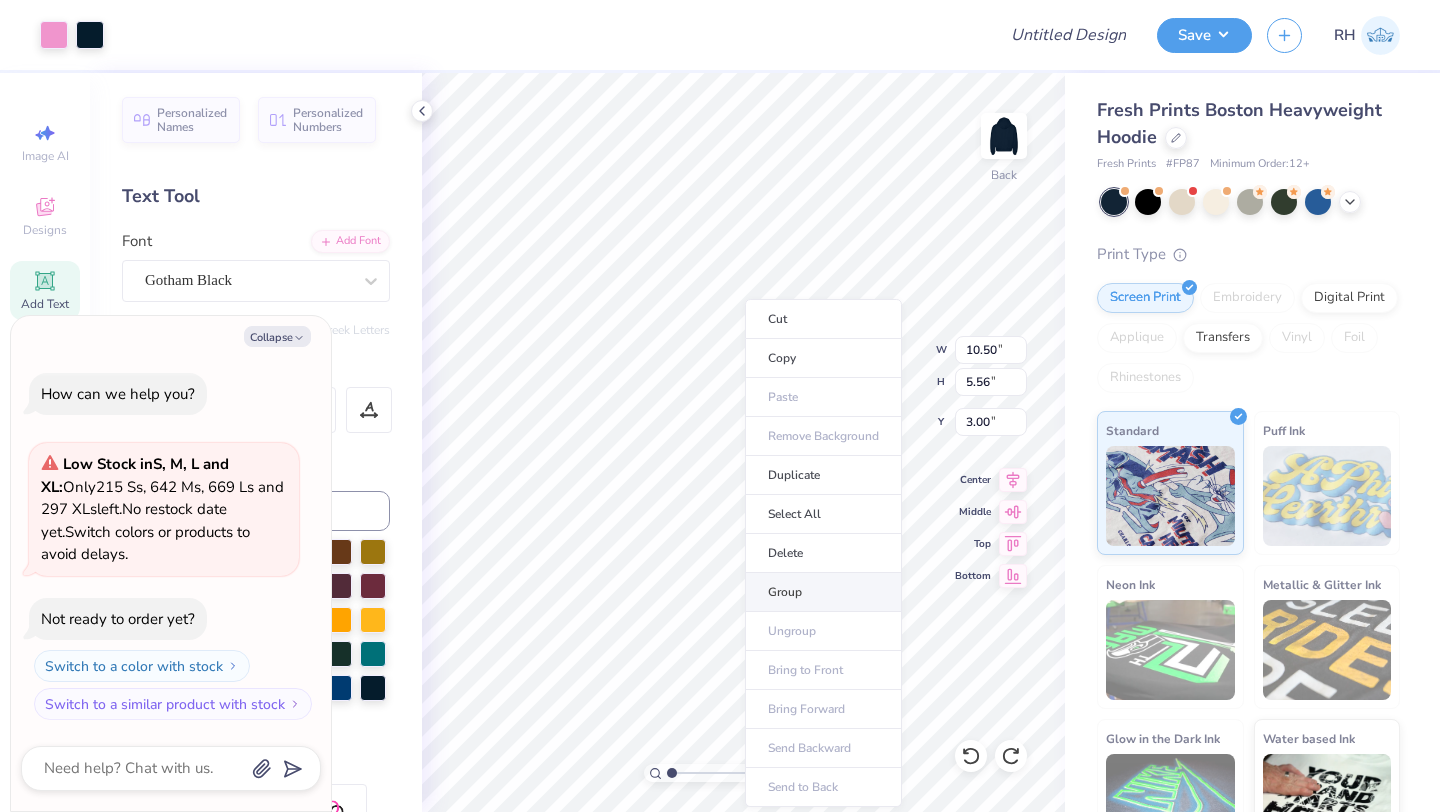 click on "Group" at bounding box center [823, 592] 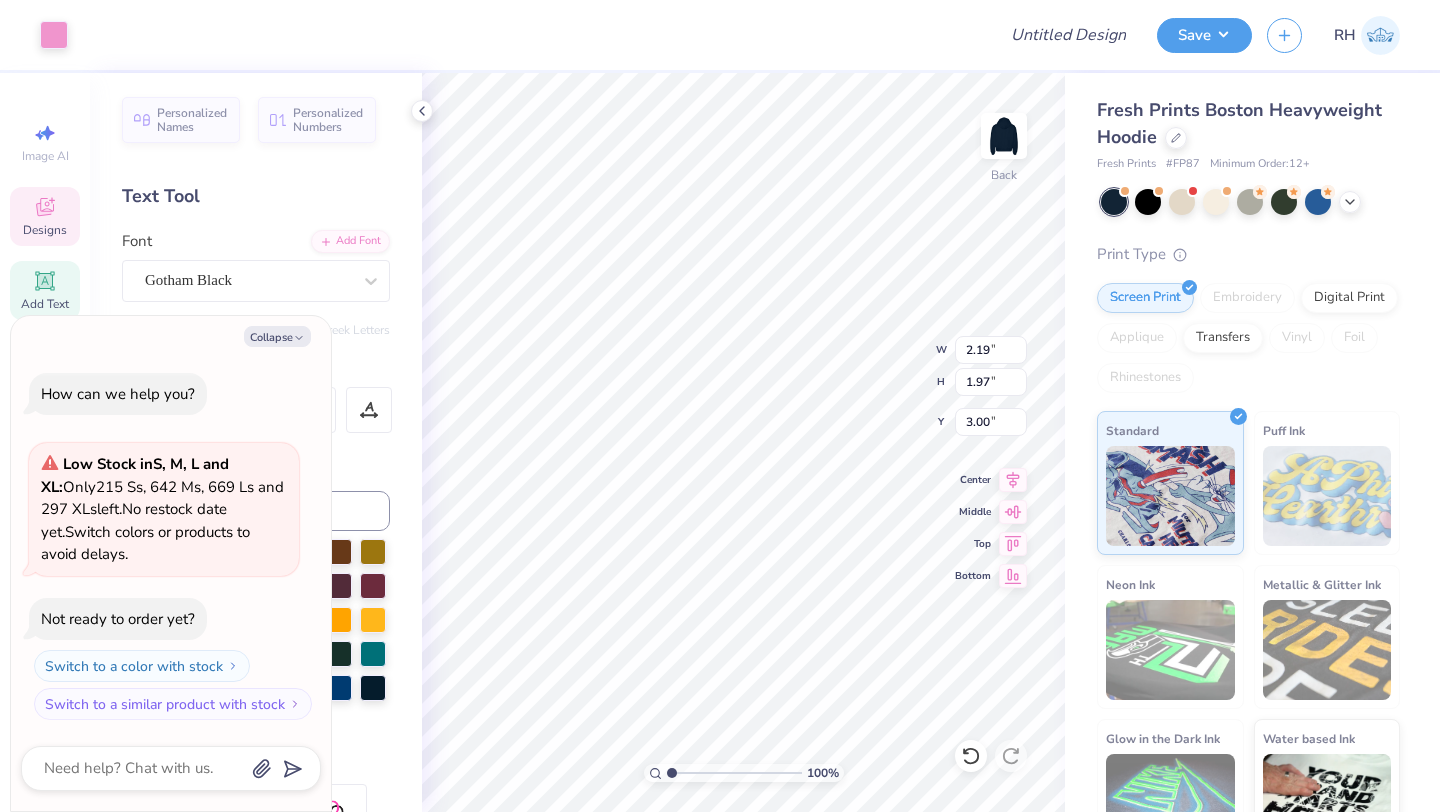type on "x" 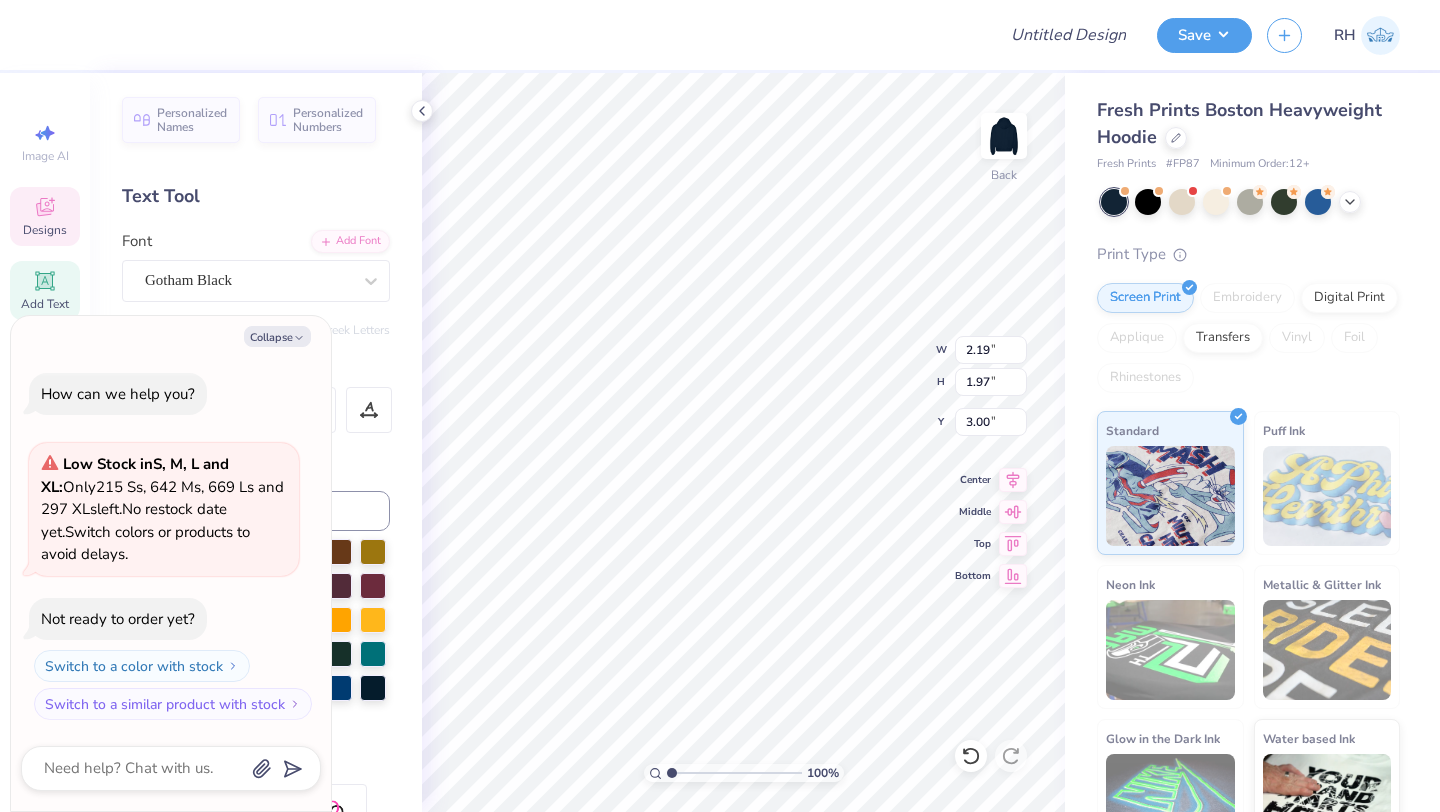 type 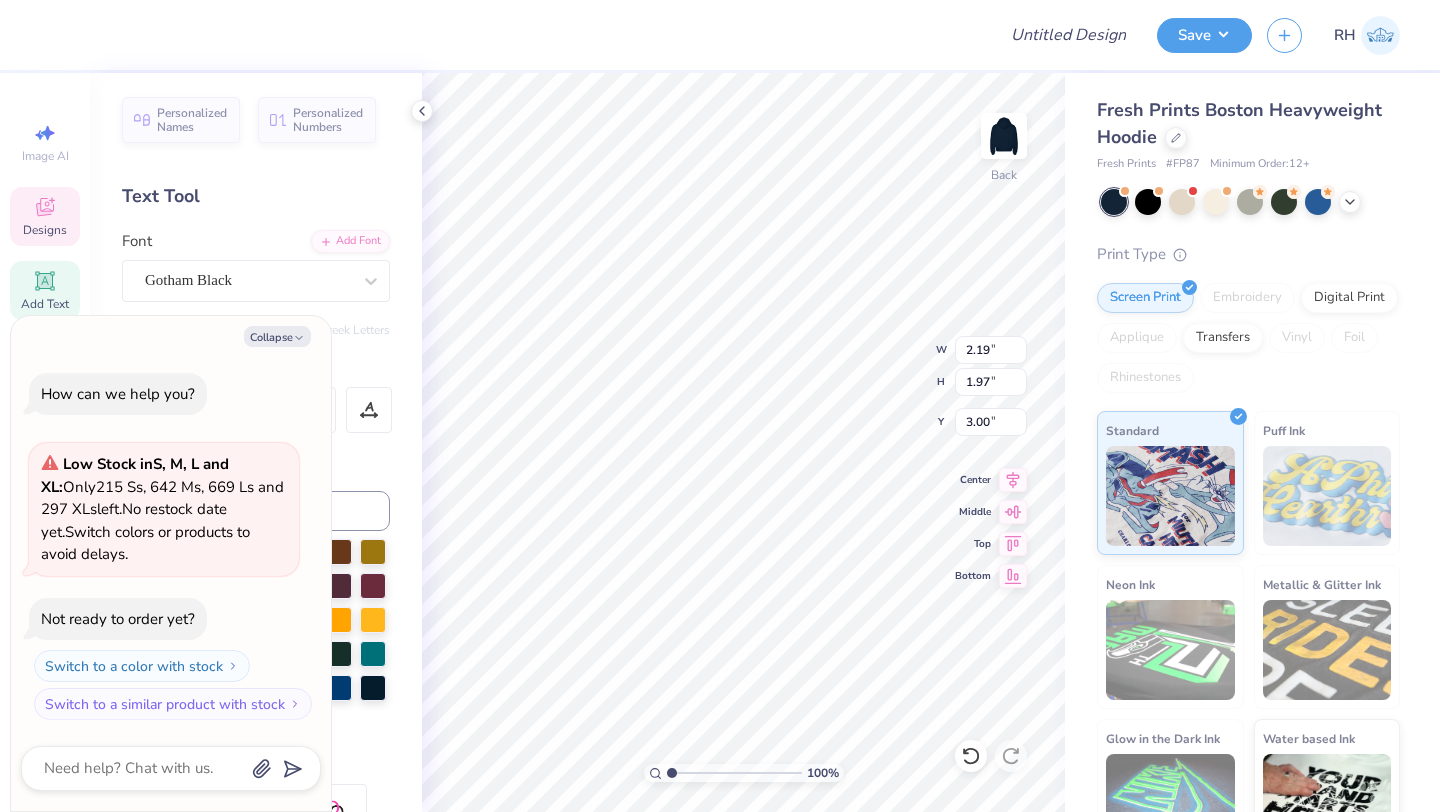 type on "x" 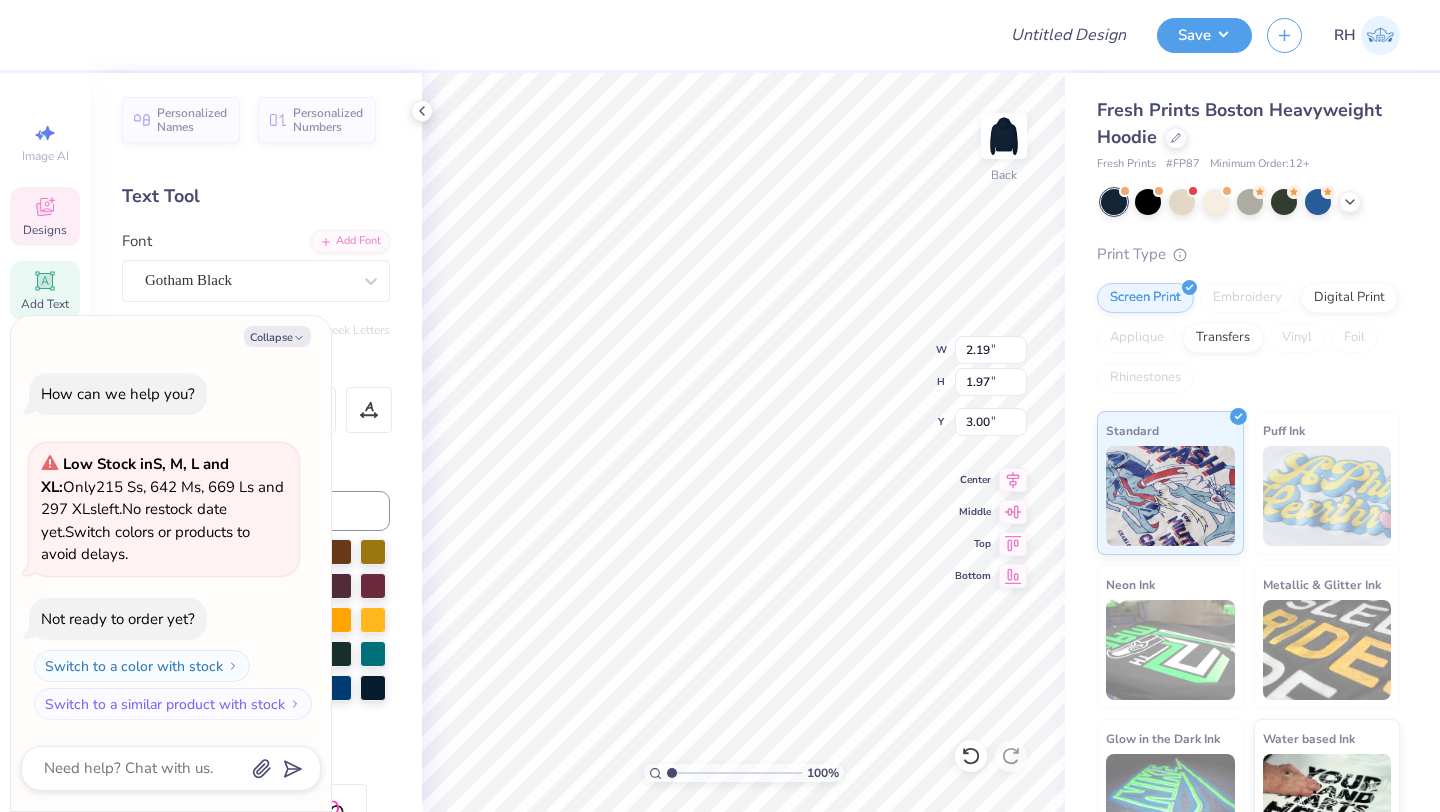 type on "Panhellenic Council" 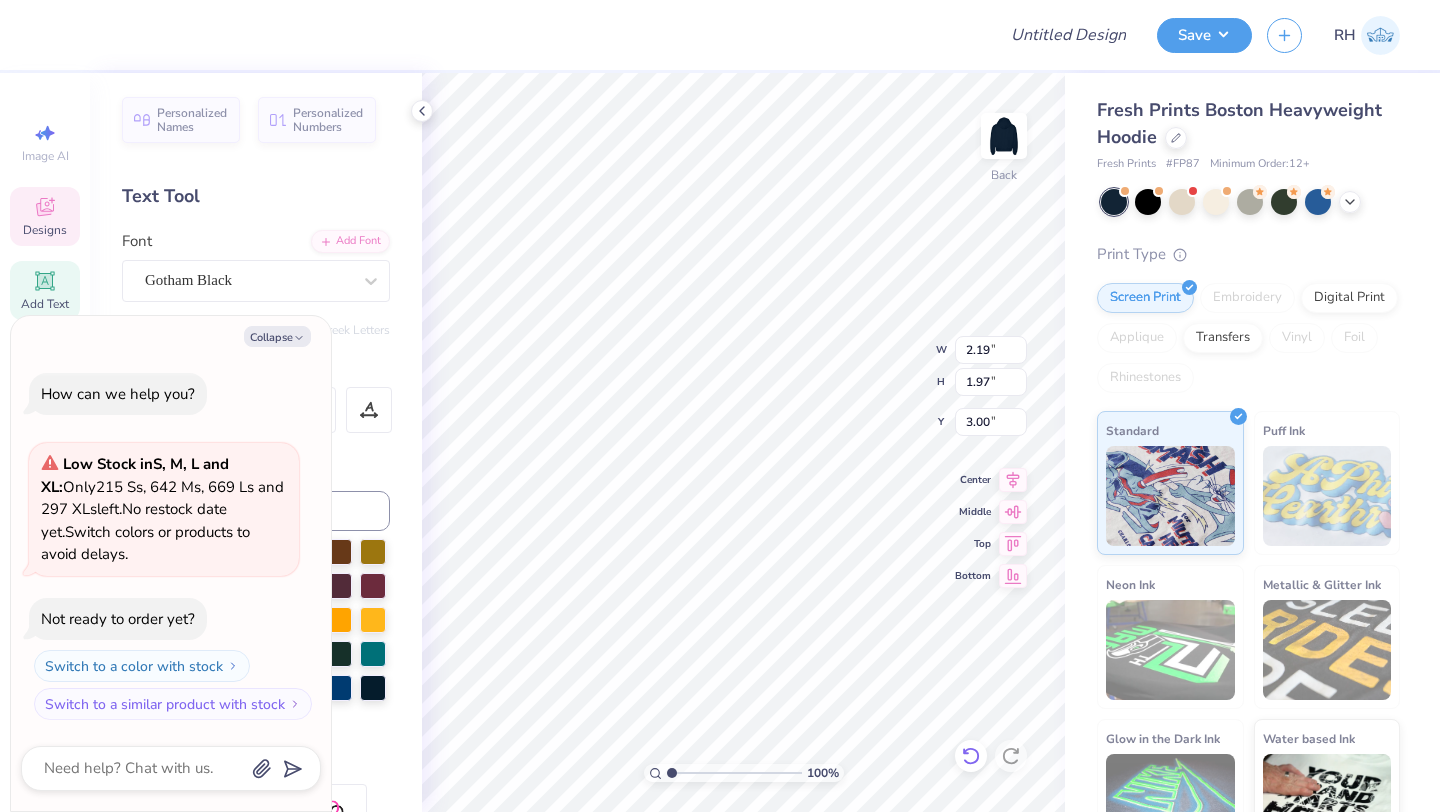 click 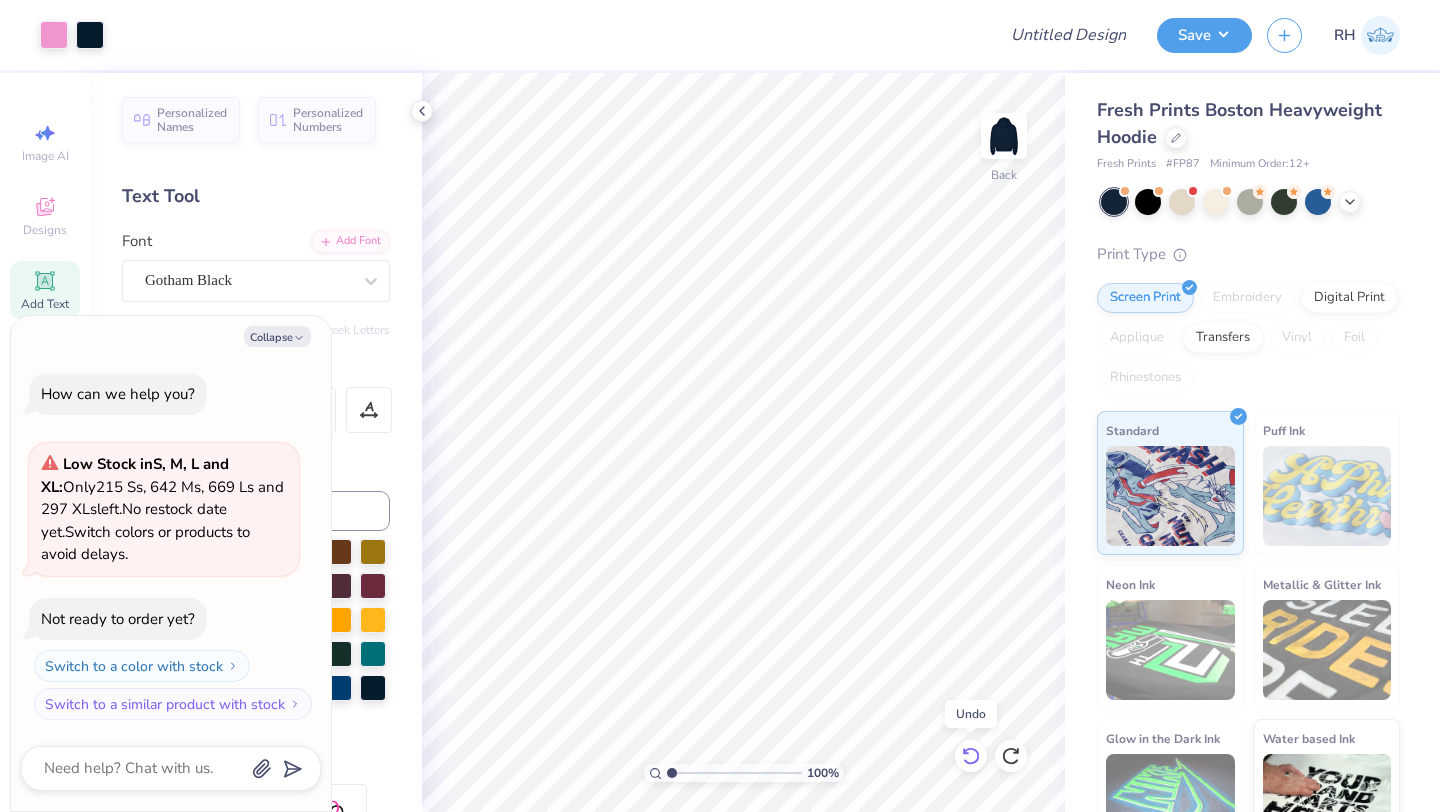 click 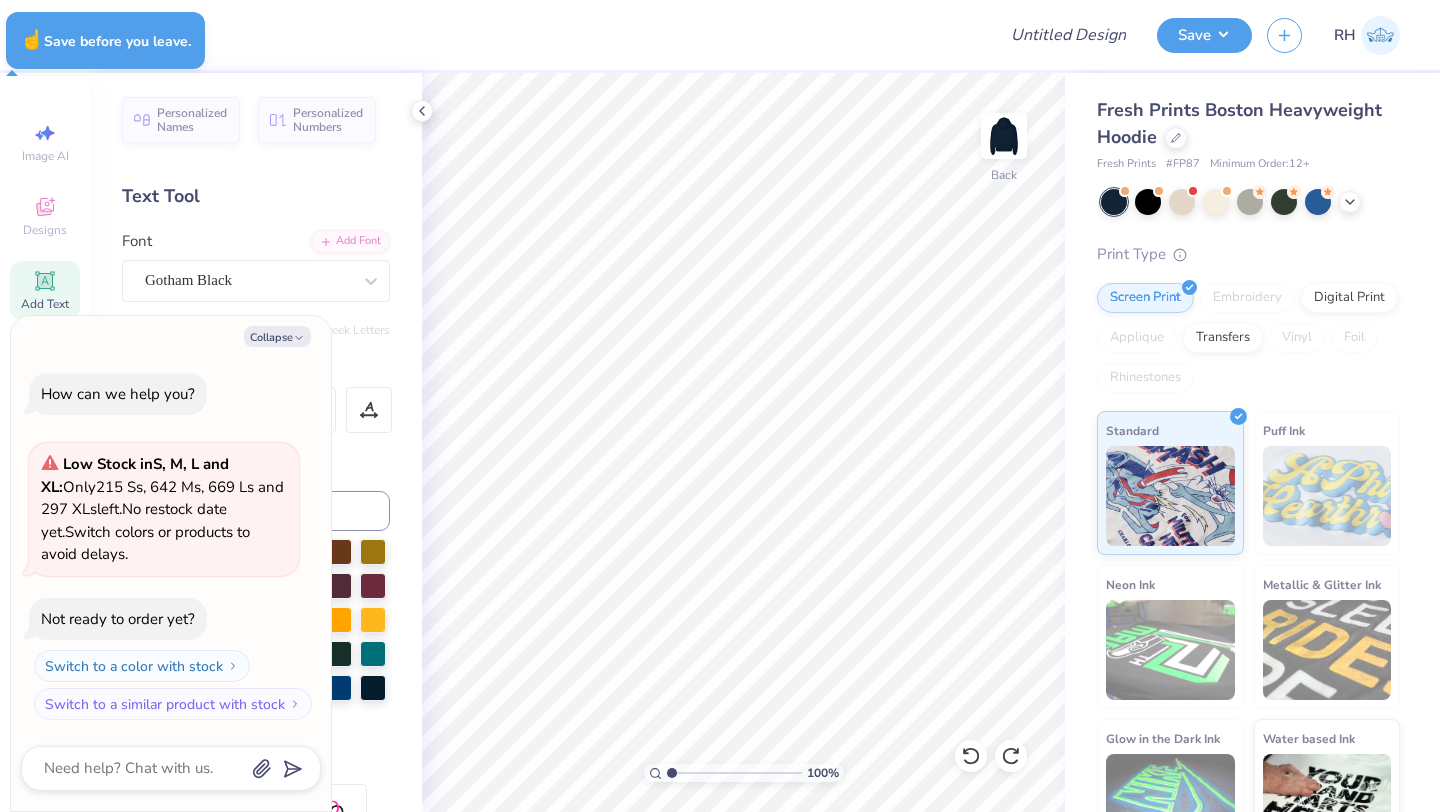 type on "x" 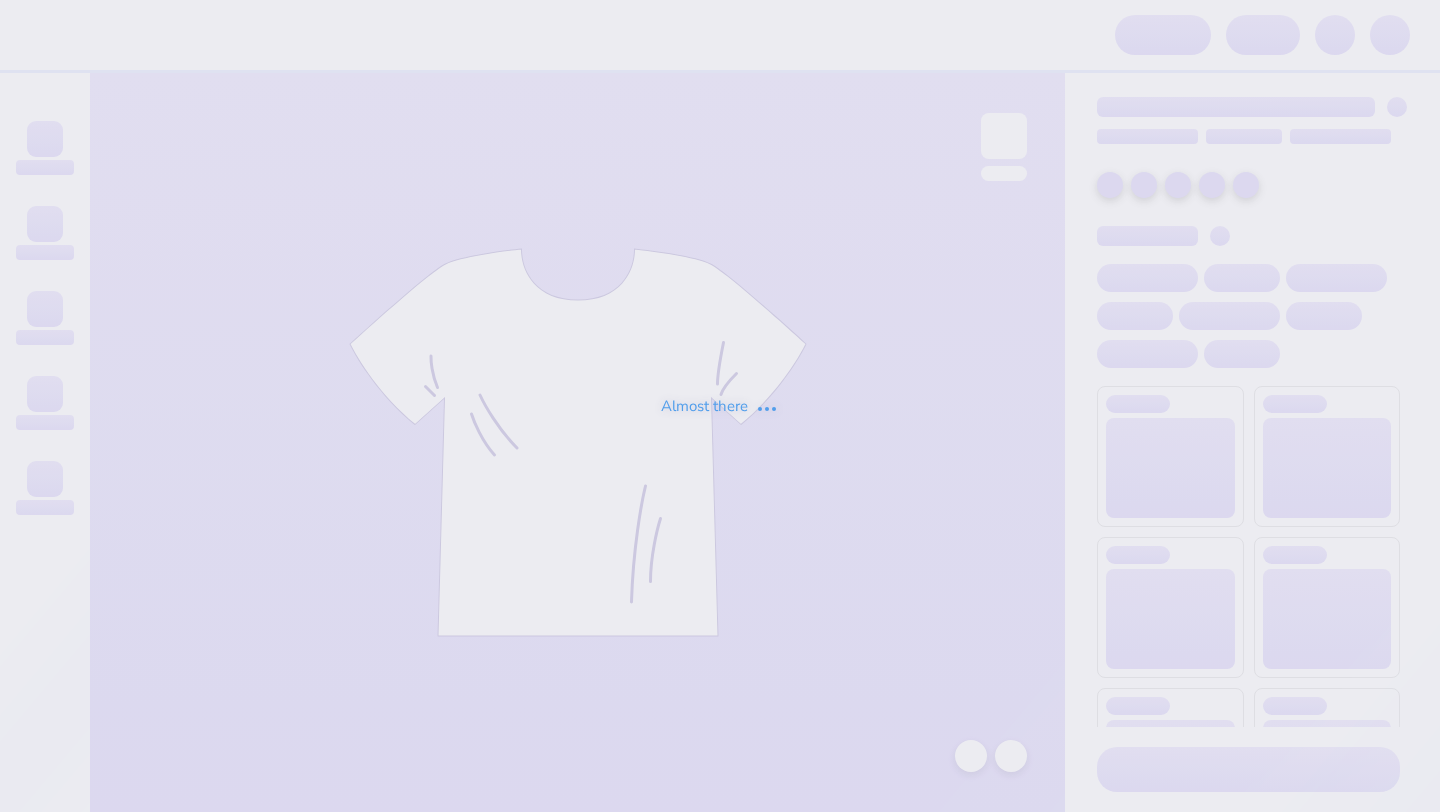scroll, scrollTop: 0, scrollLeft: 0, axis: both 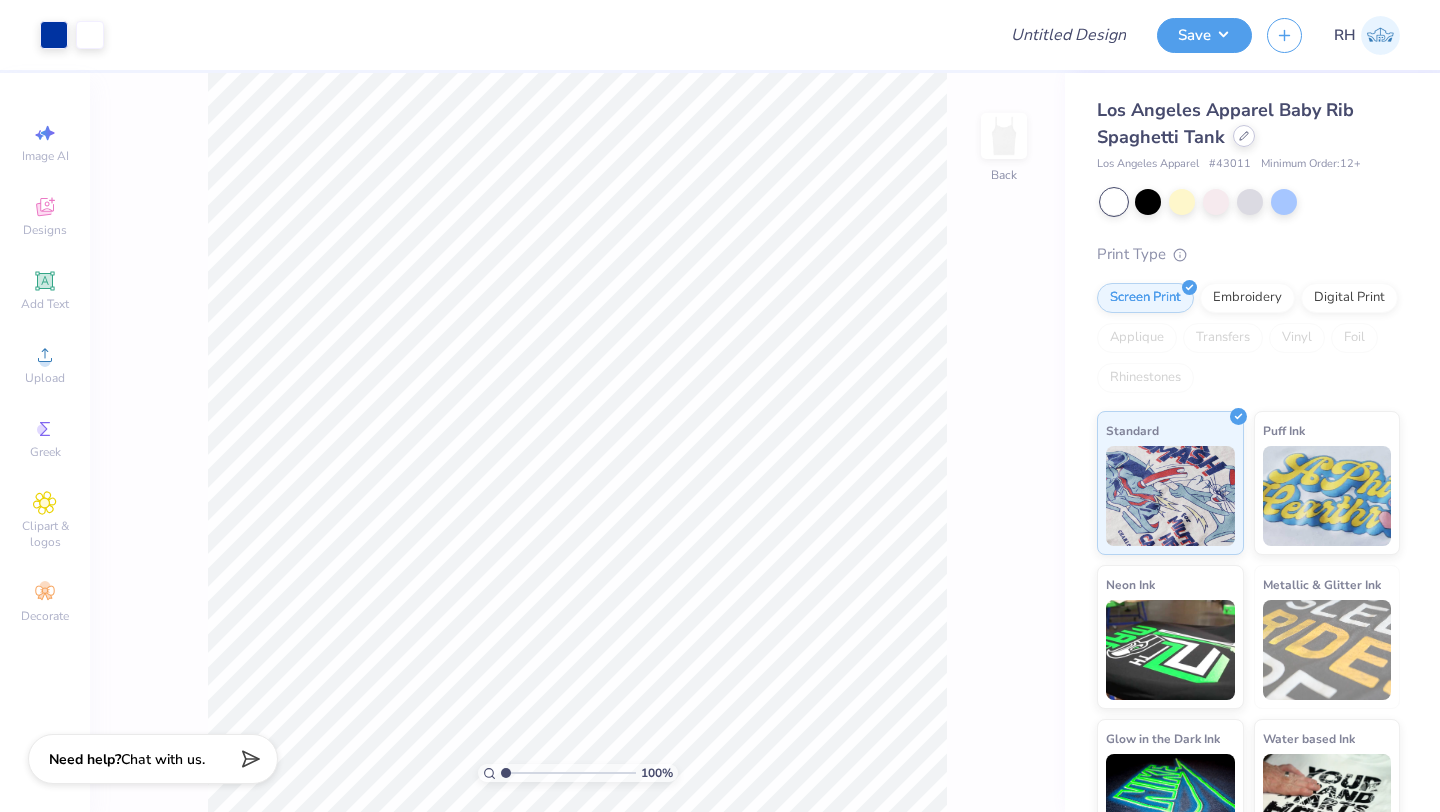 click 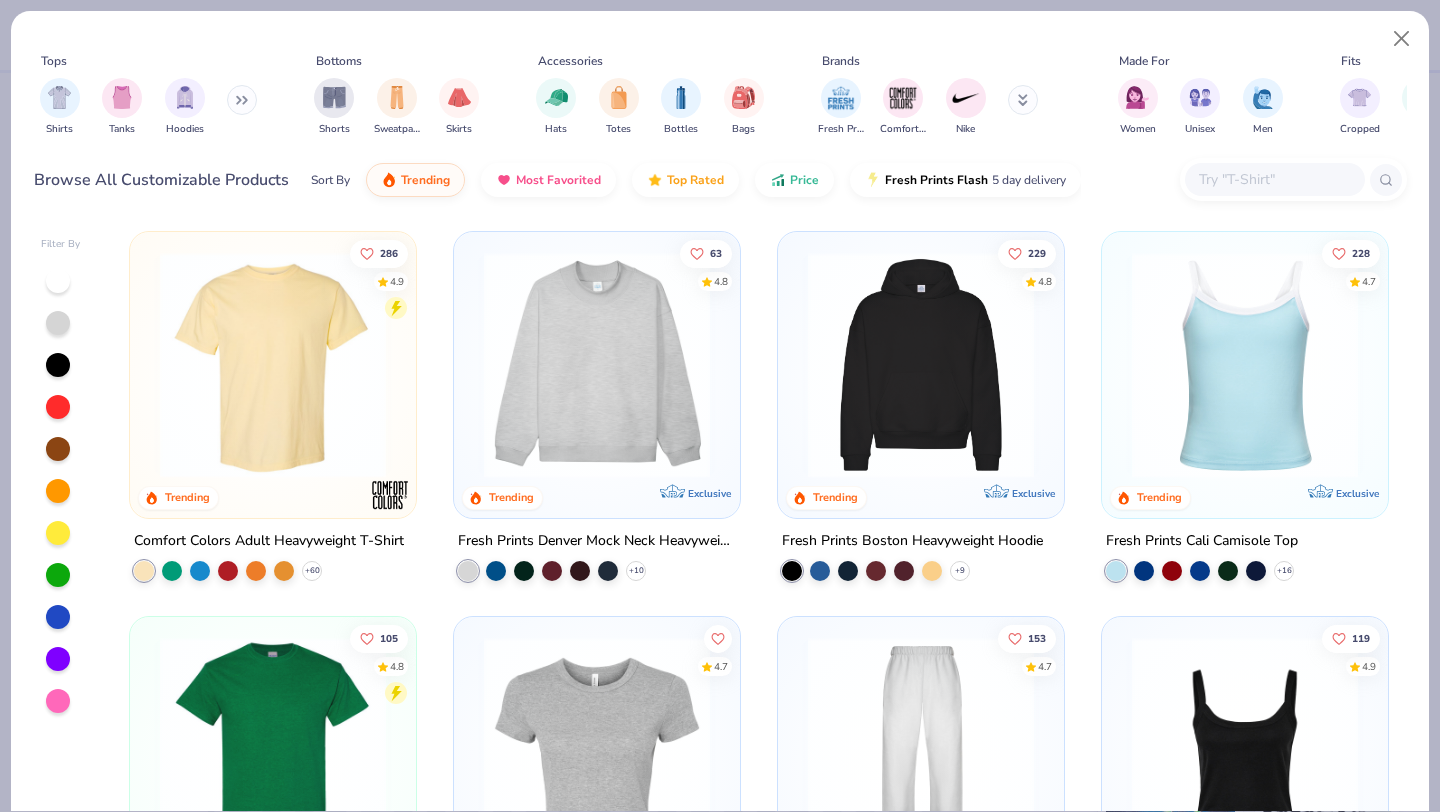 click at bounding box center (597, 365) 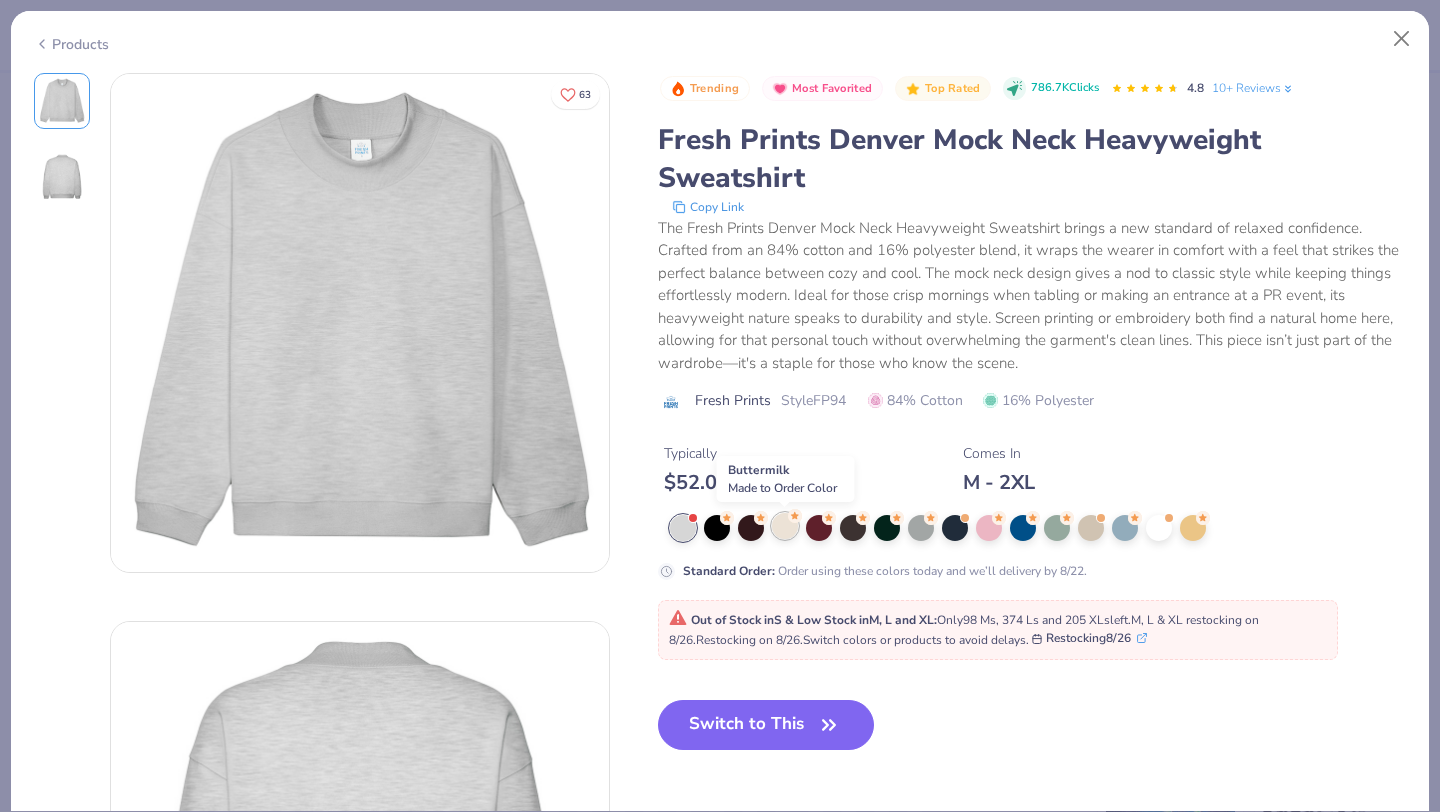 click at bounding box center (785, 526) 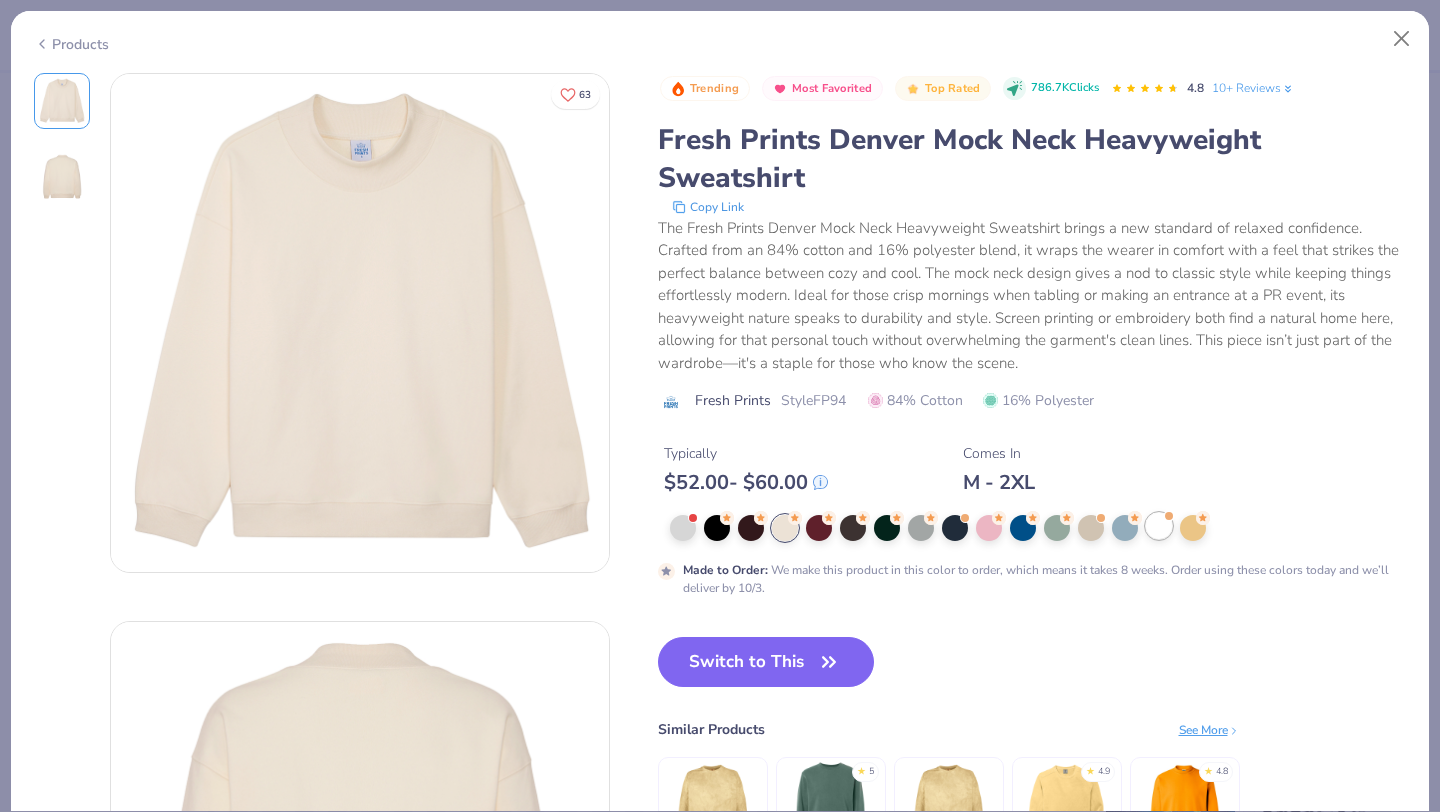 click at bounding box center [1159, 526] 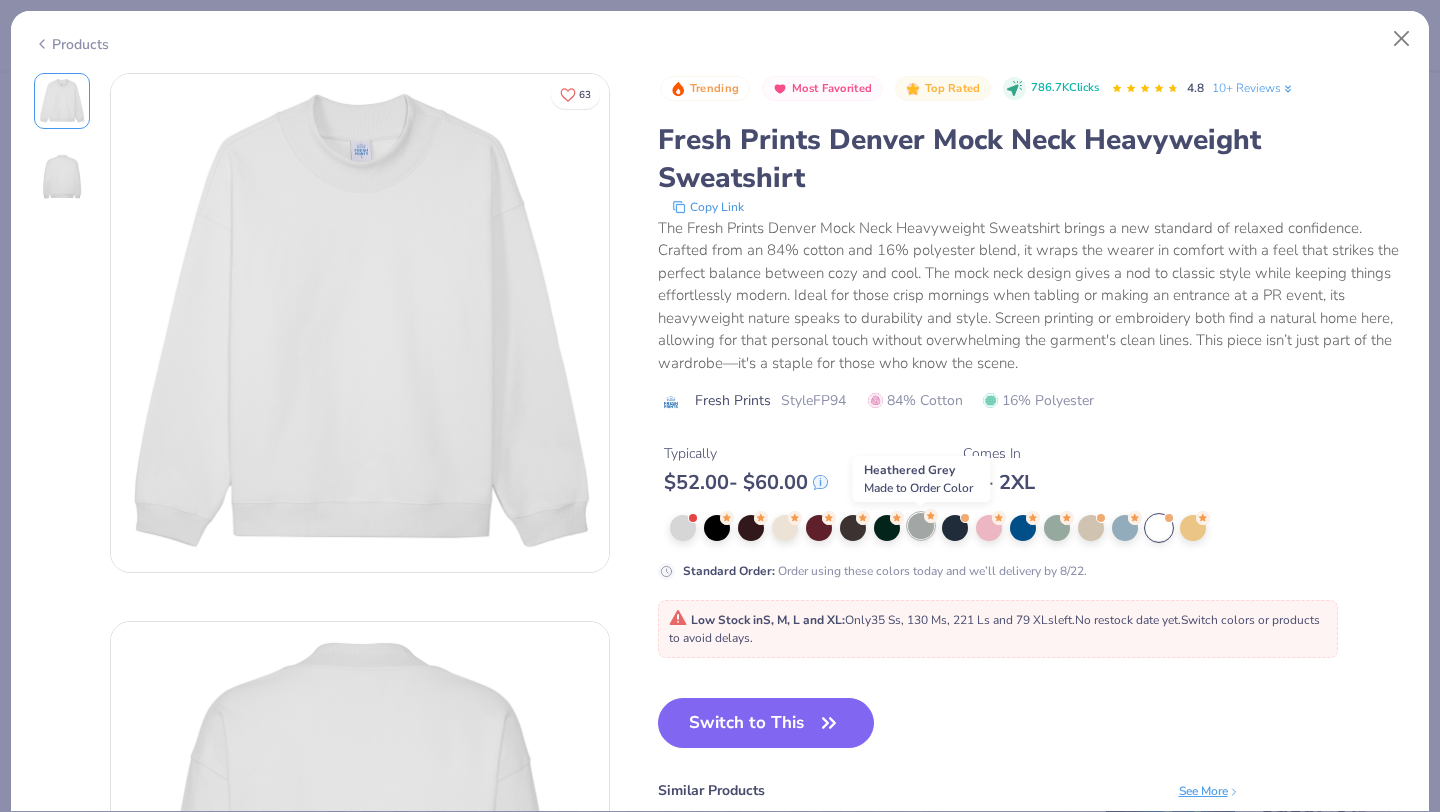 click at bounding box center (921, 526) 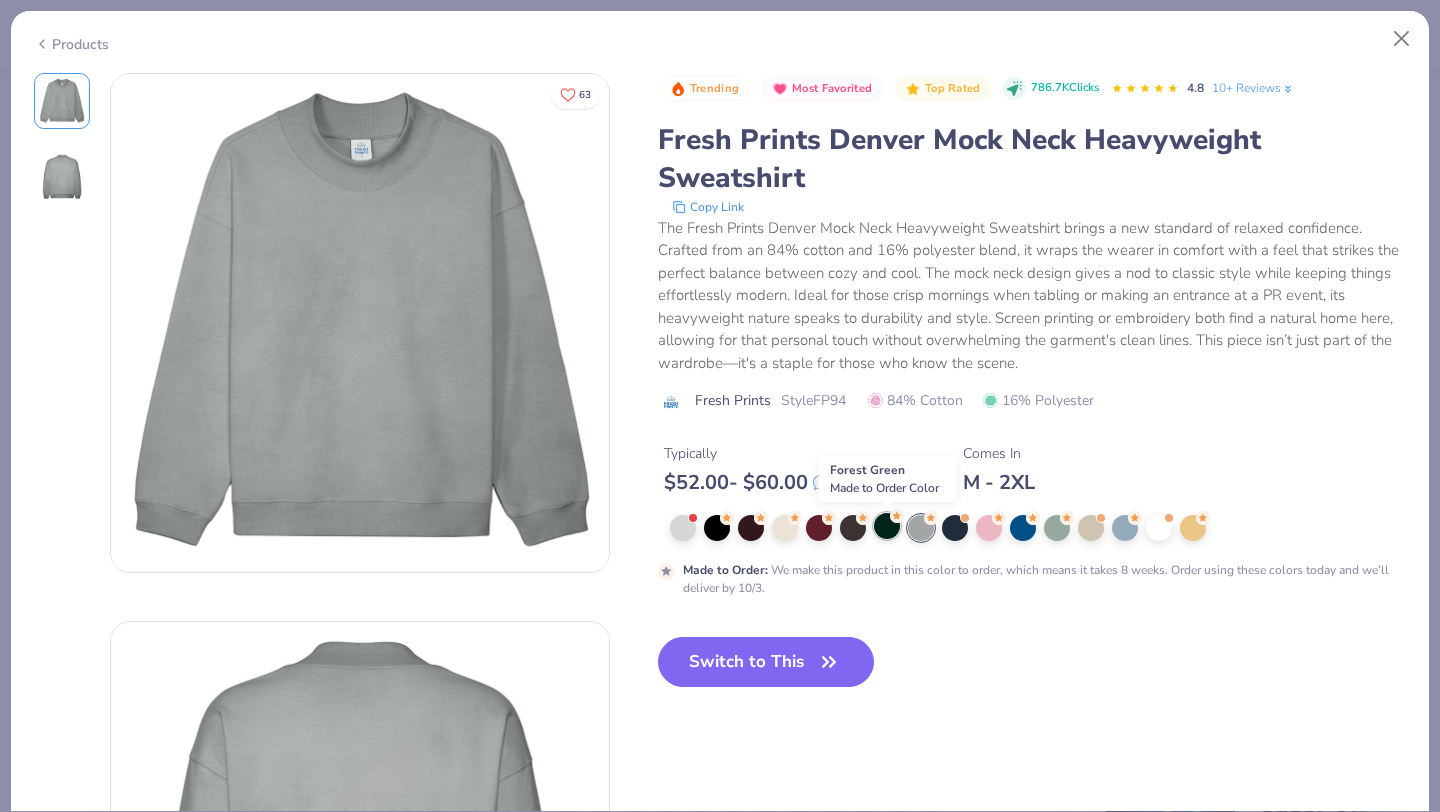 click at bounding box center [887, 526] 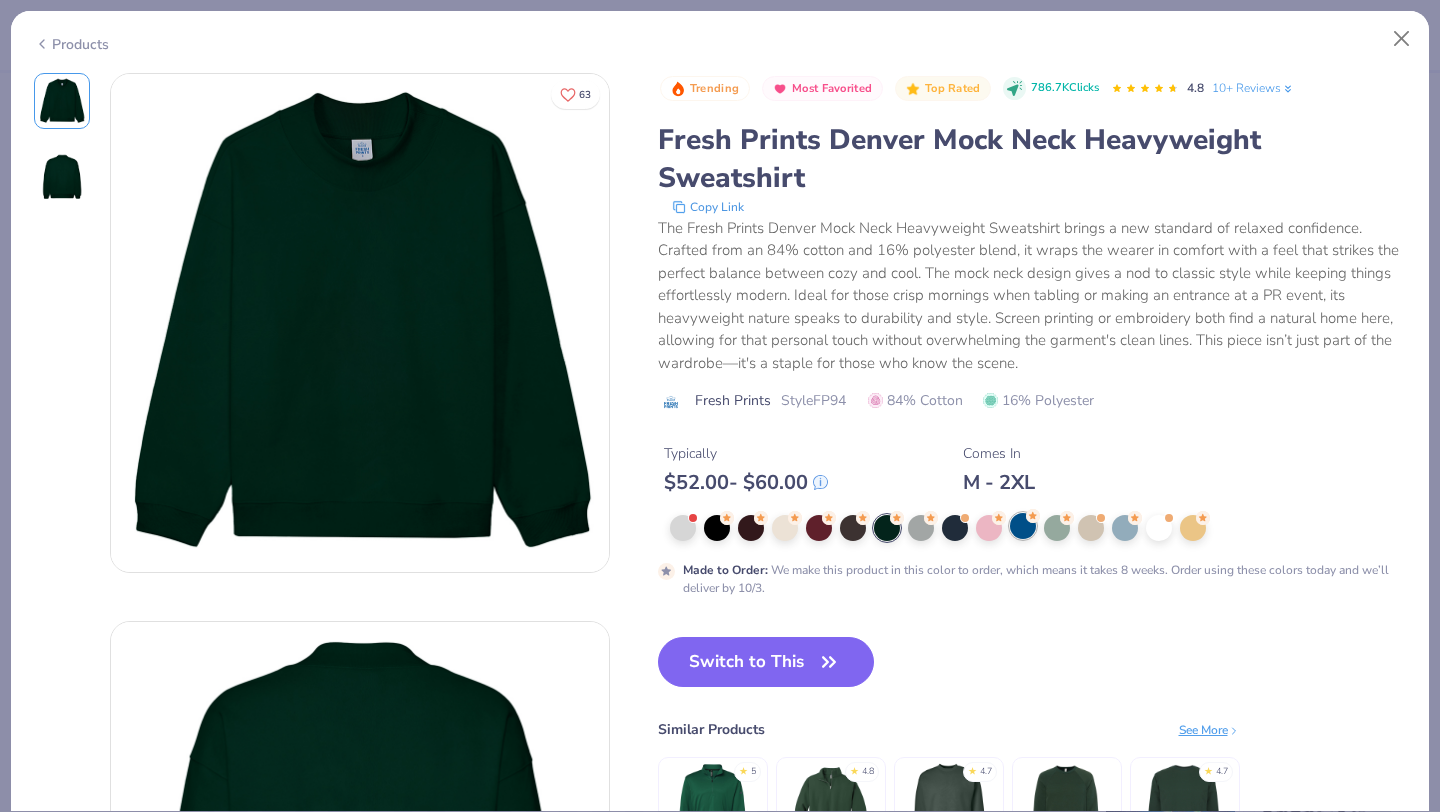 click at bounding box center (1023, 526) 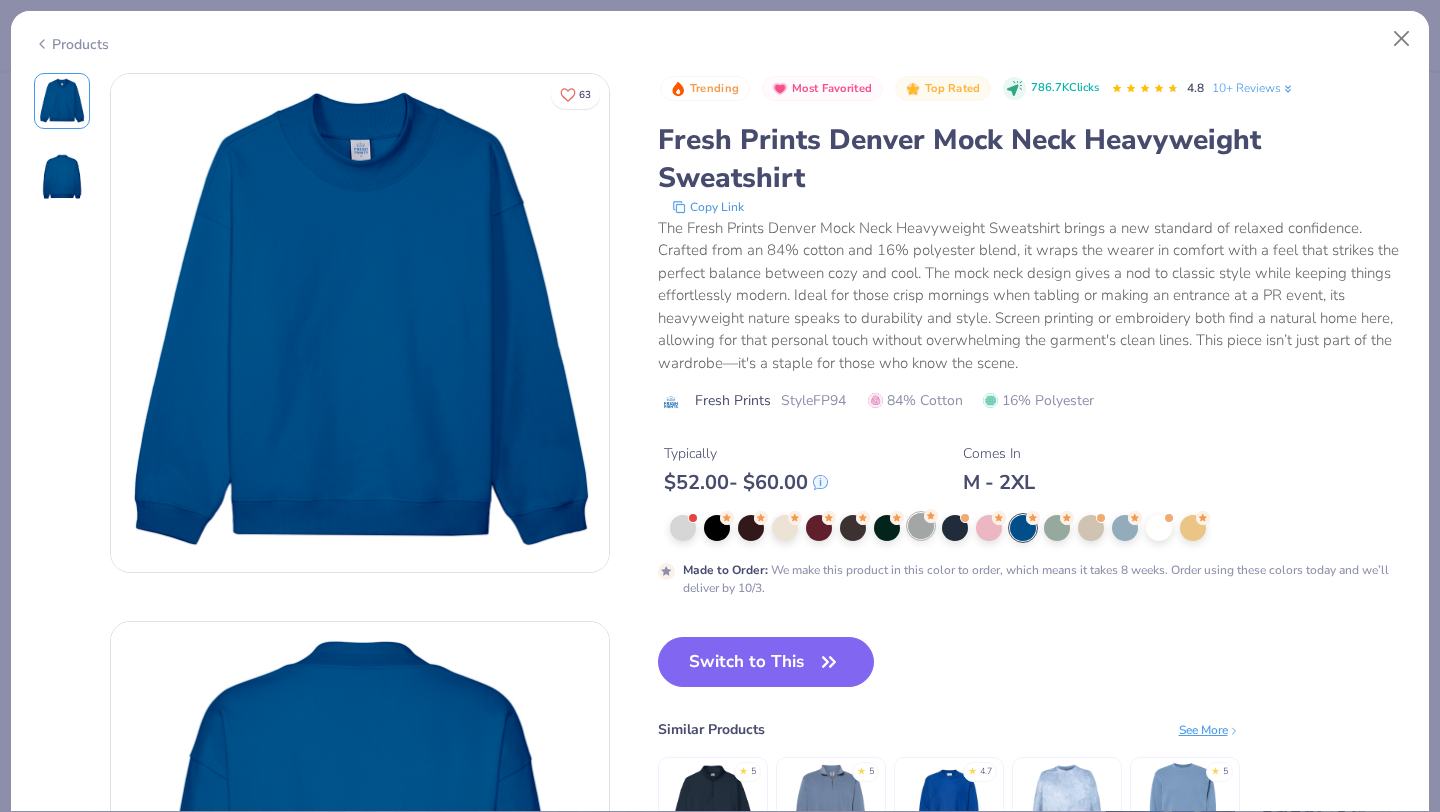 click at bounding box center (921, 526) 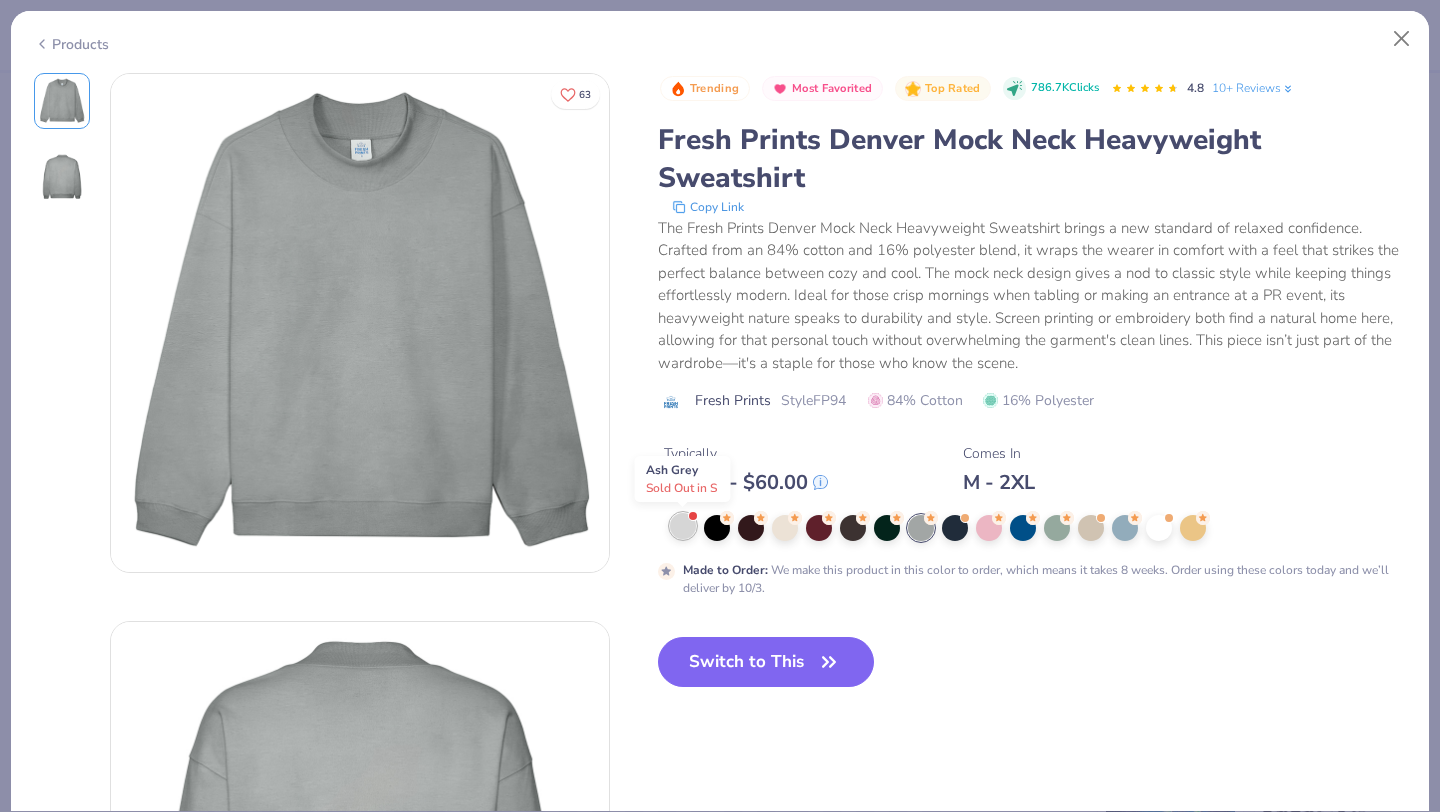 click at bounding box center (683, 526) 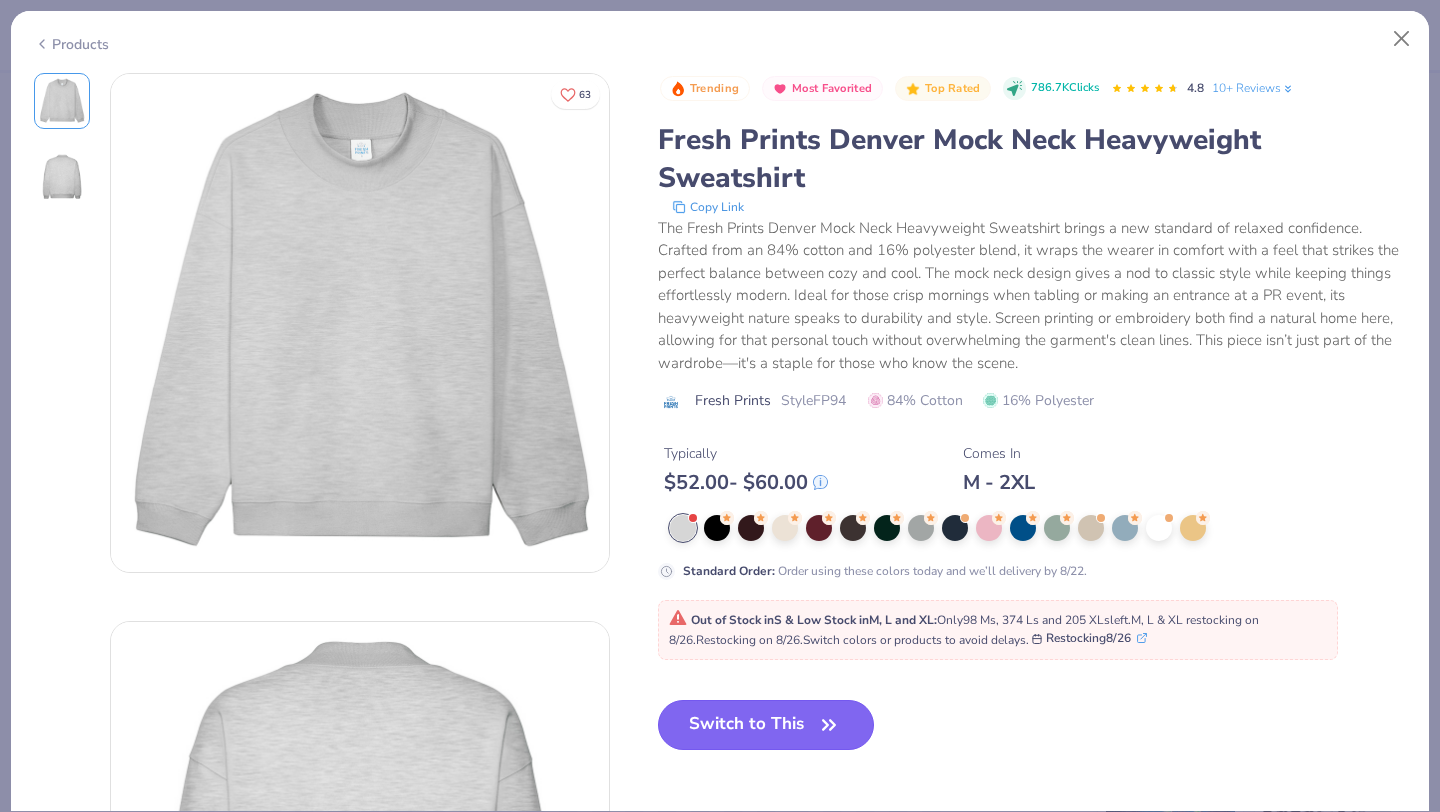 click on "Switch to This" at bounding box center [766, 725] 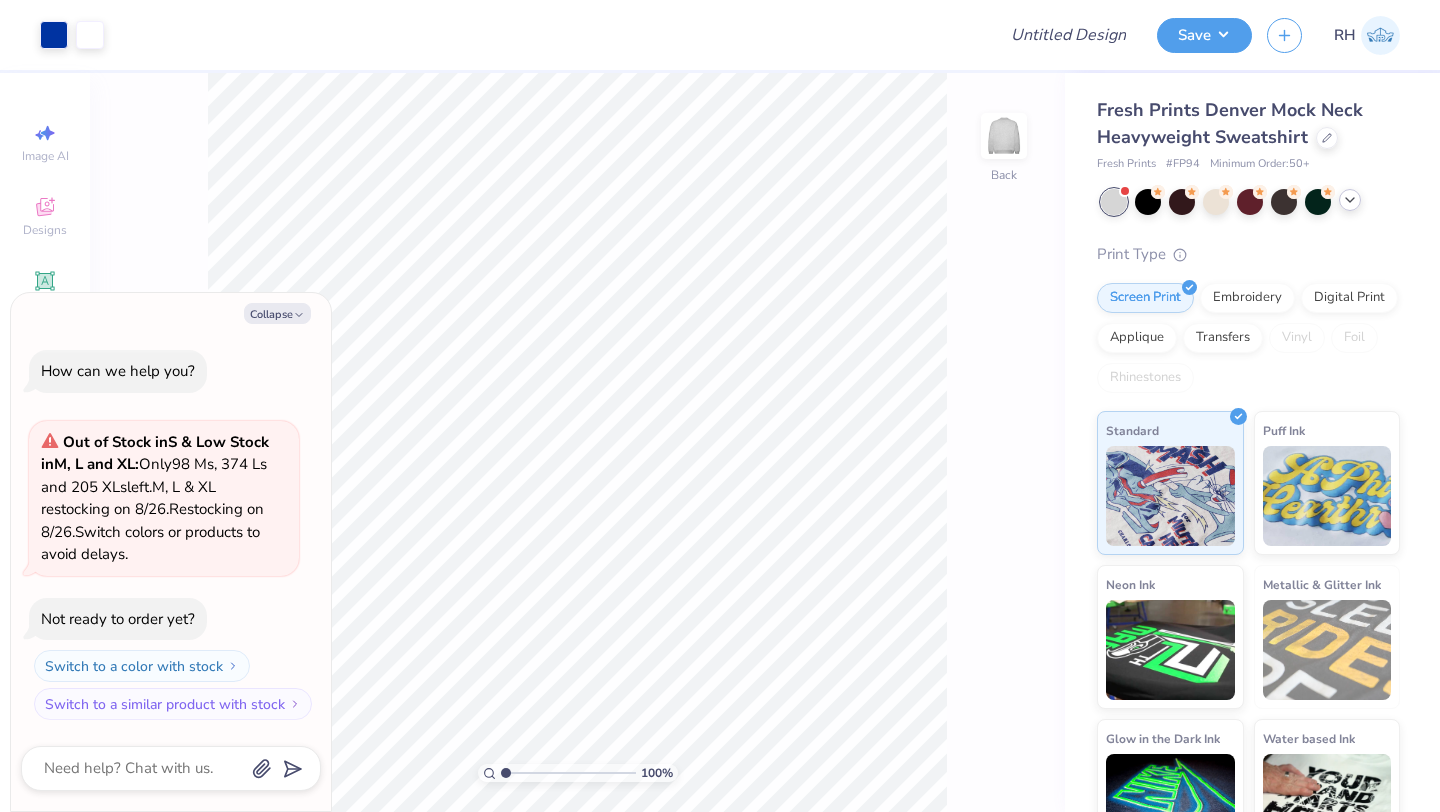 click 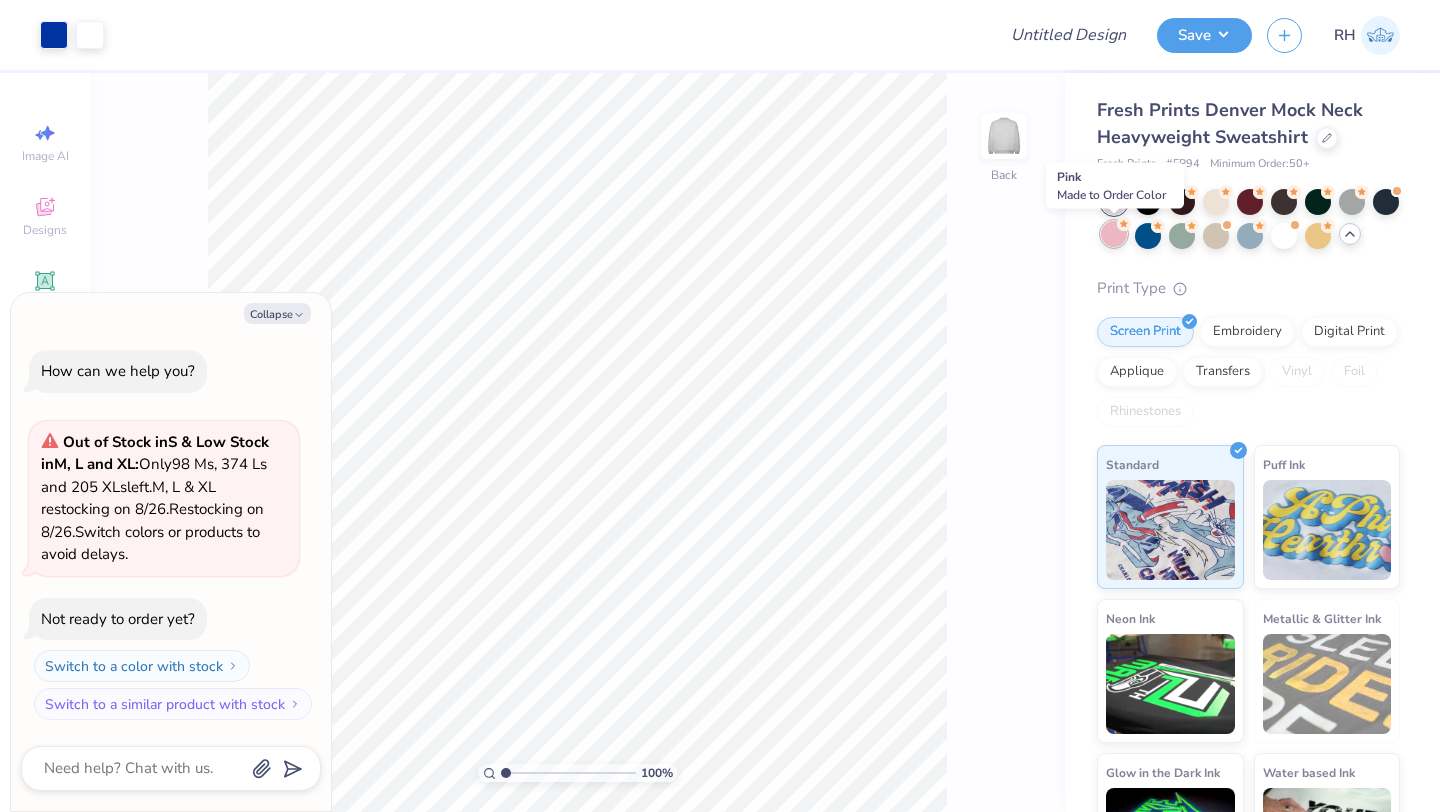 click at bounding box center (1114, 234) 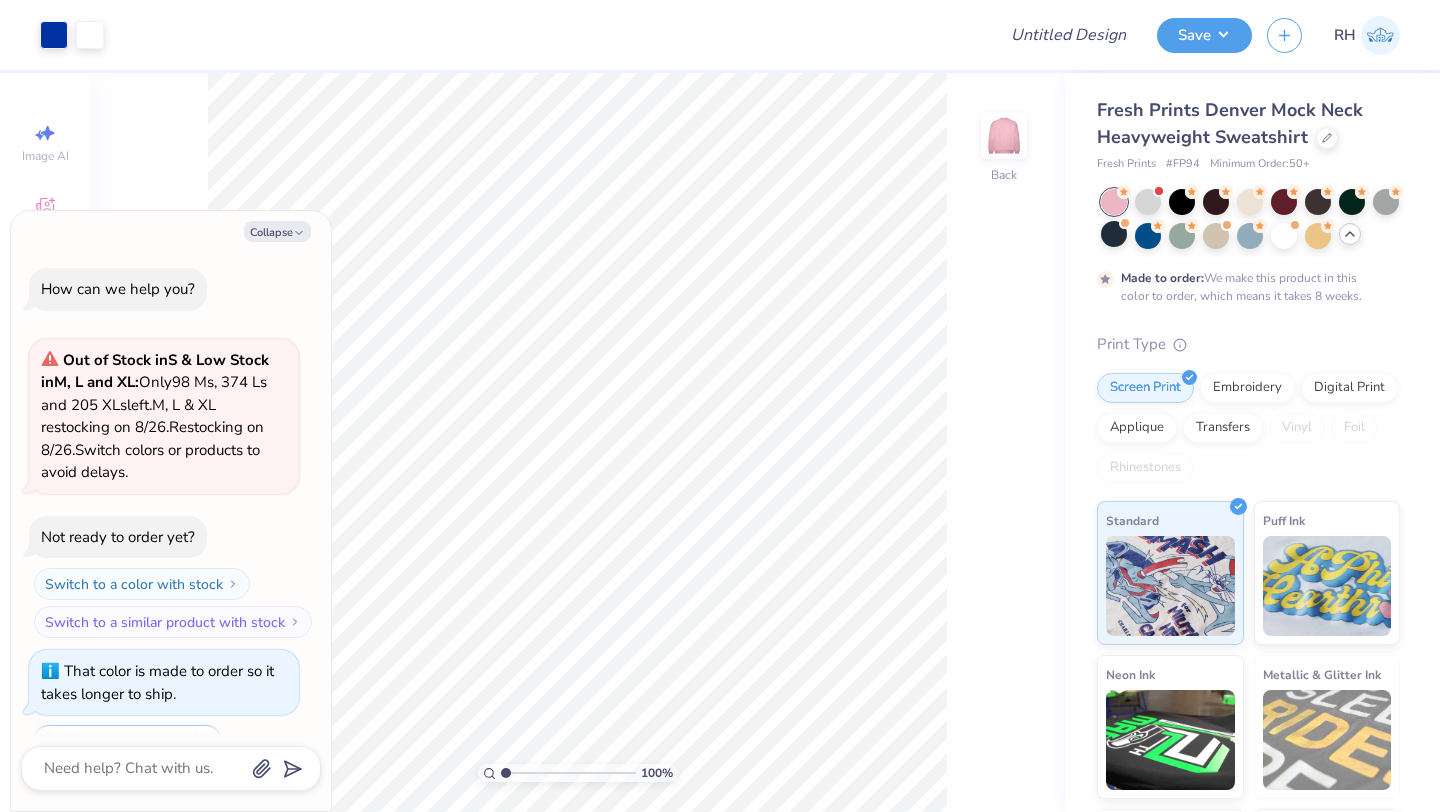 scroll, scrollTop: 84, scrollLeft: 0, axis: vertical 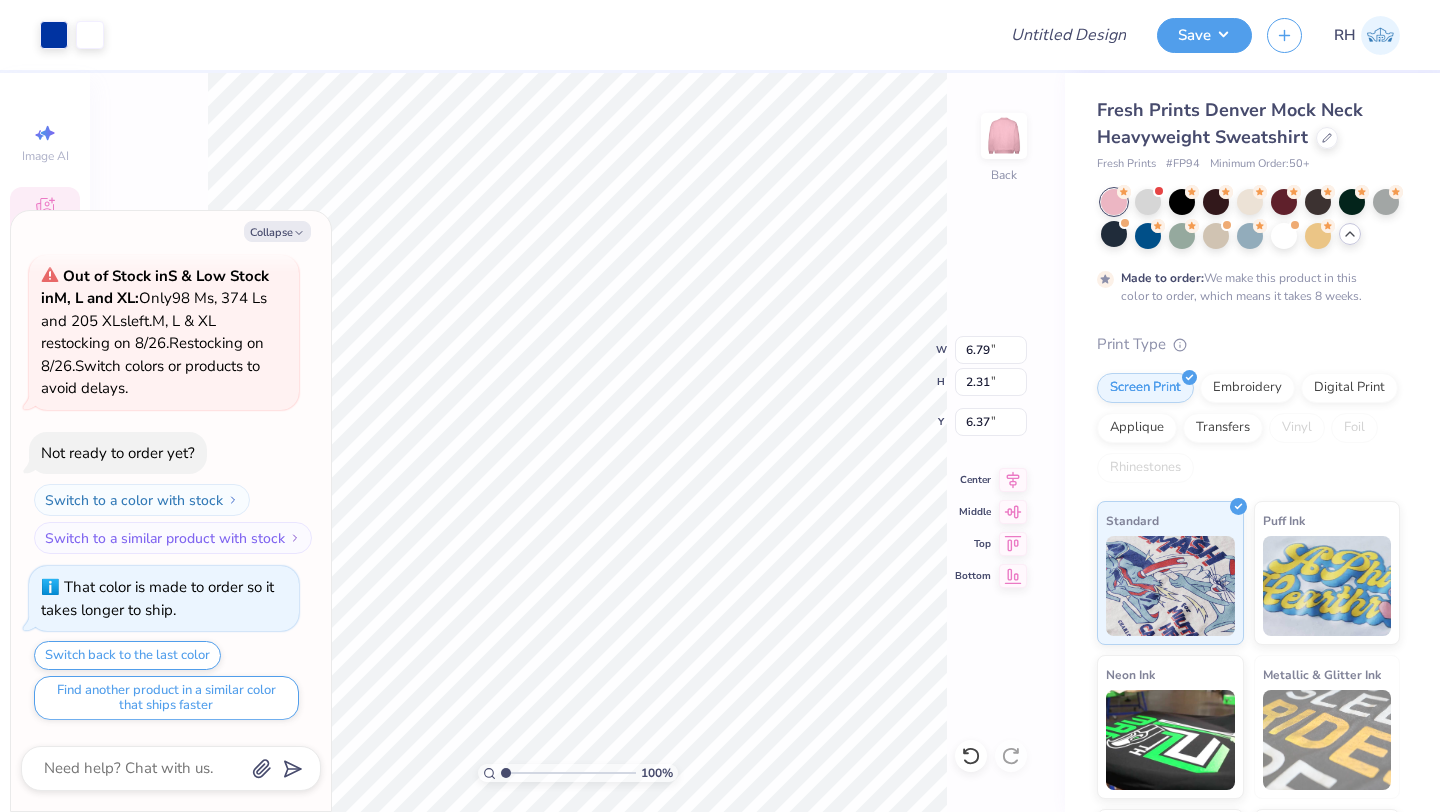type on "x" 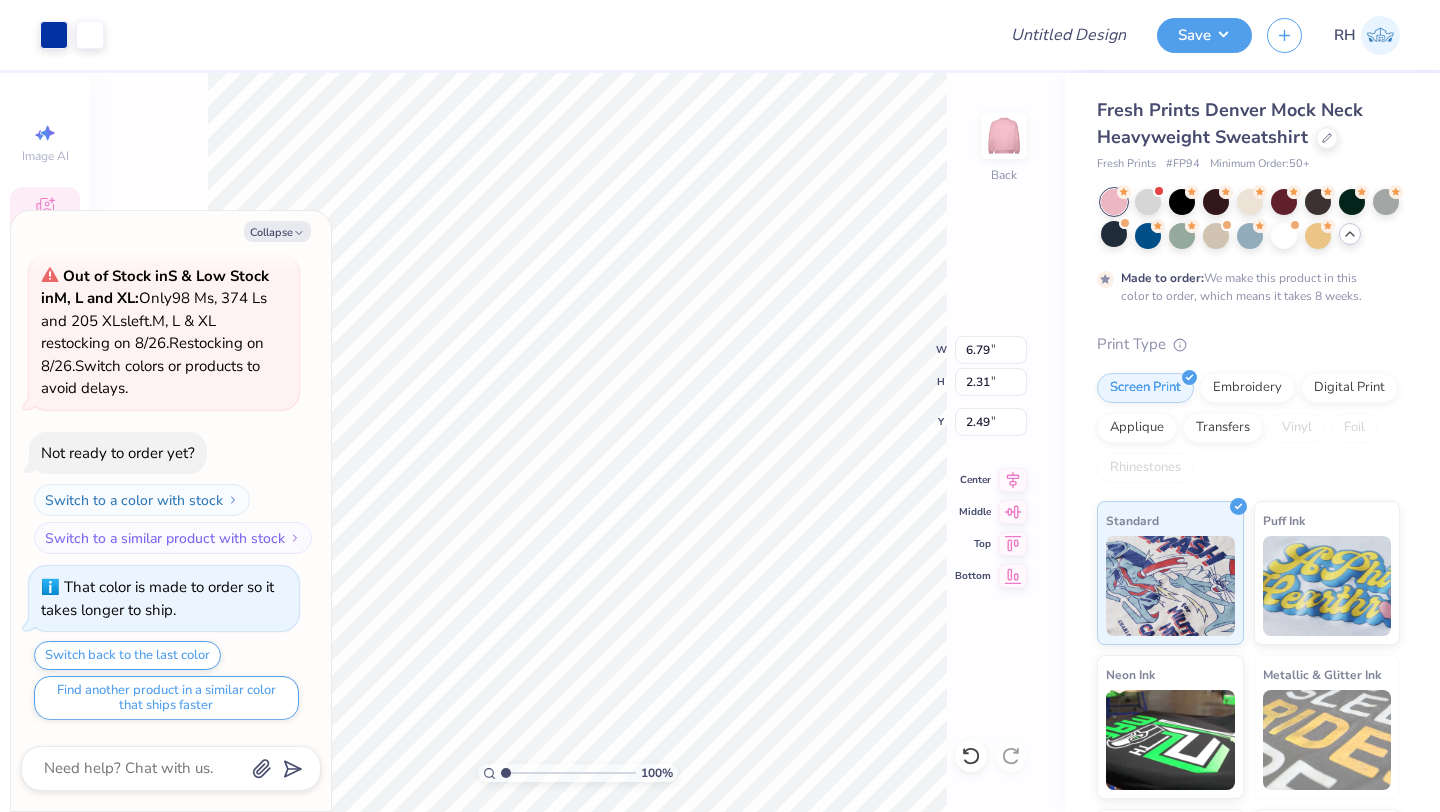 type on "x" 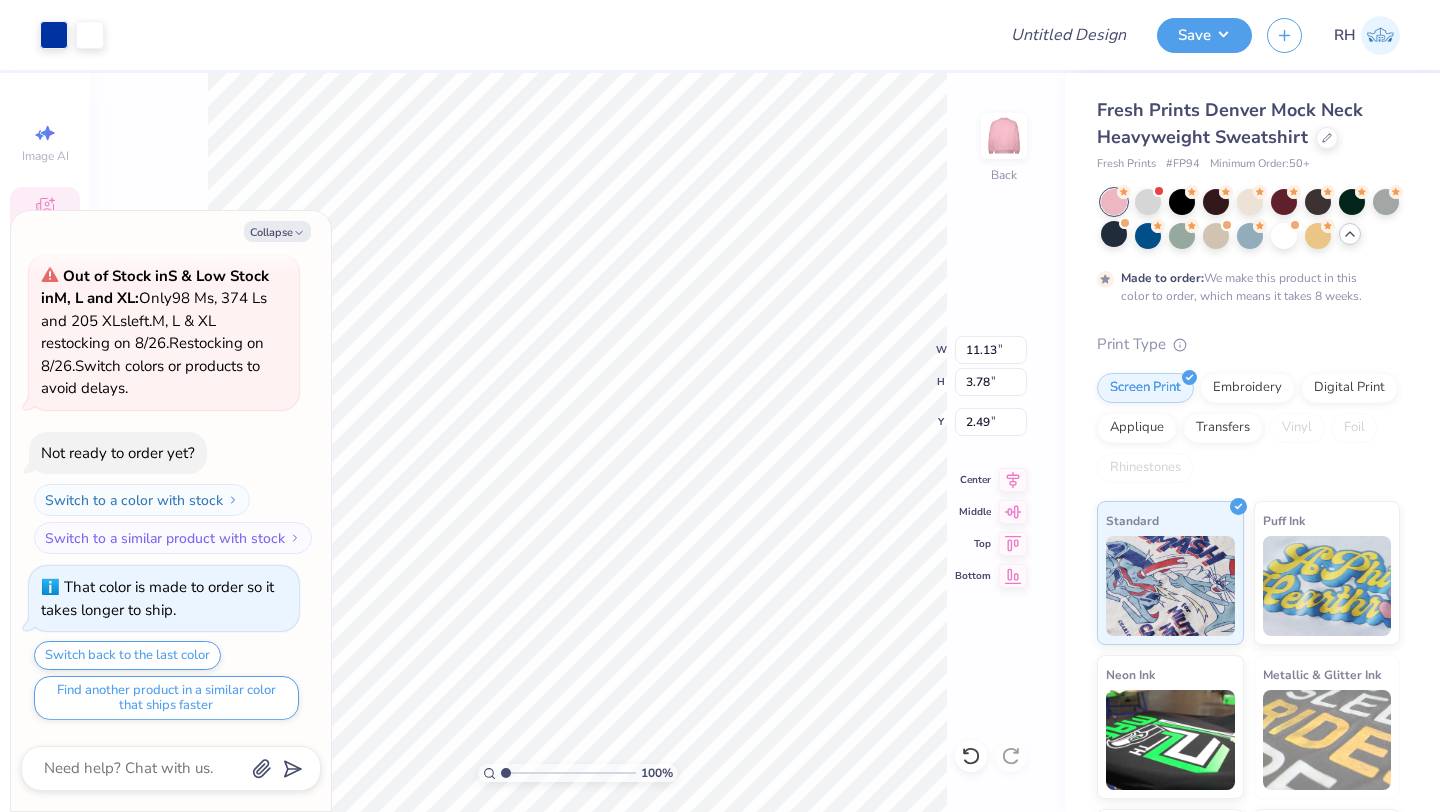 type on "x" 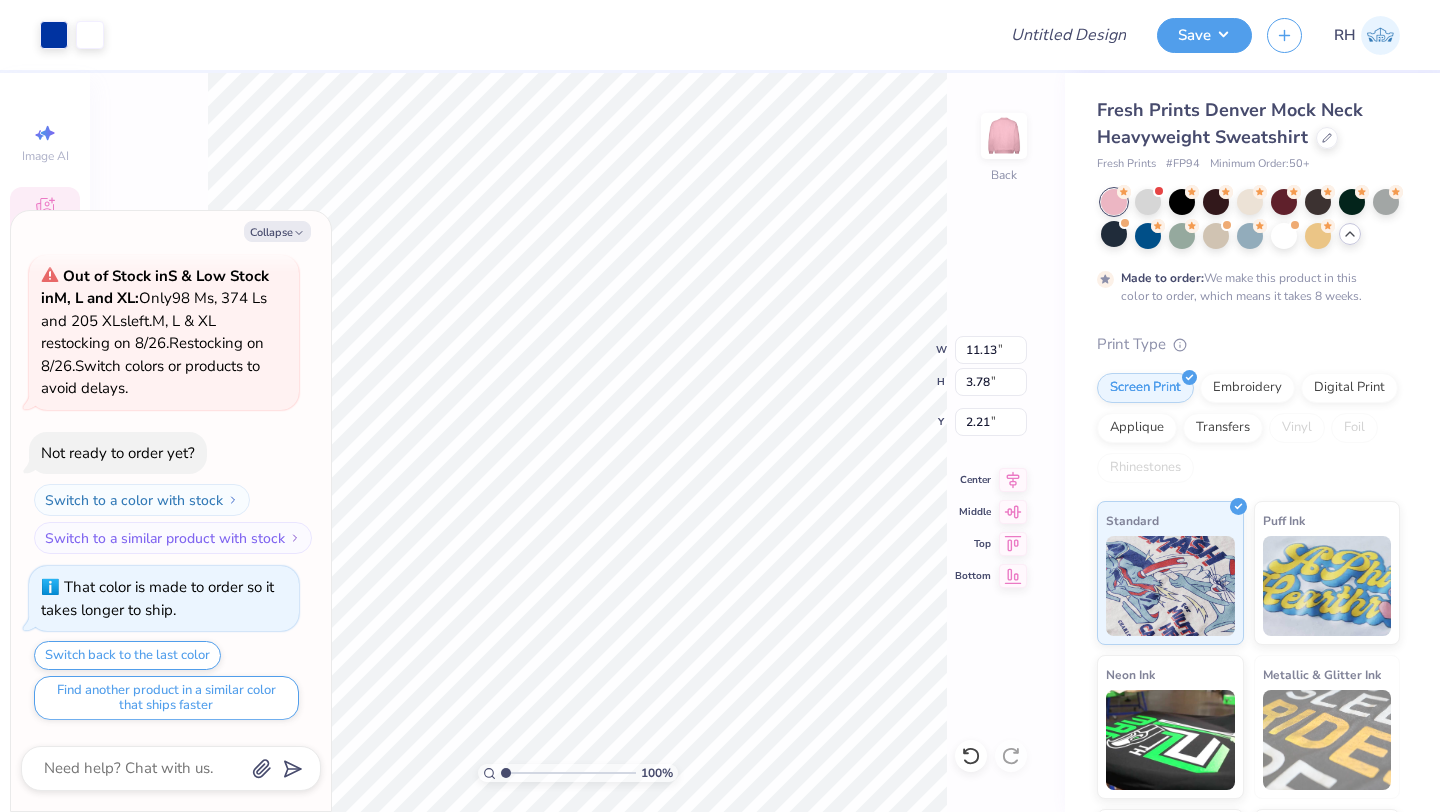 type on "x" 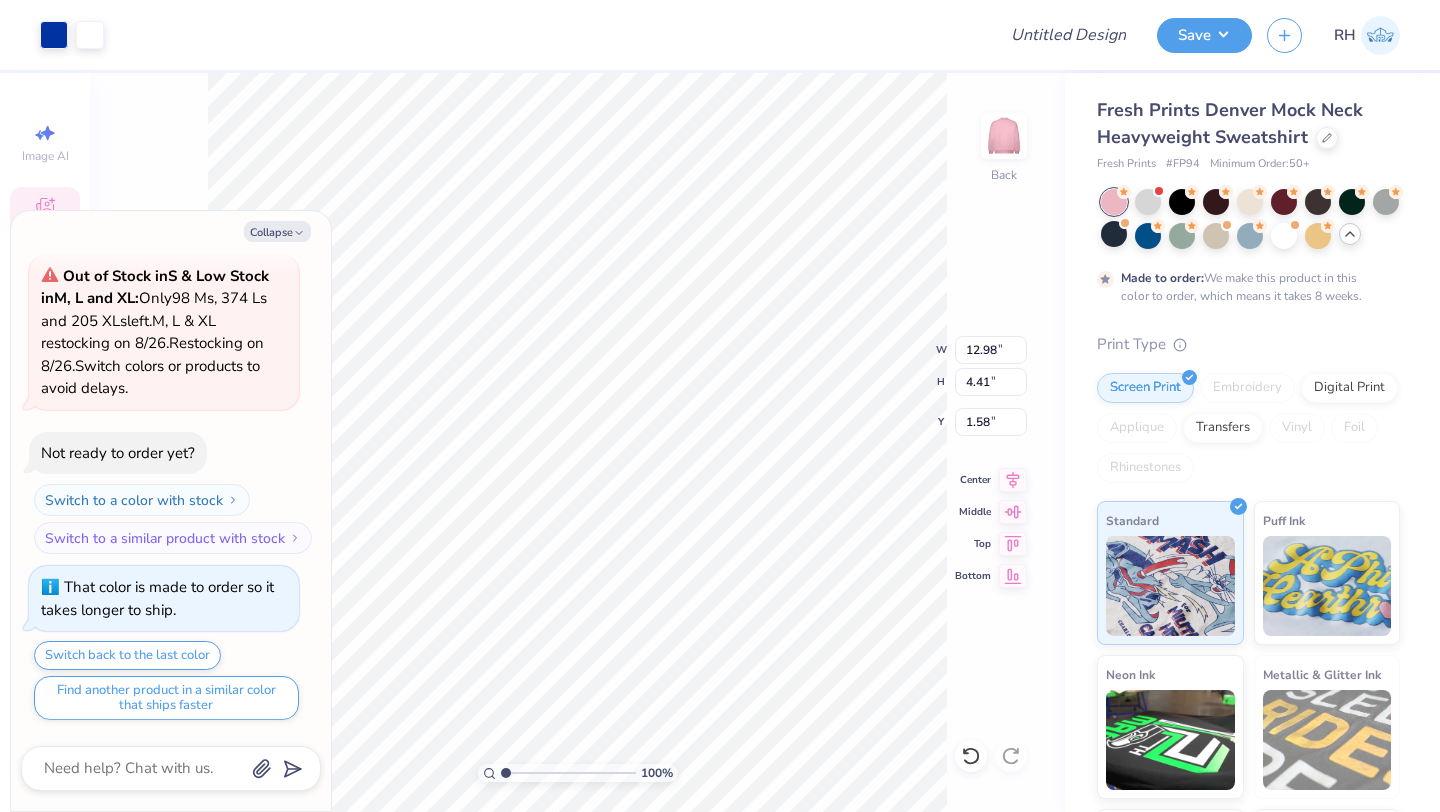 type on "x" 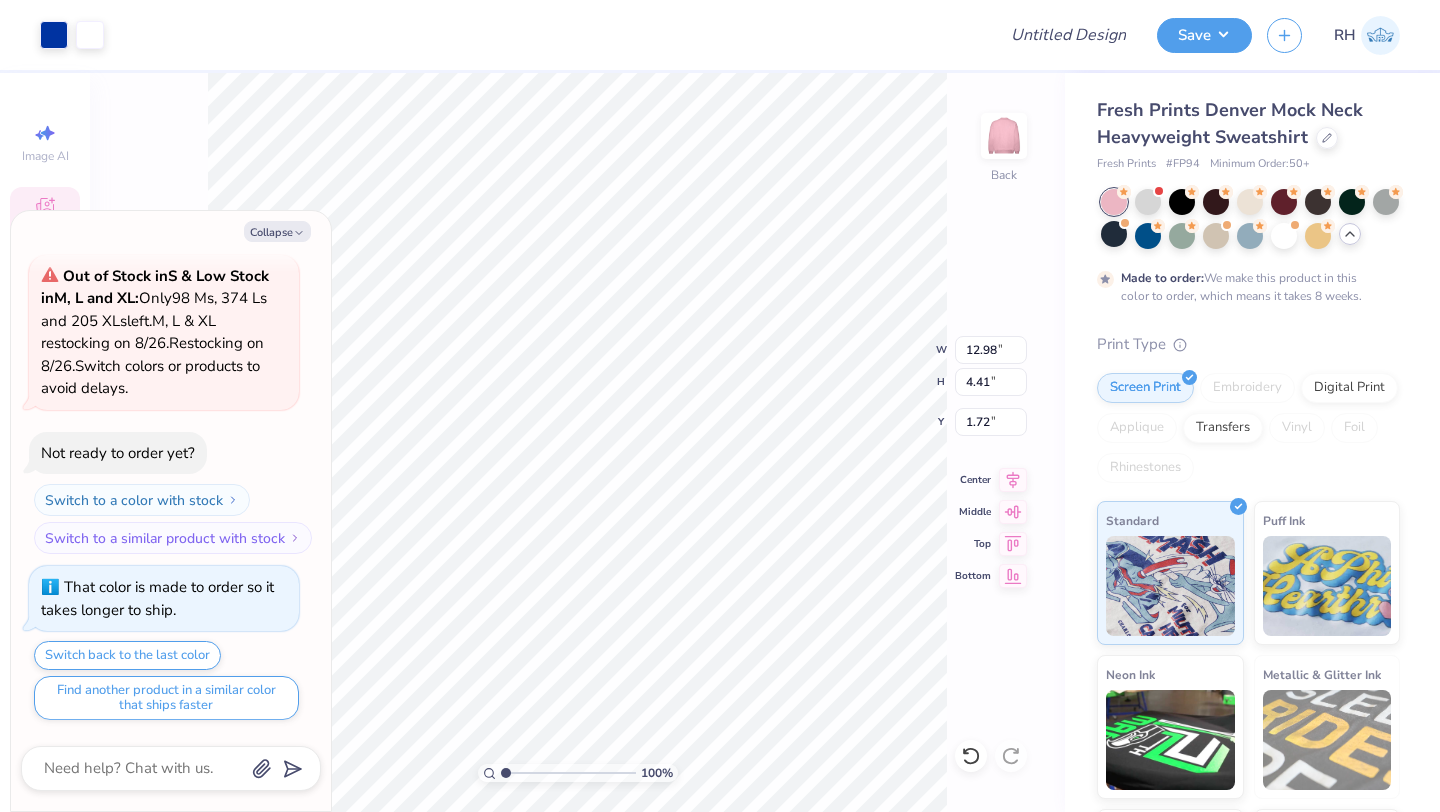 type on "x" 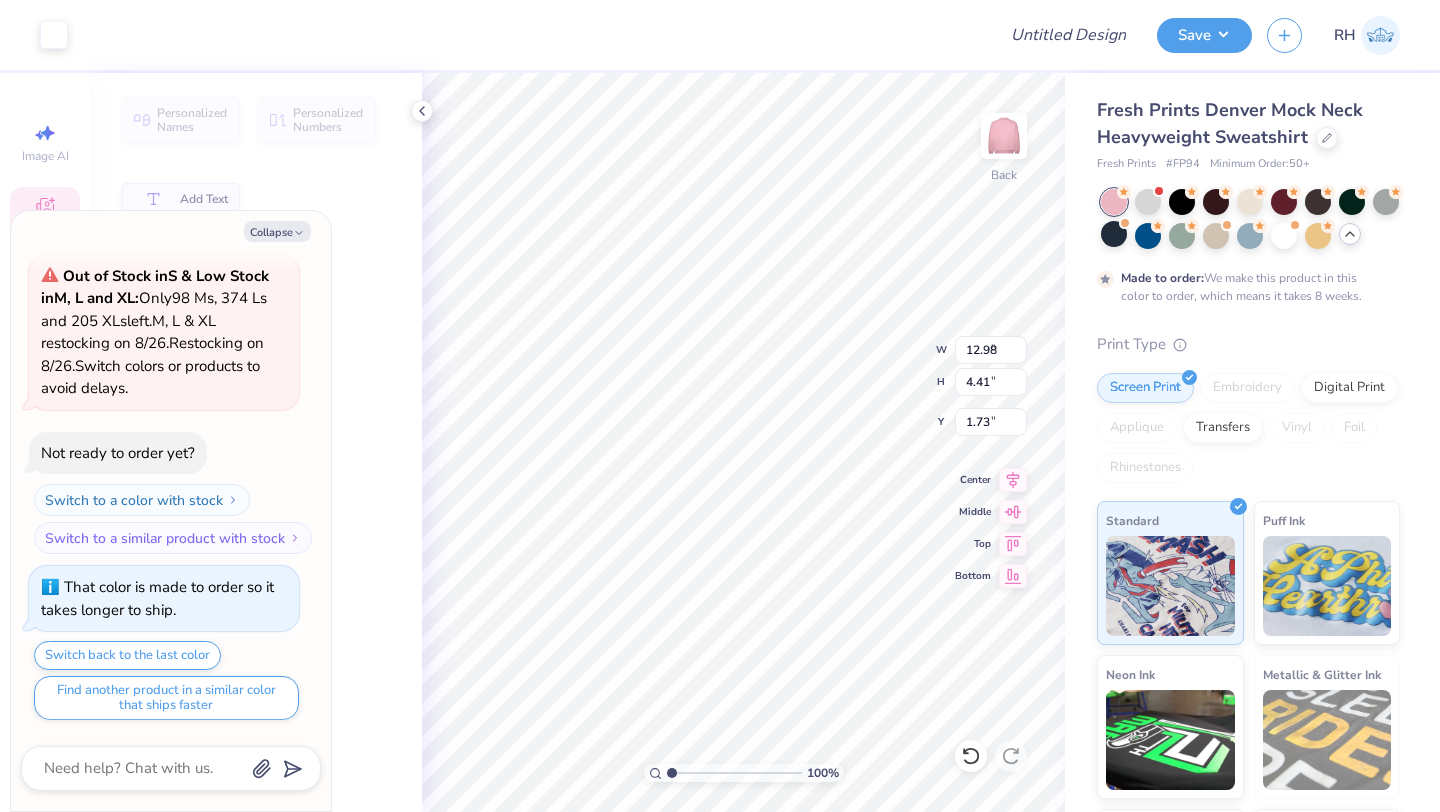 type on "x" 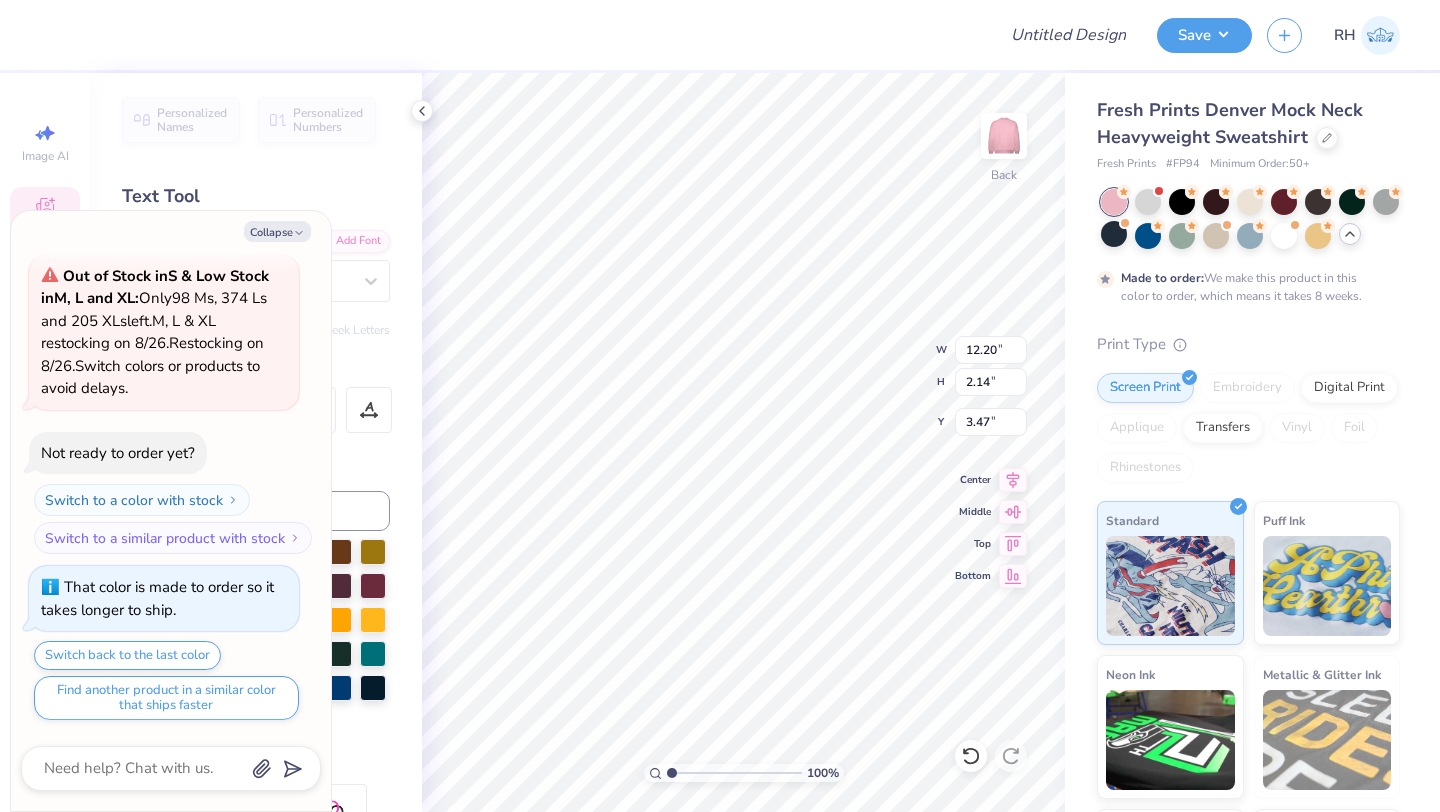 scroll, scrollTop: 0, scrollLeft: 1, axis: horizontal 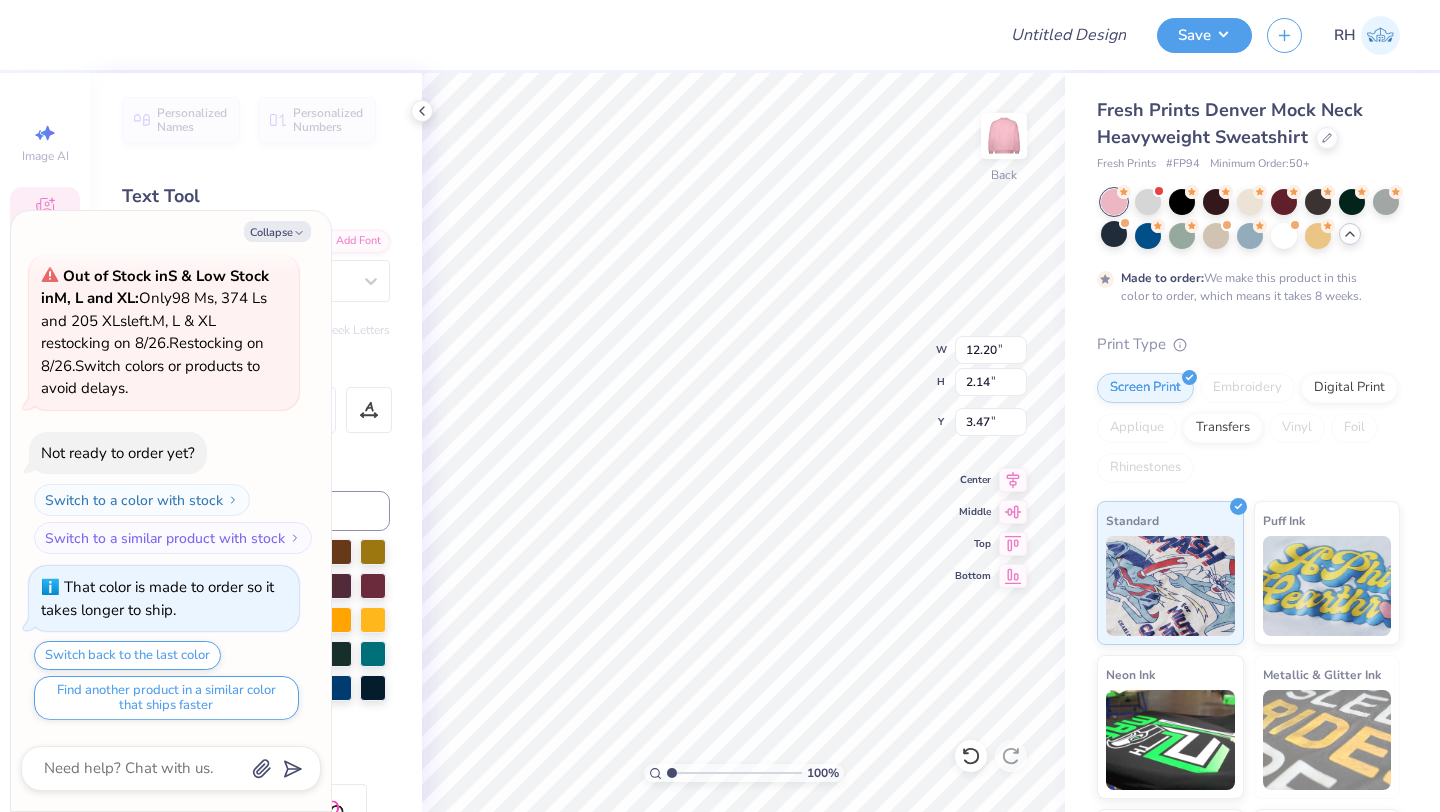 type on "x" 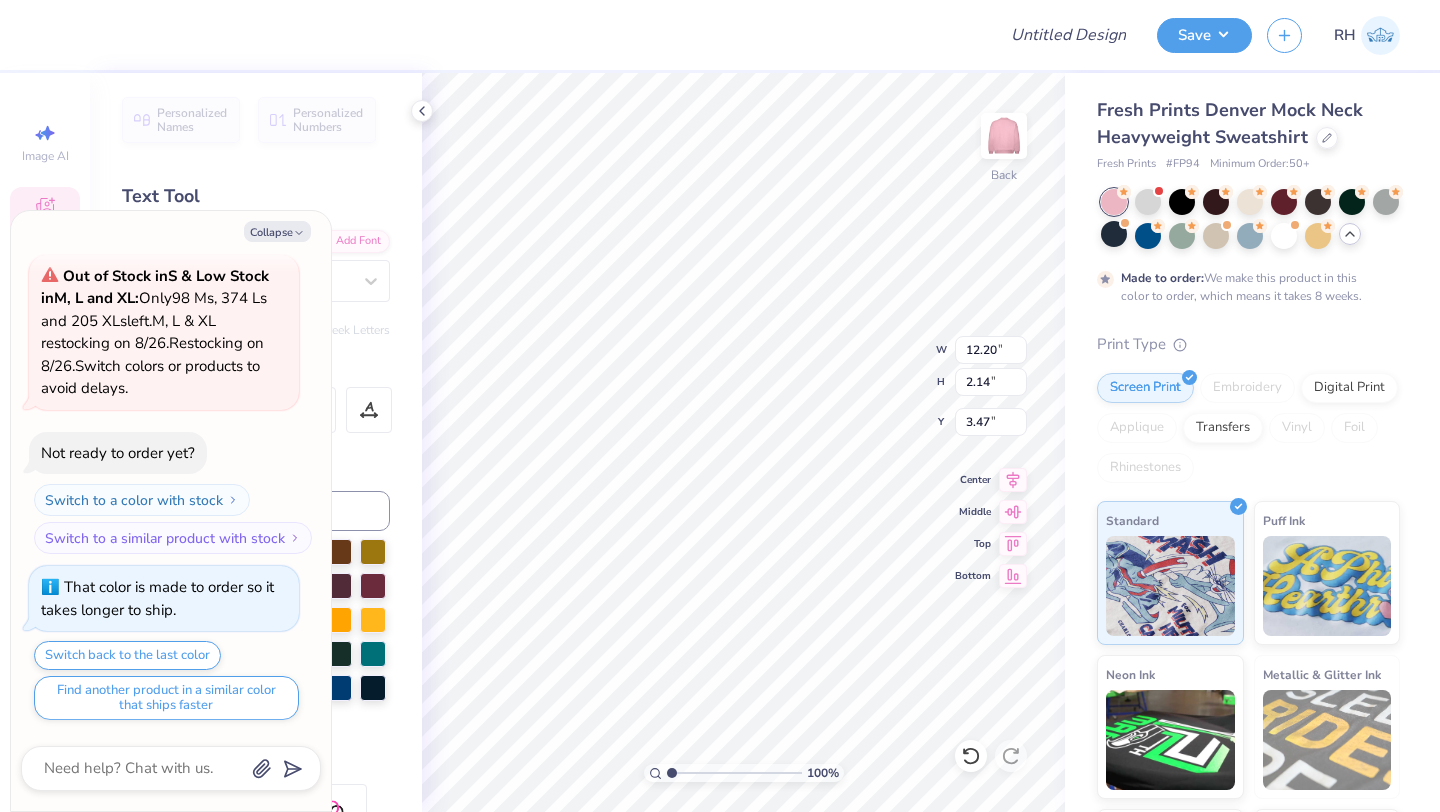 type on "a Delta" 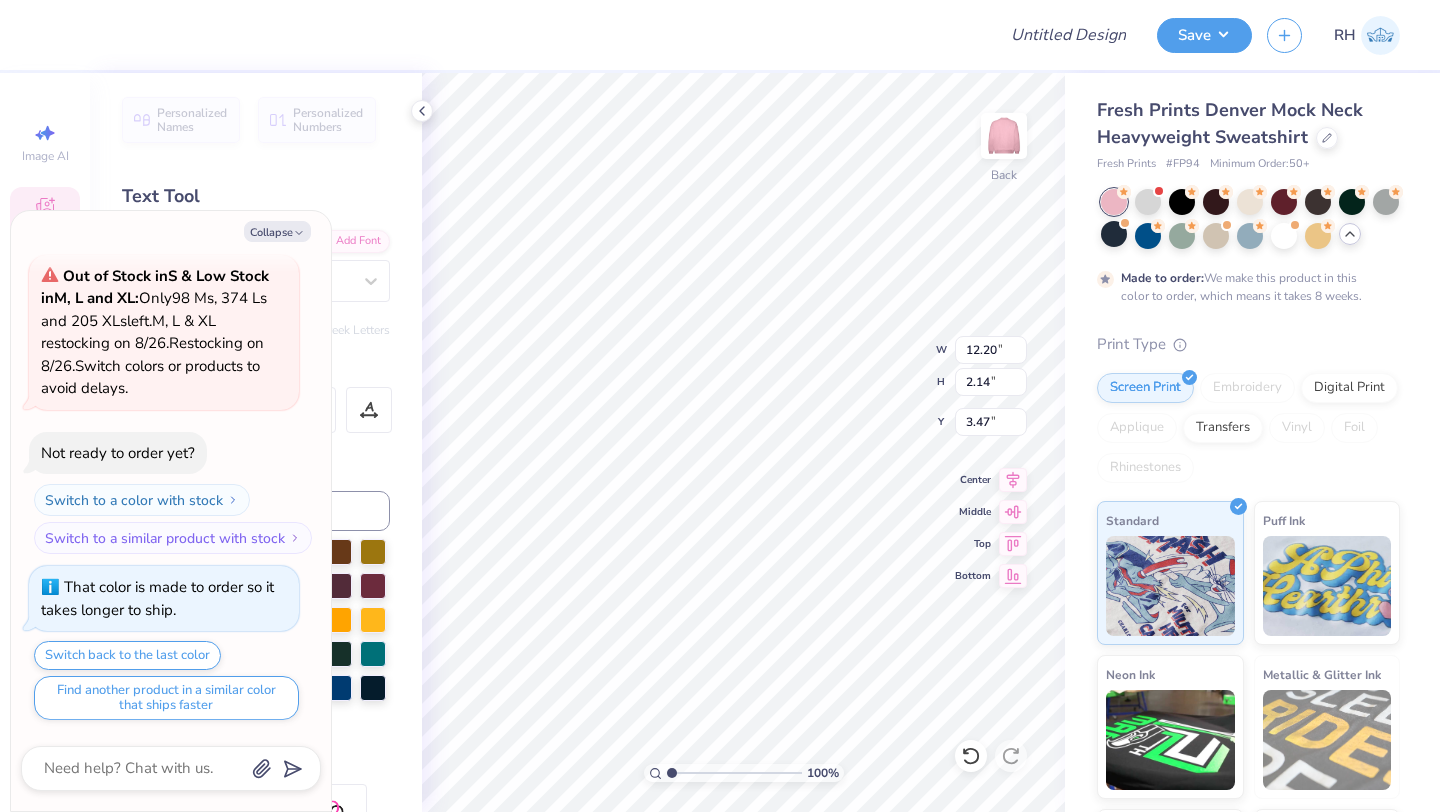 type on "x" 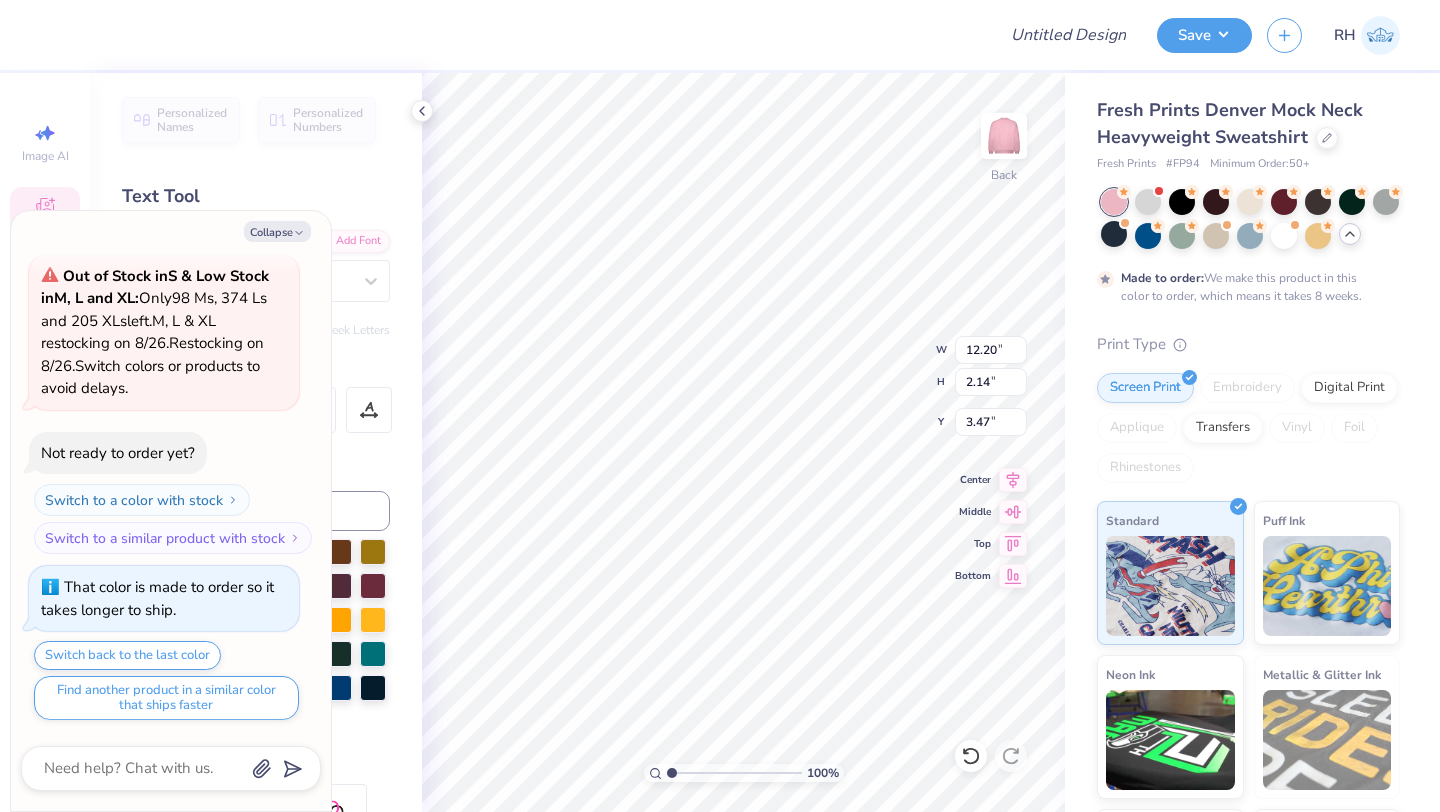 type on "x" 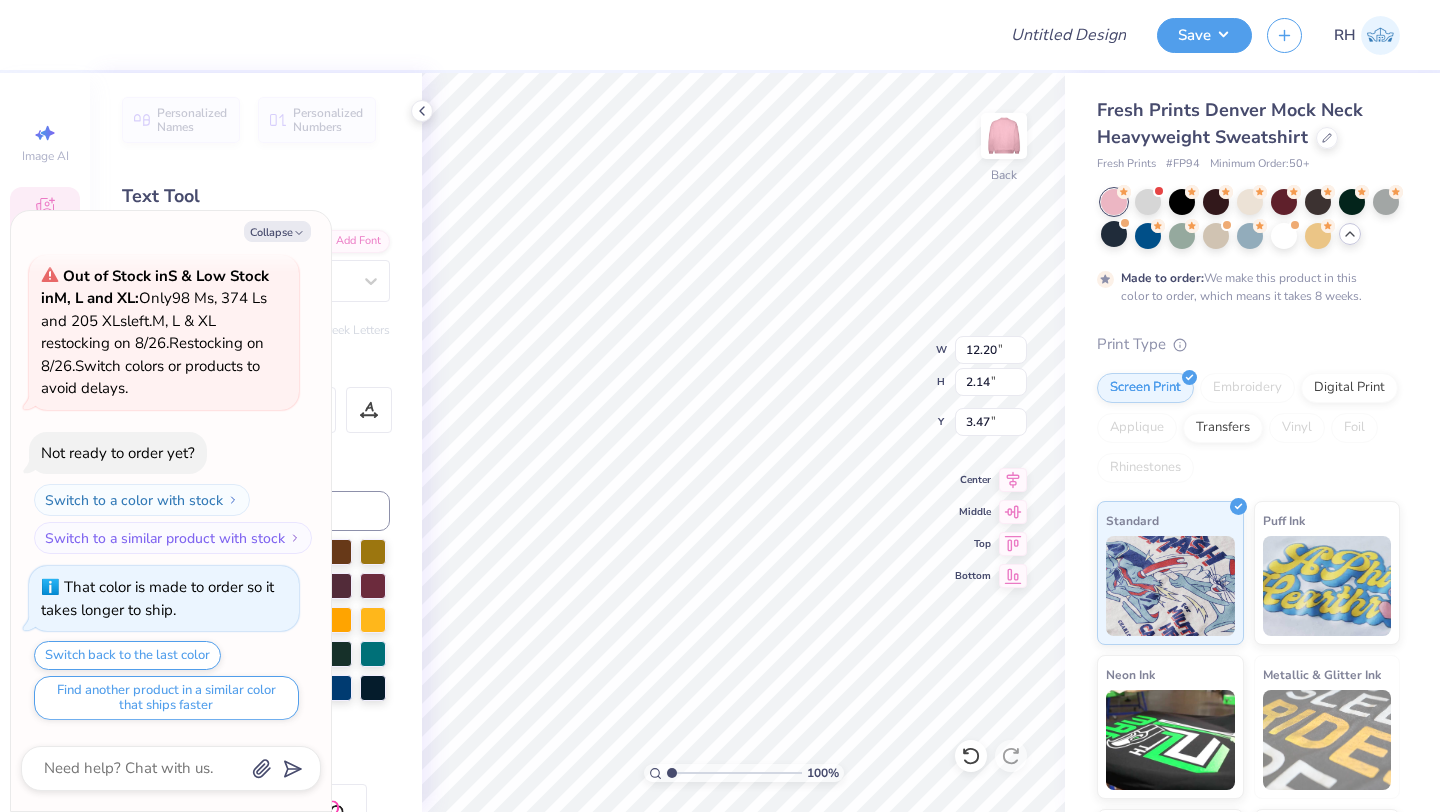 type on "Panhellenic Ca Delta" 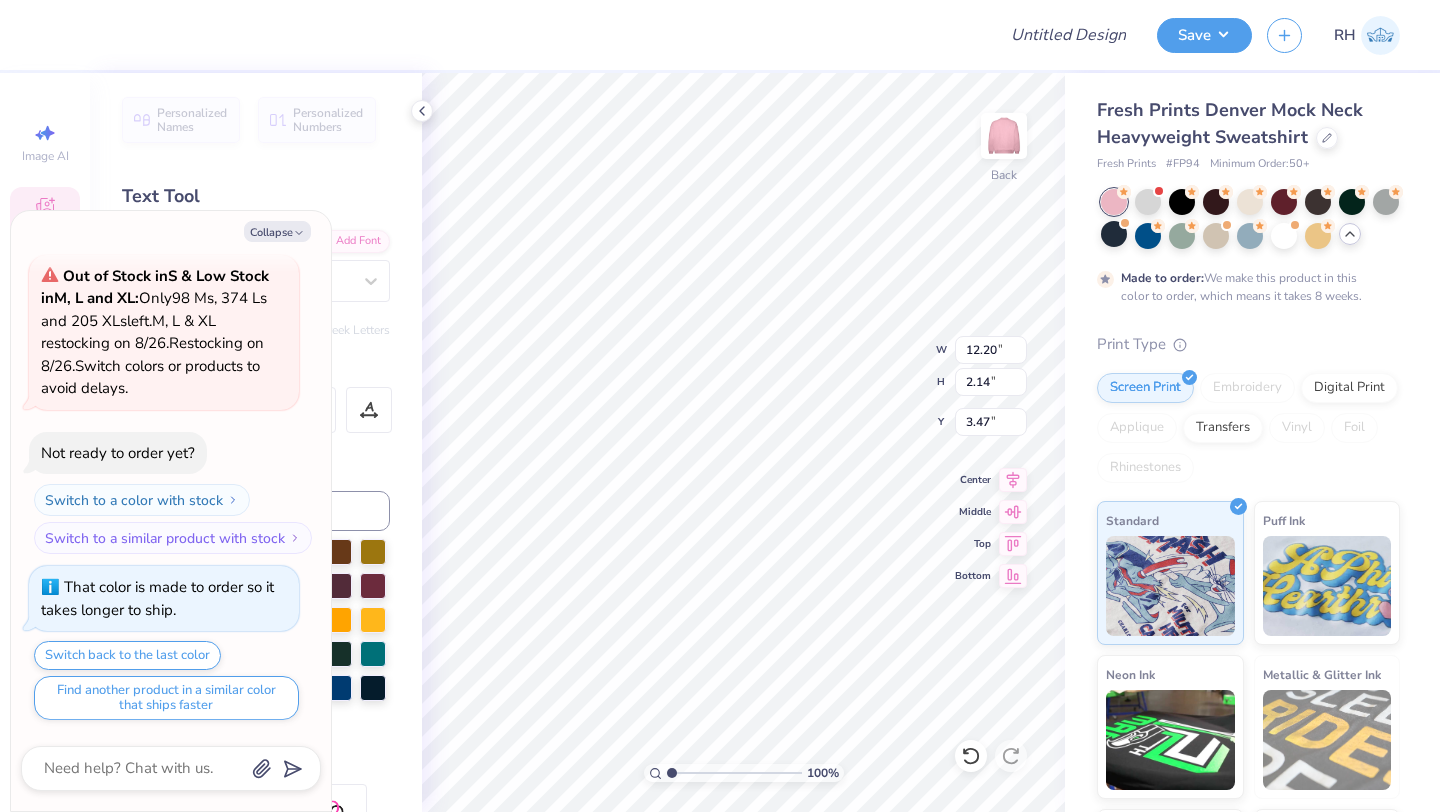 type on "x" 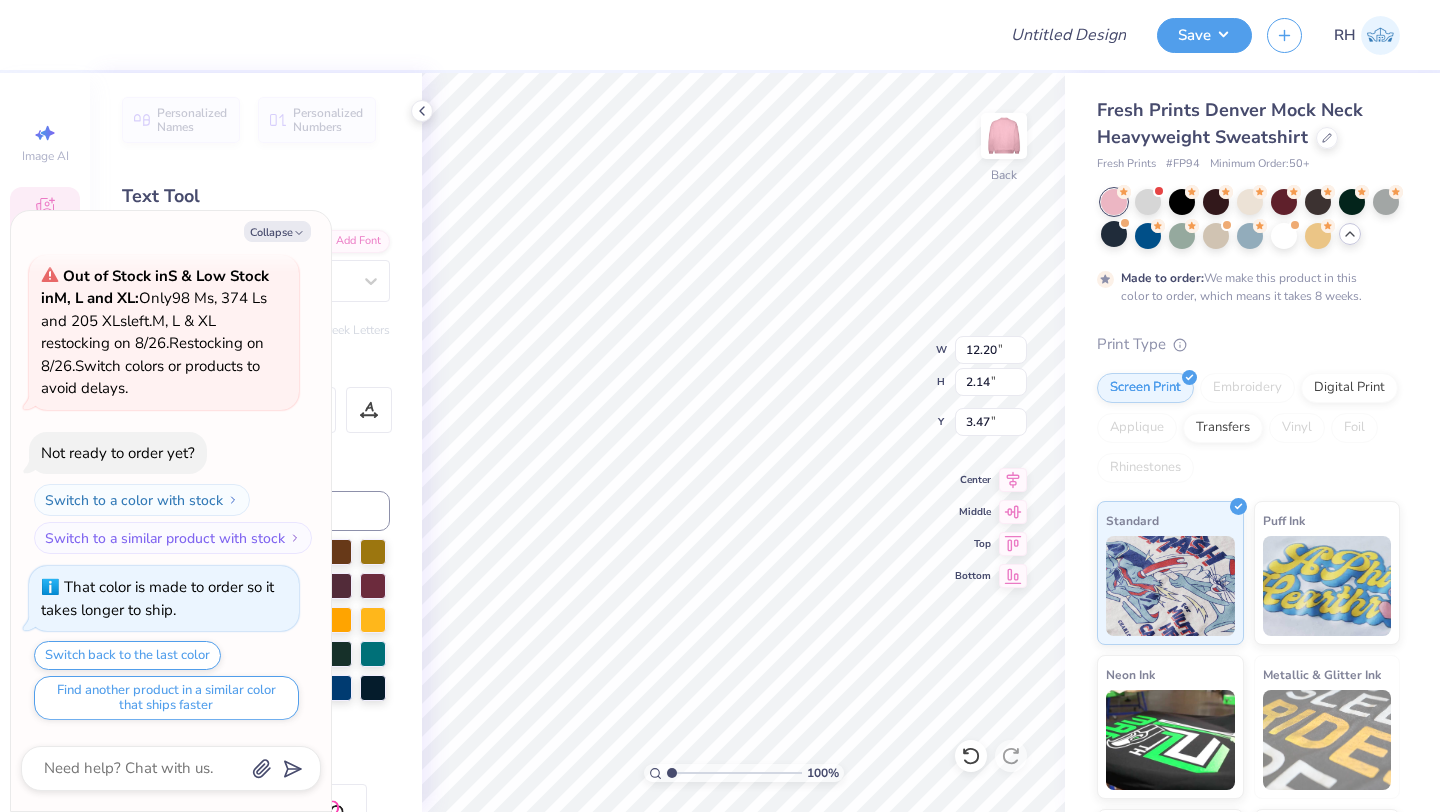 type on "x" 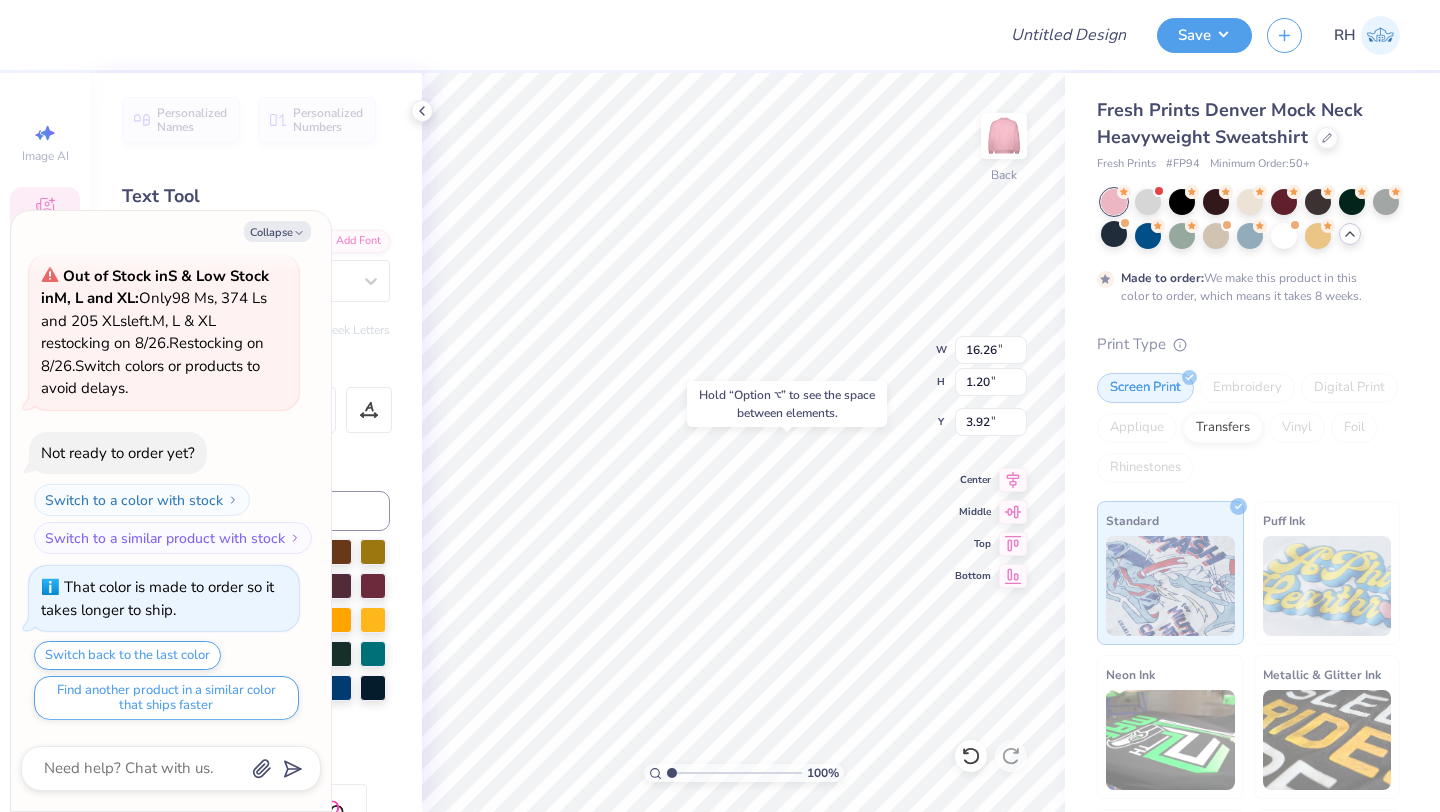 type on "x" 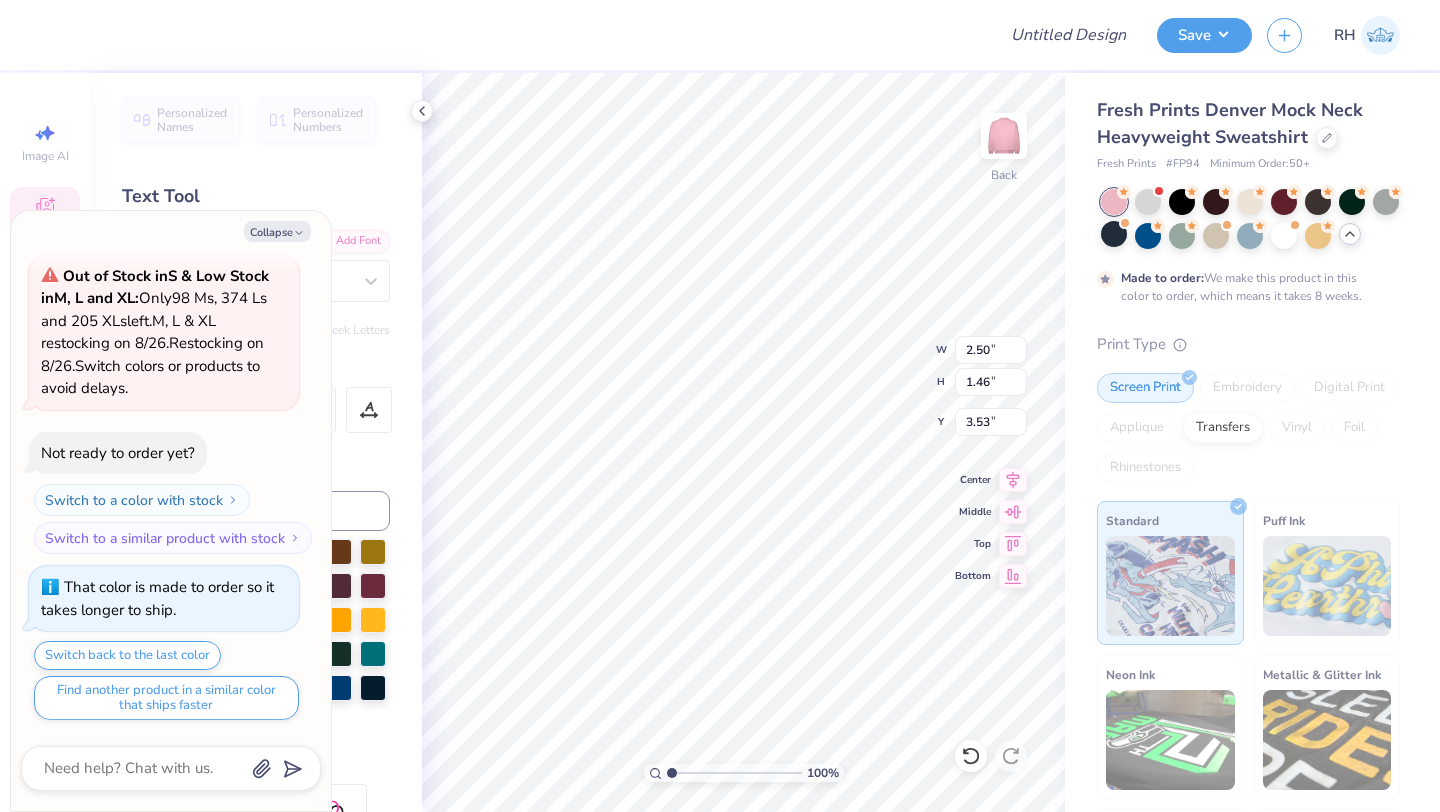type on "x" 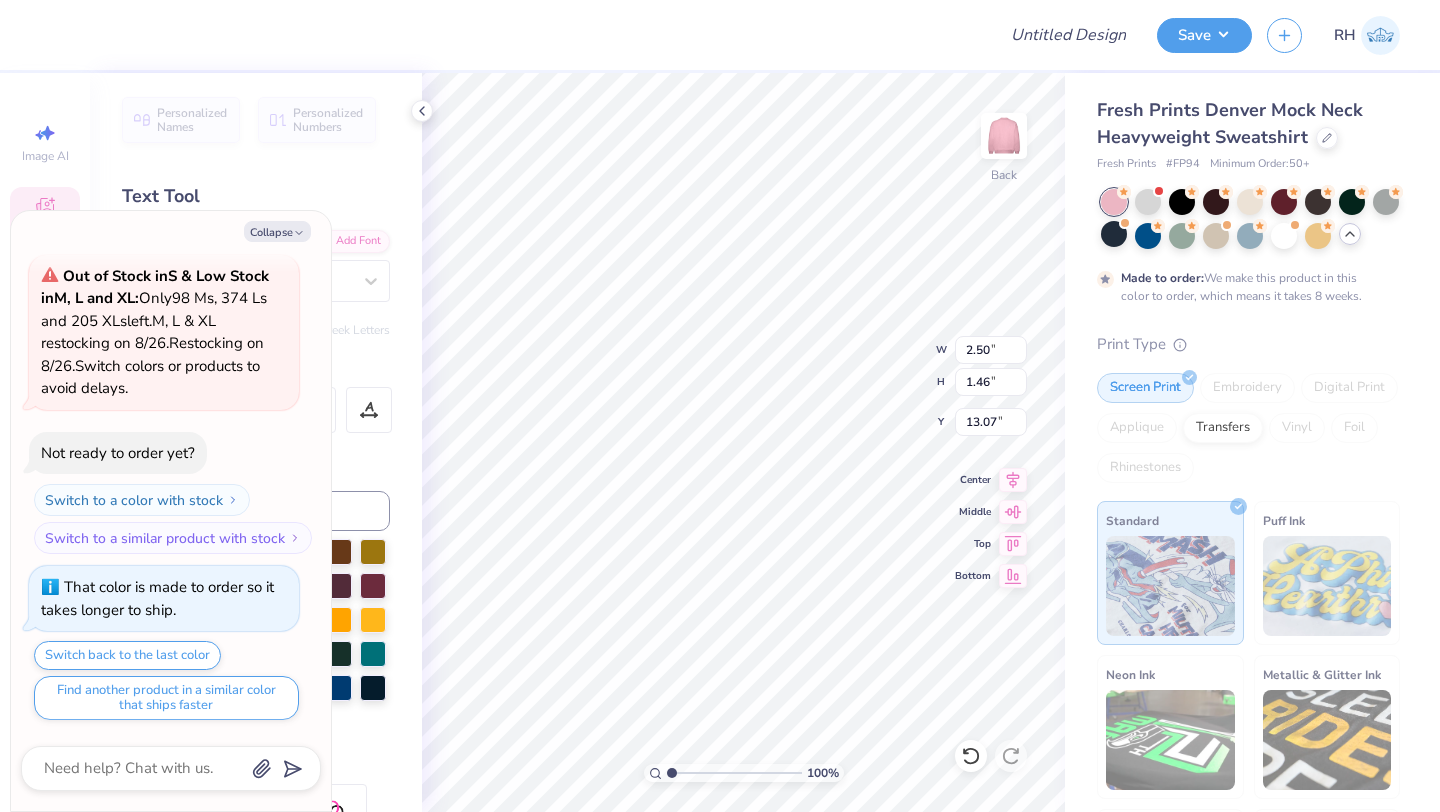 type on "x" 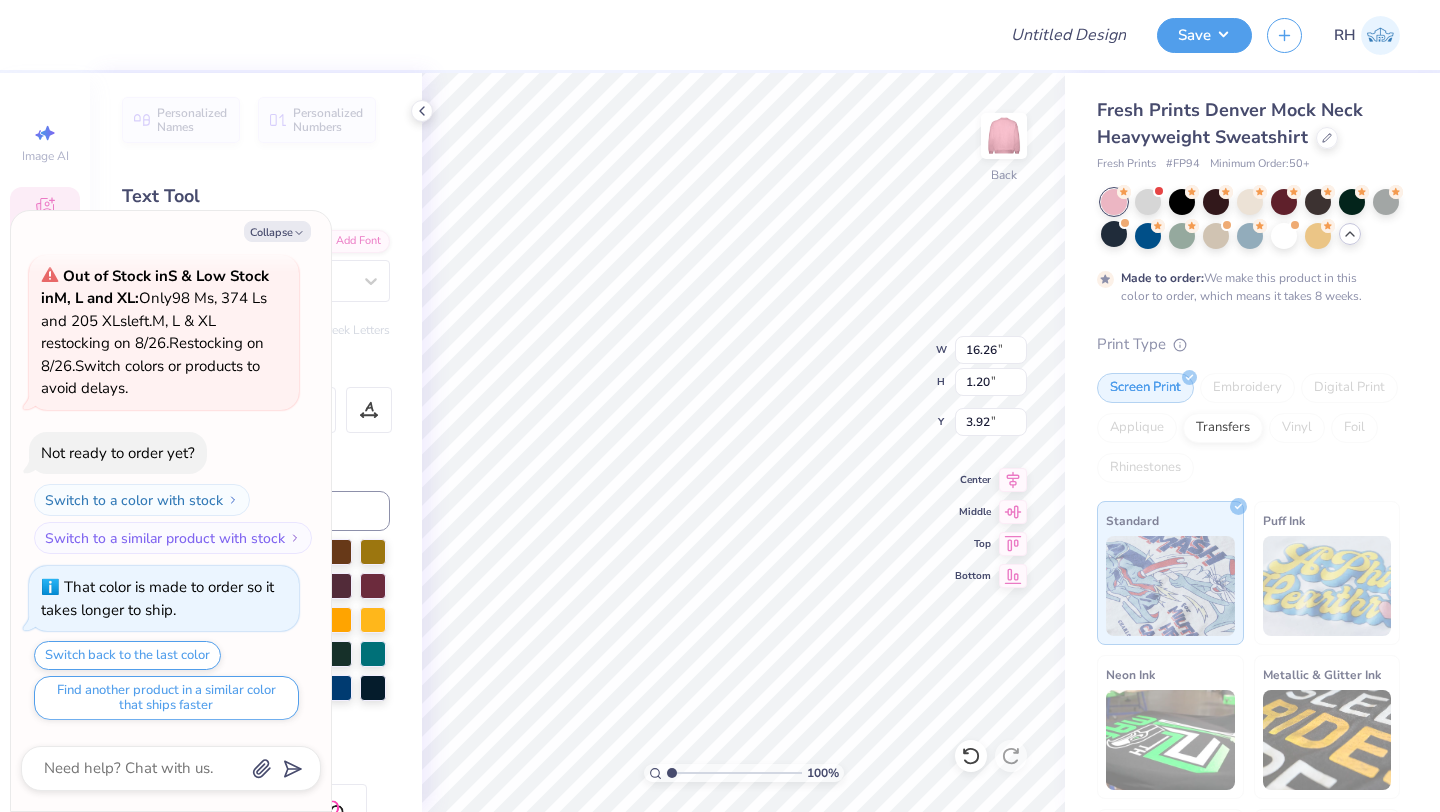 type on "x" 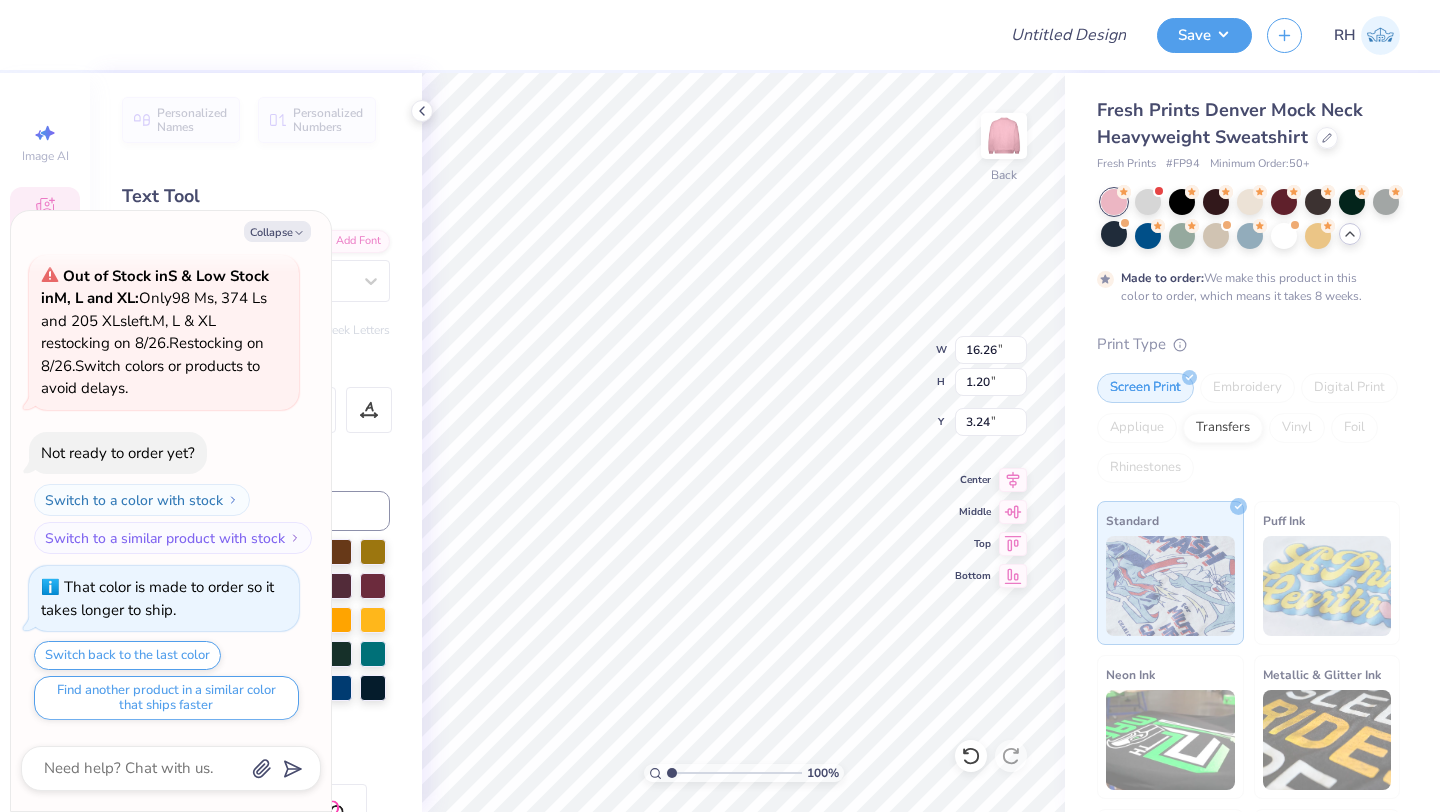 scroll, scrollTop: 0, scrollLeft: 7, axis: horizontal 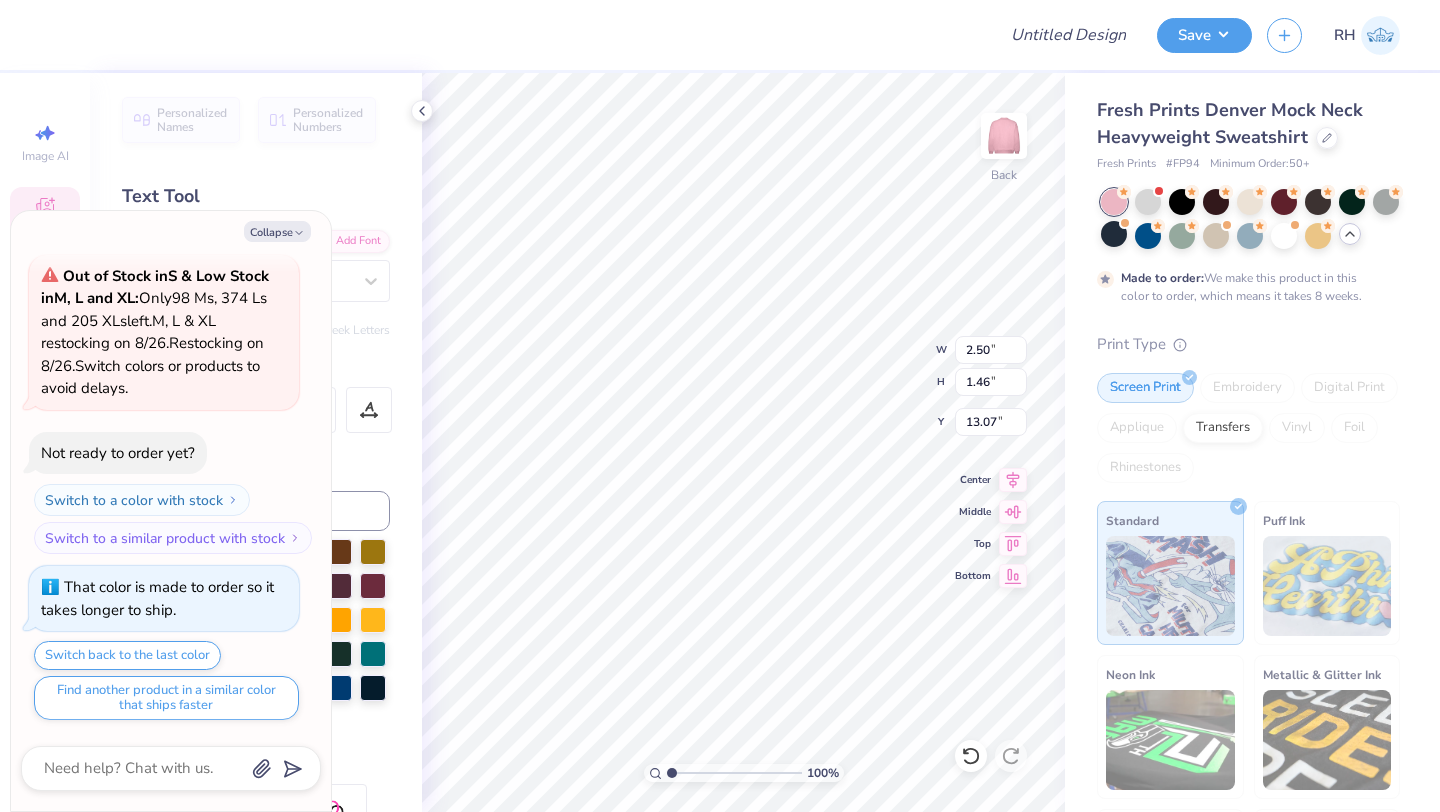 type on "x" 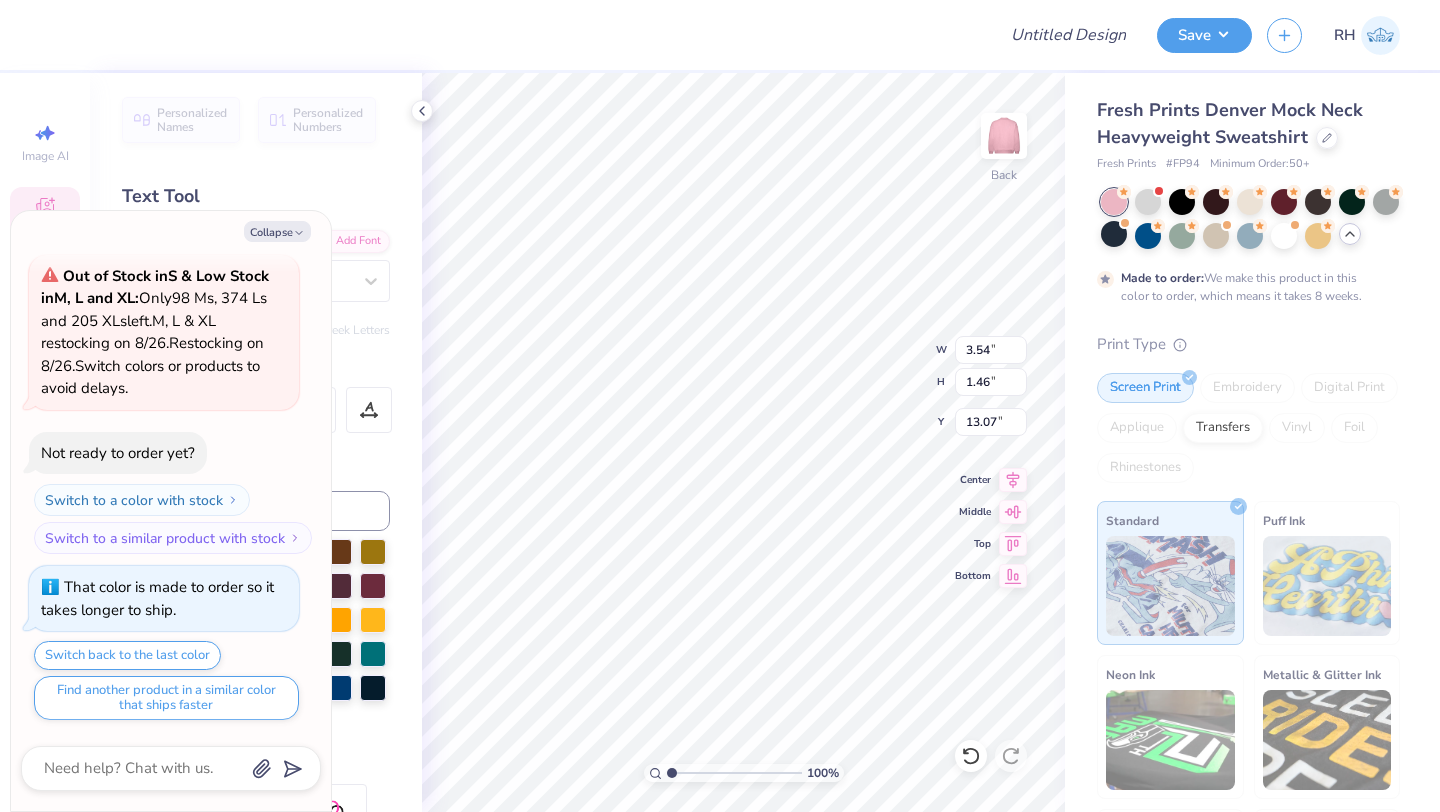 type on "x" 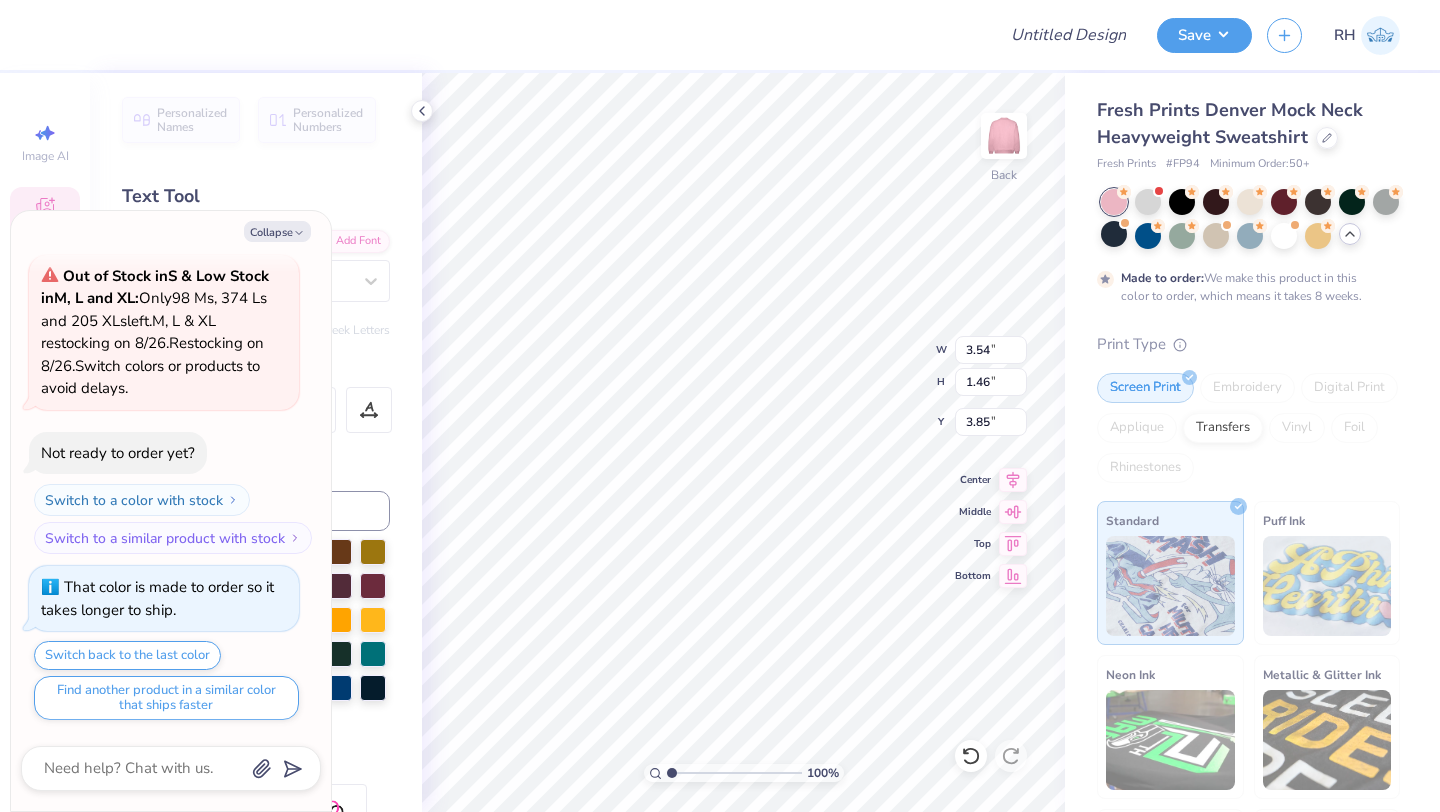 type on "x" 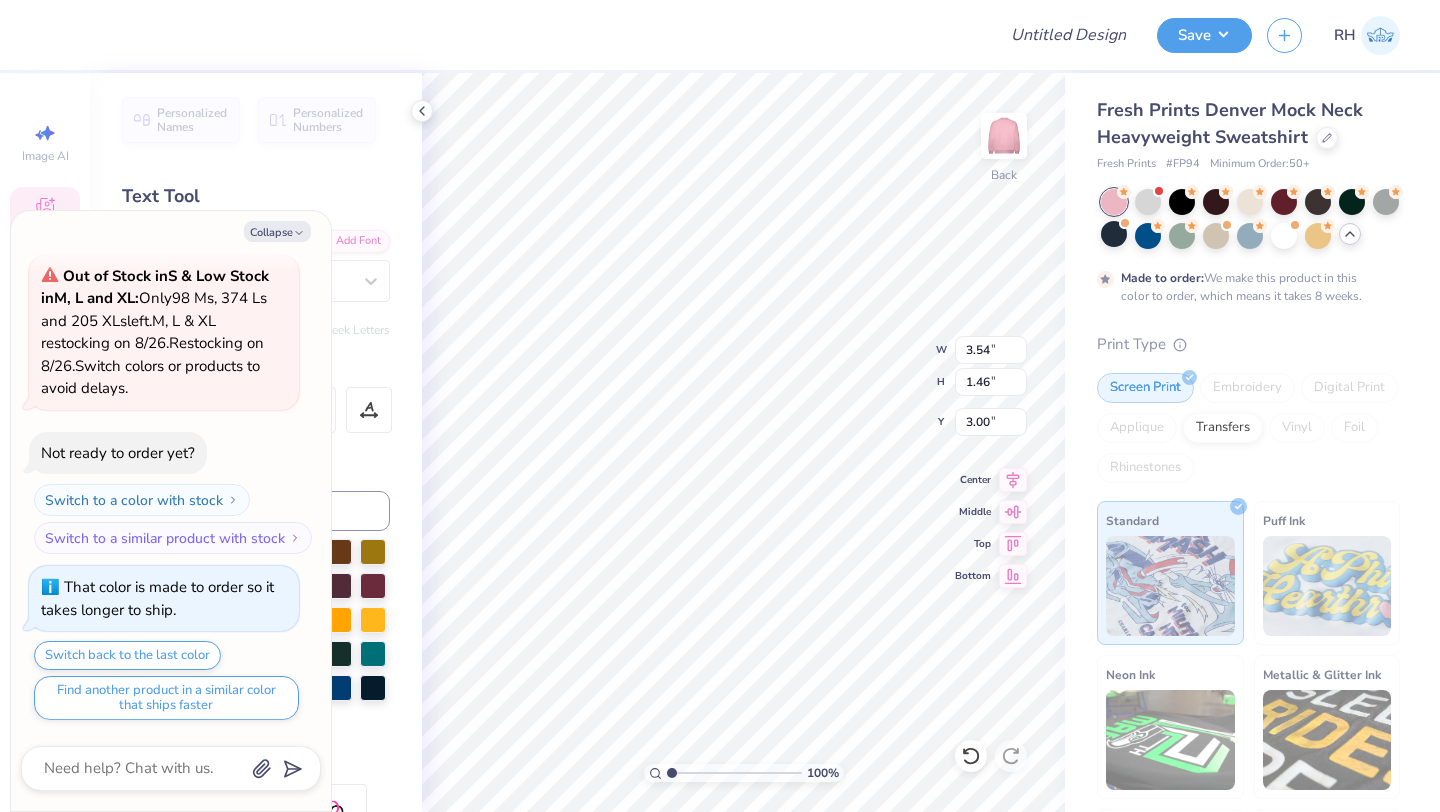 type on "x" 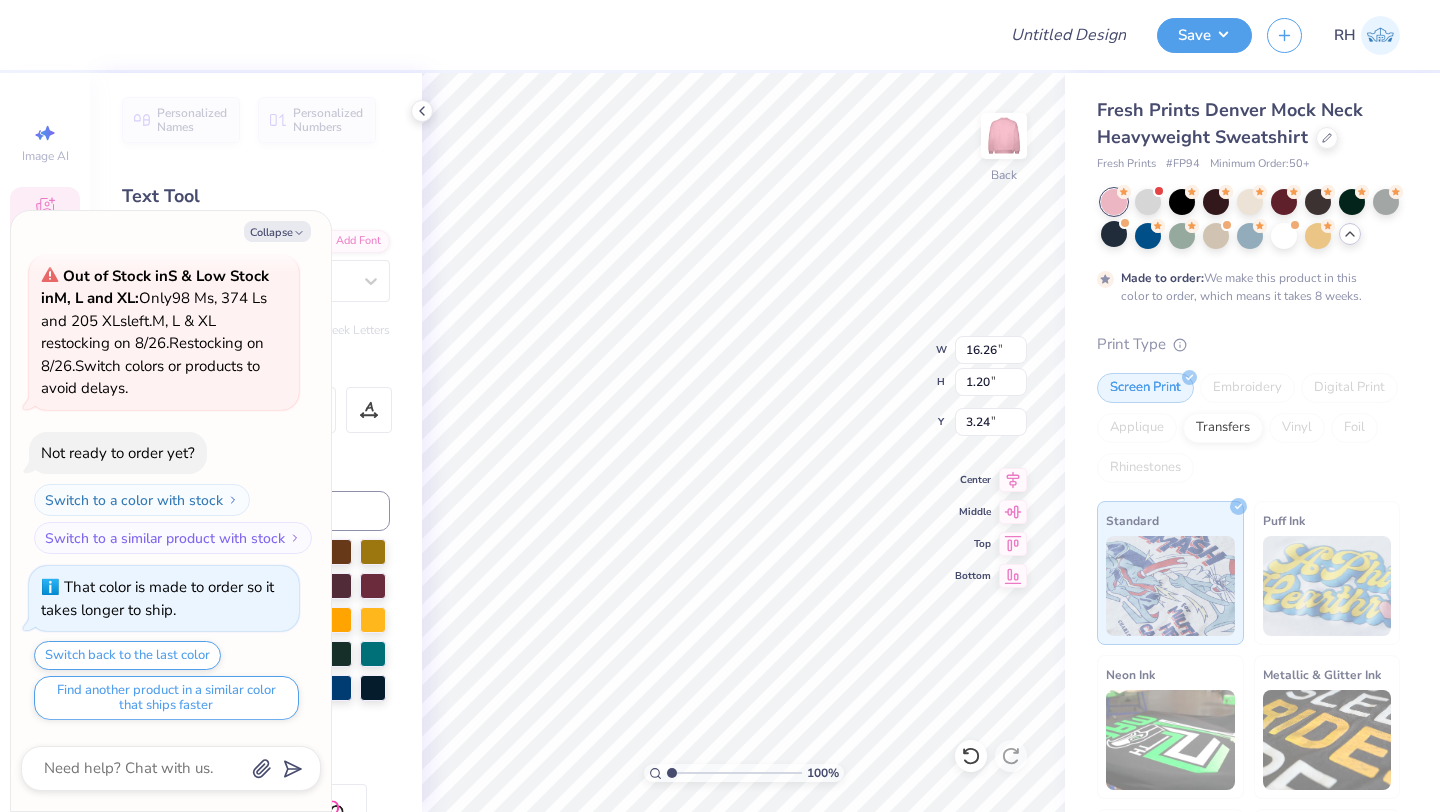 type on "x" 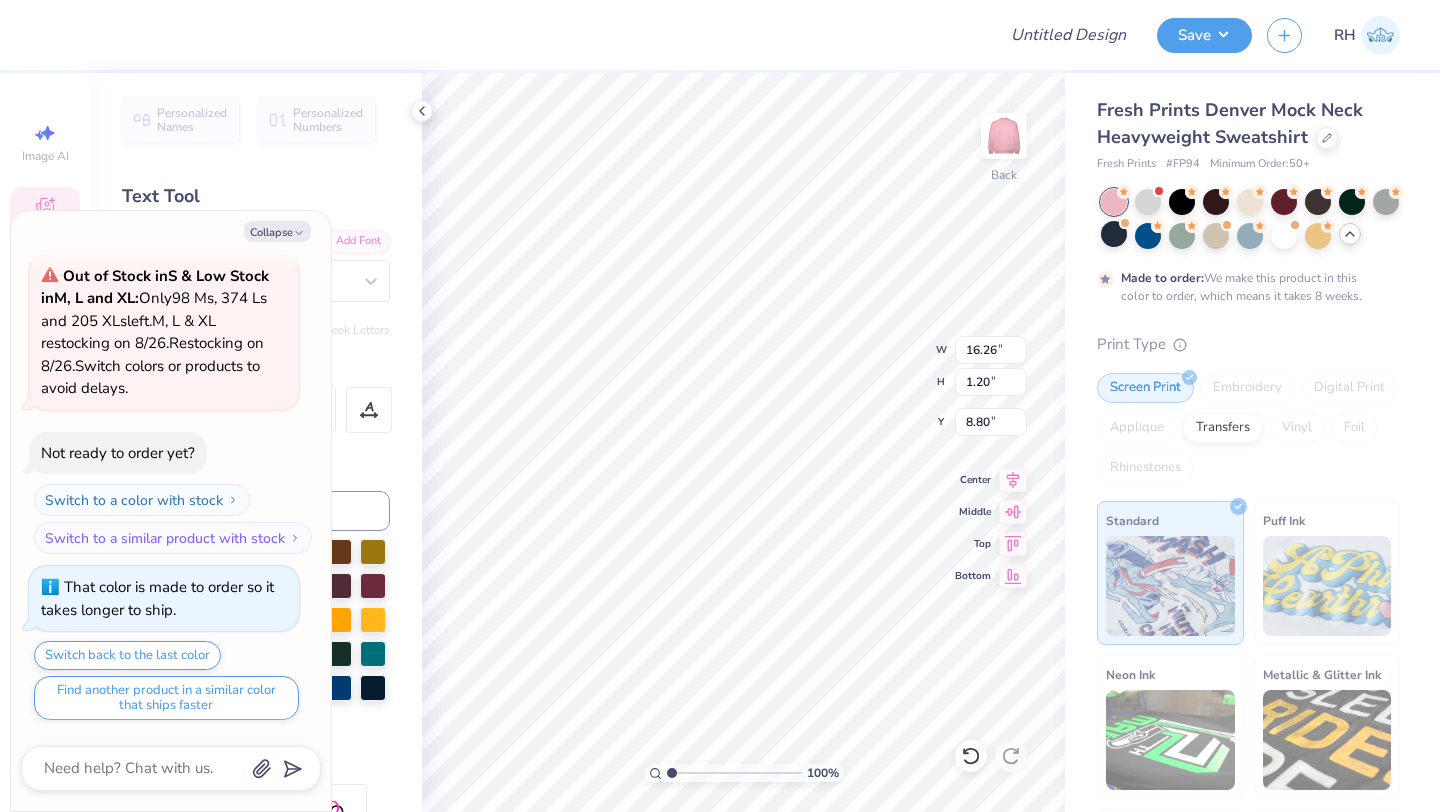scroll, scrollTop: 0, scrollLeft: 7, axis: horizontal 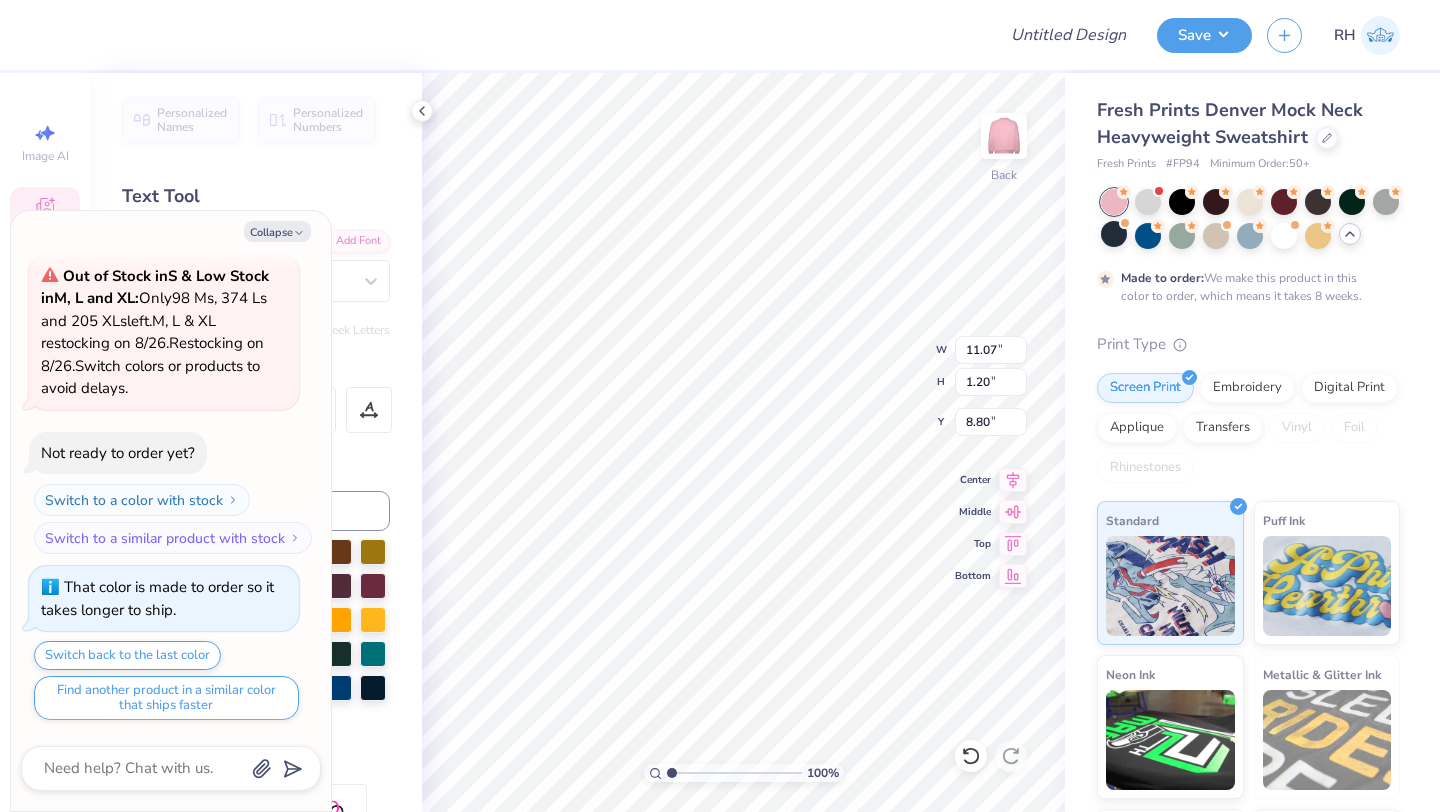 type on "x" 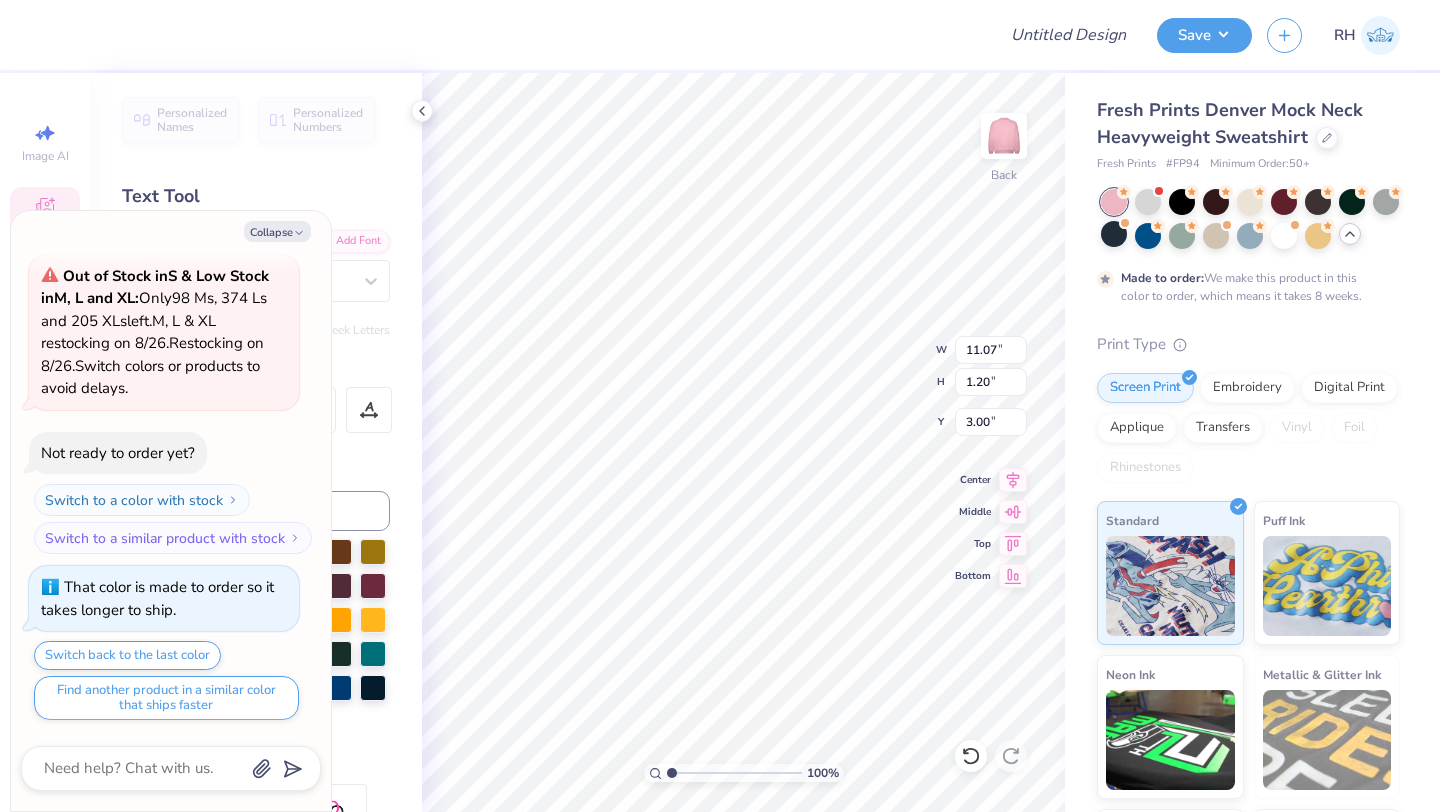 type on "x" 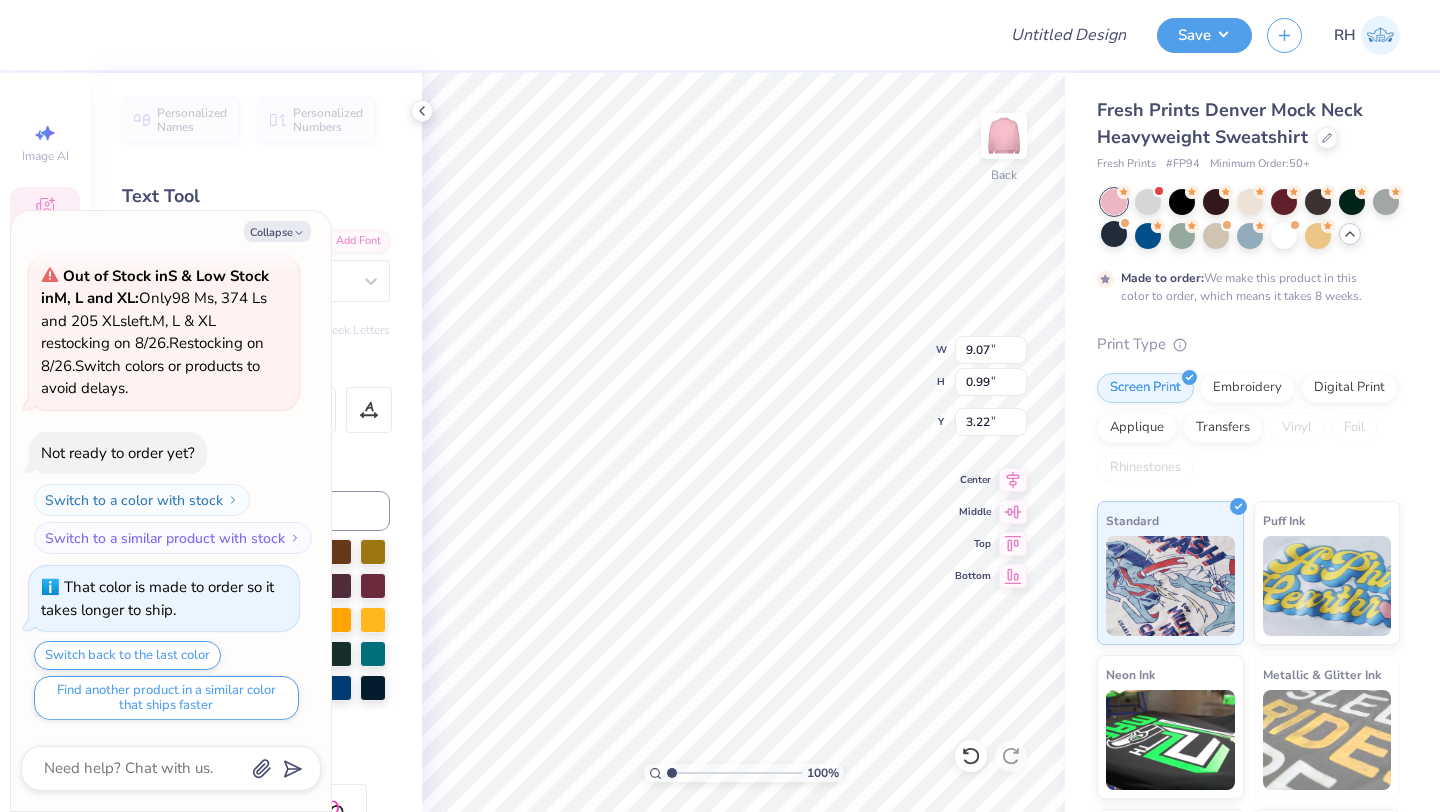 type on "x" 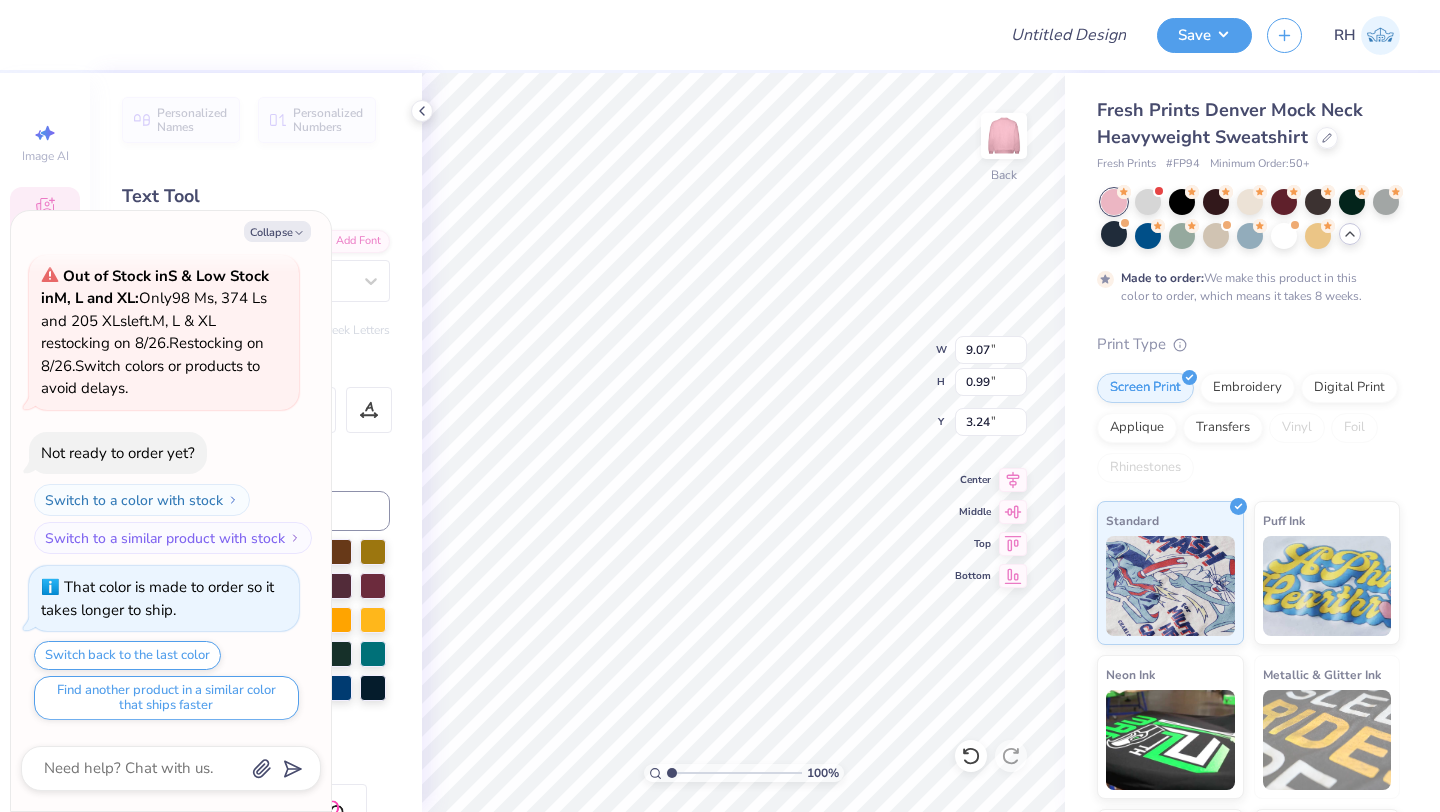 type on "x" 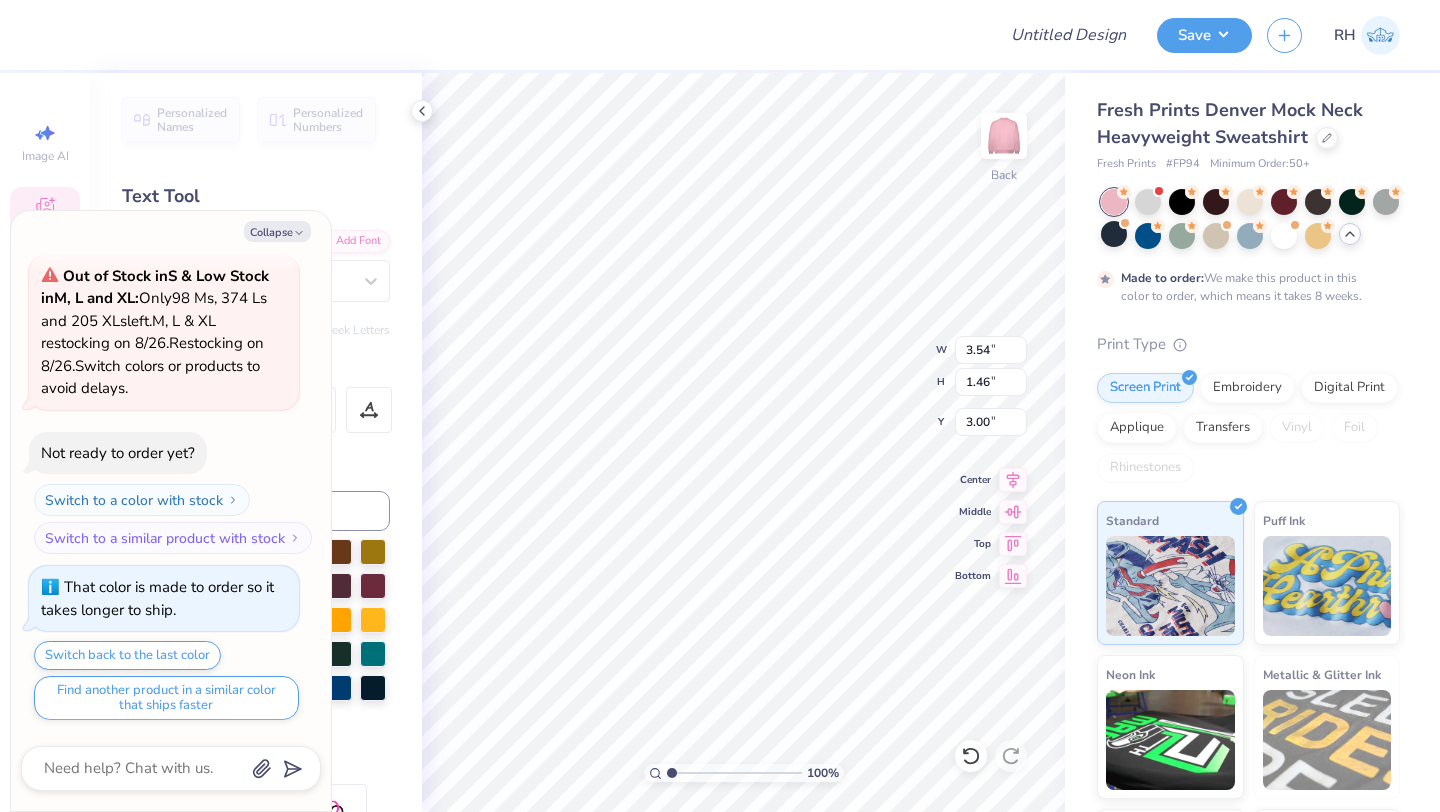 type on "x" 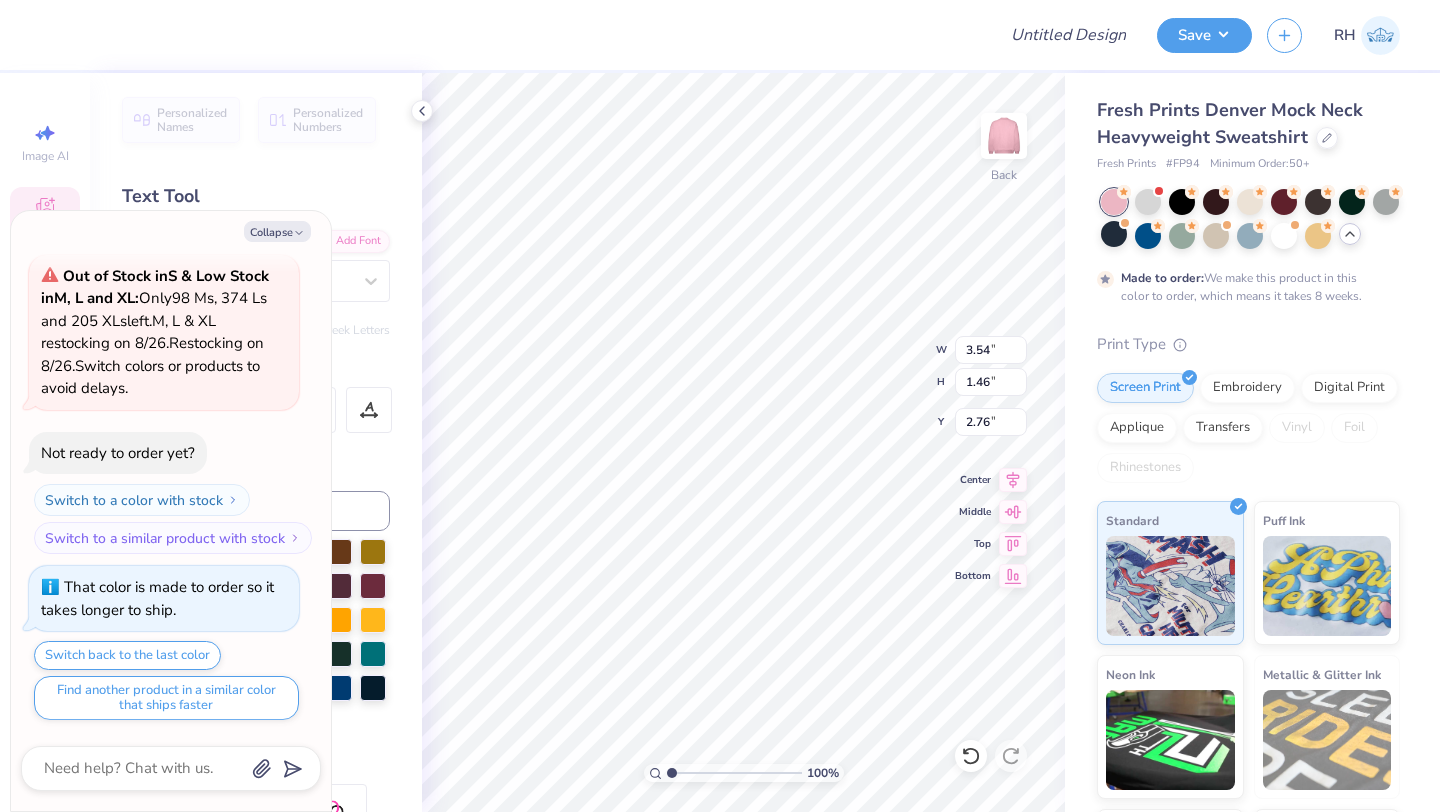 type on "x" 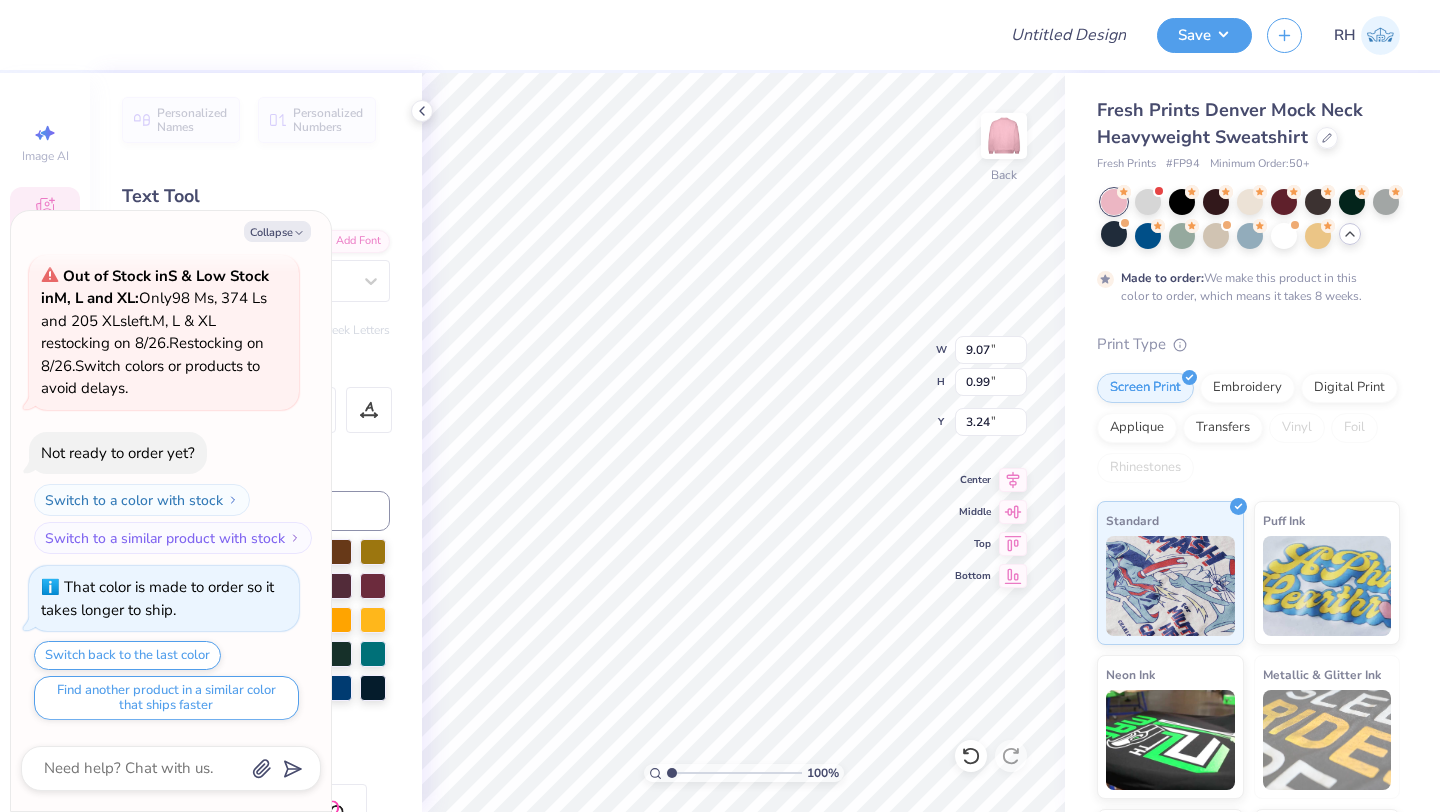 type on "x" 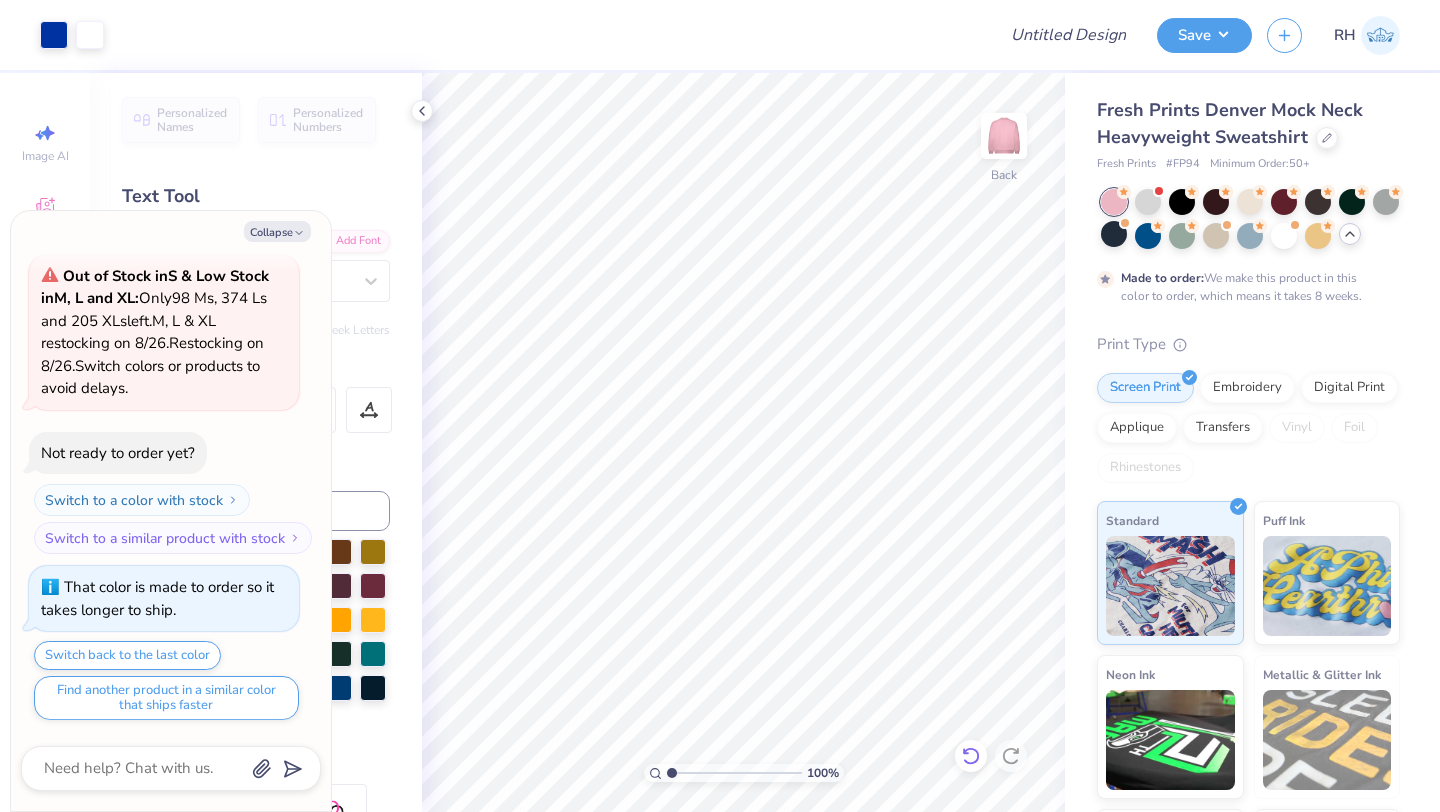 click 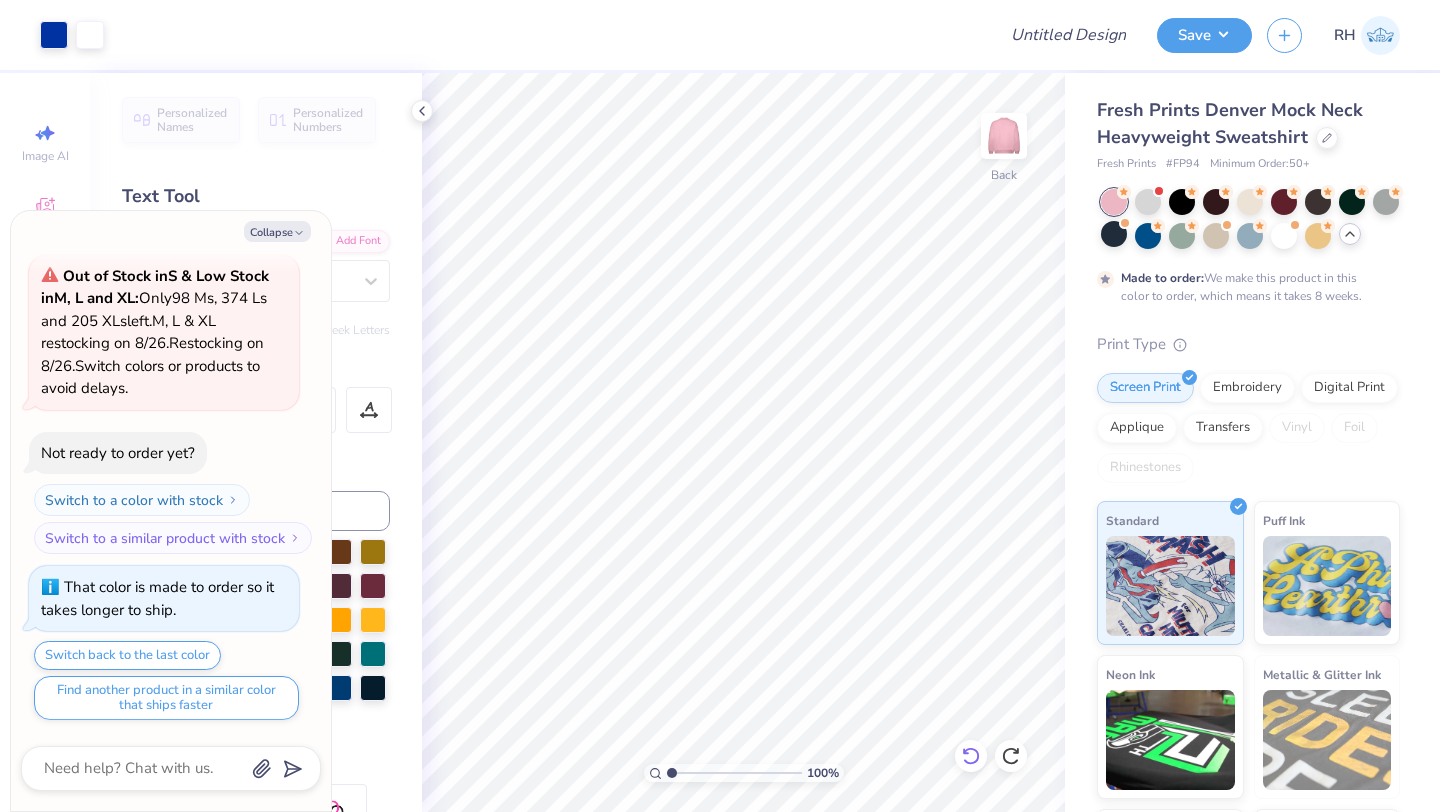 click 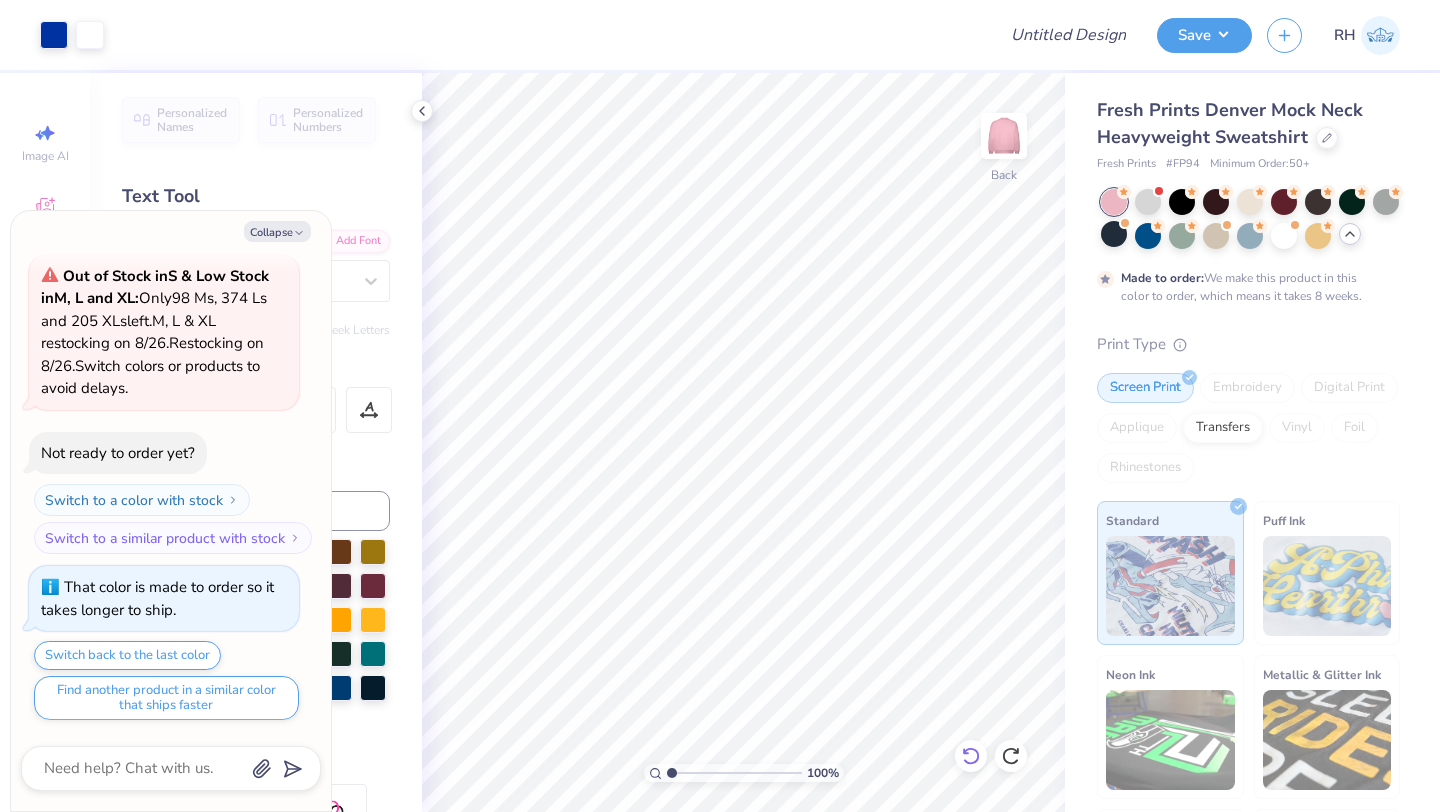 click 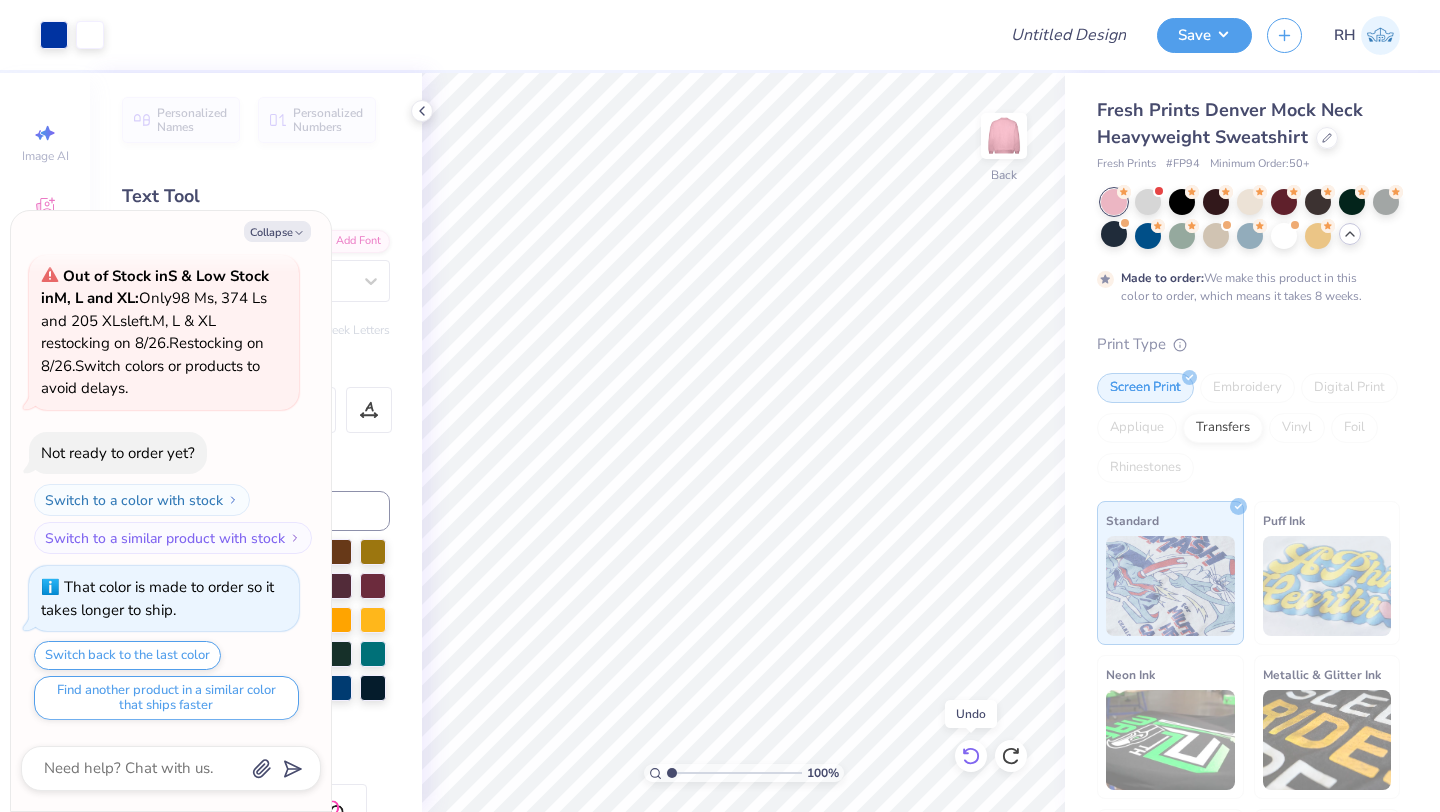 click 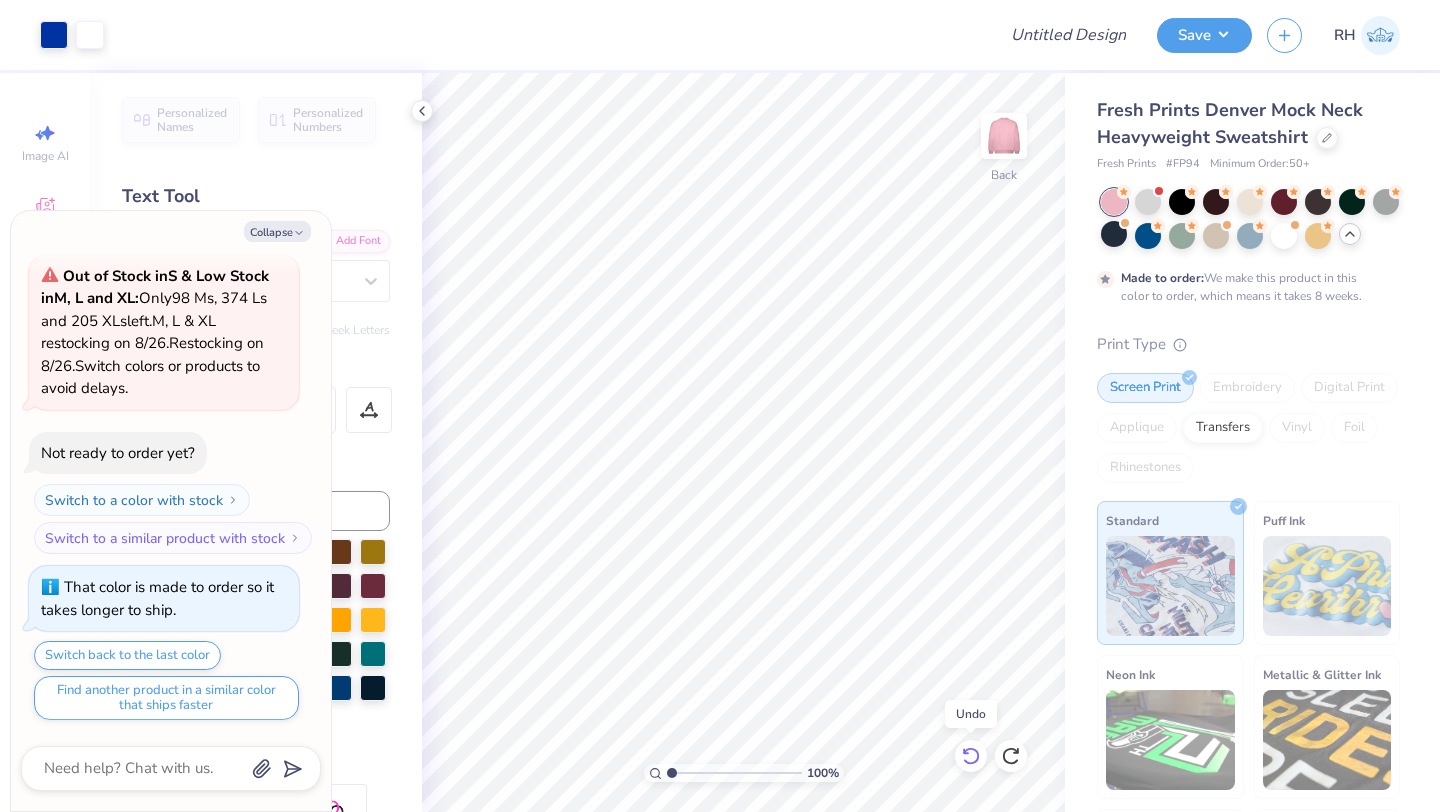 click 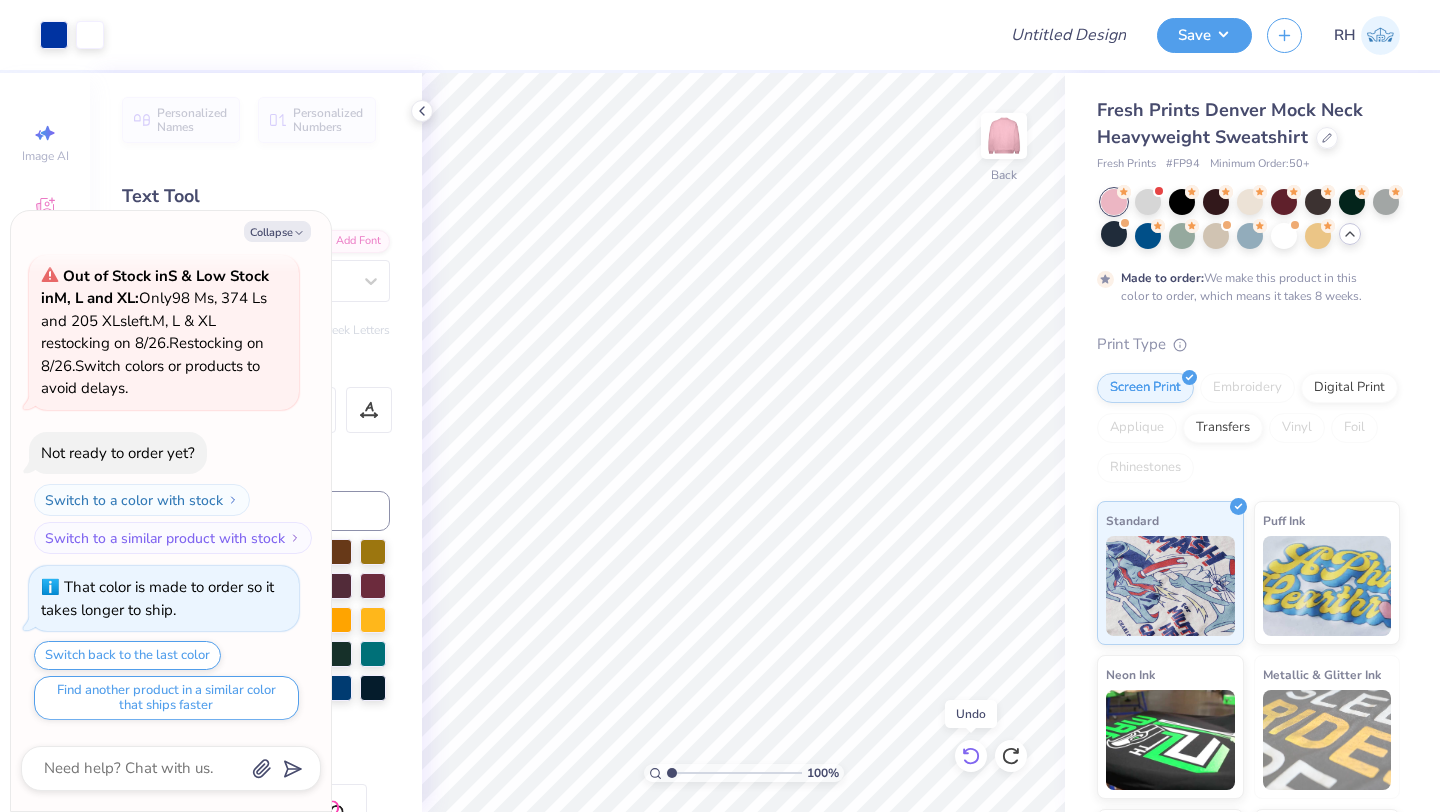 click 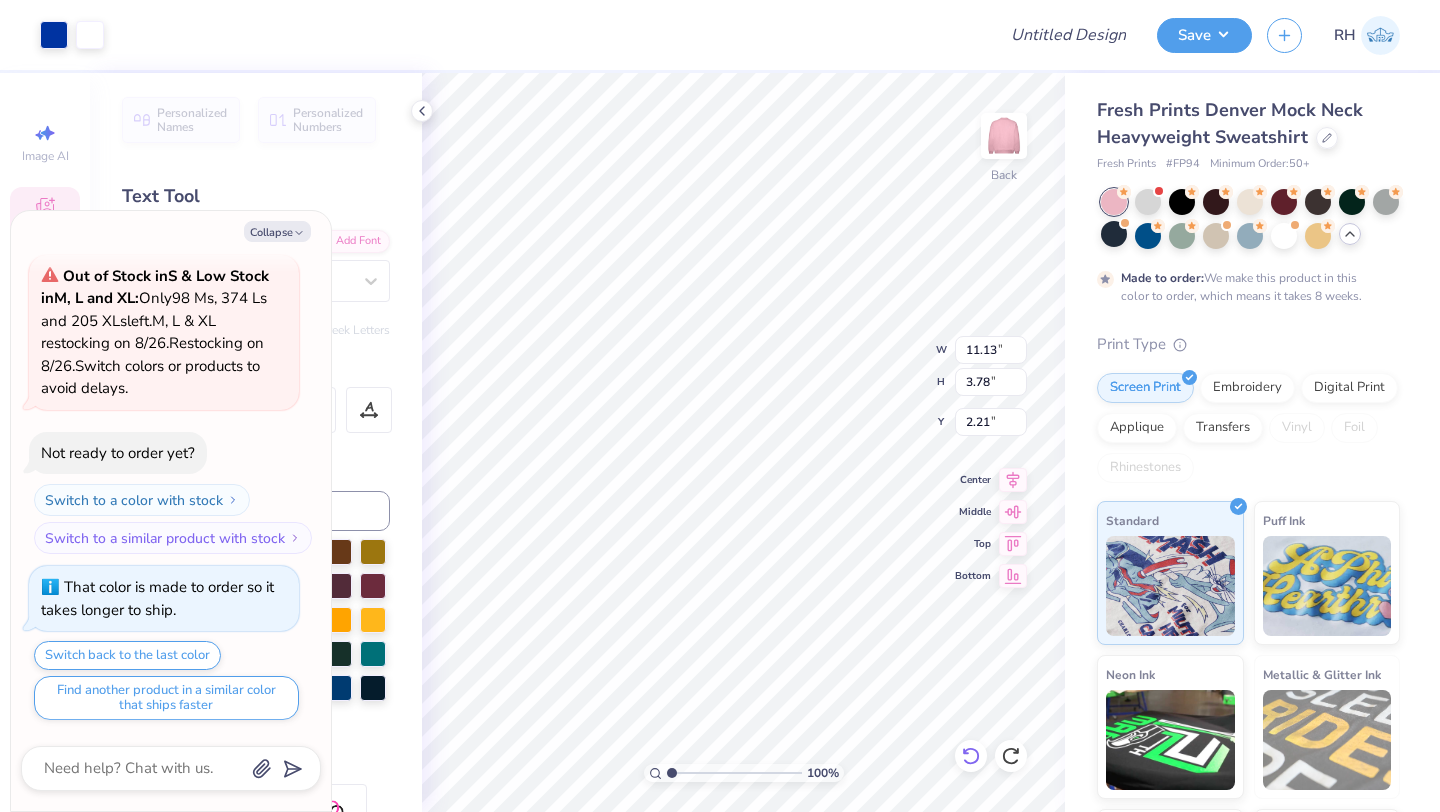 type on "x" 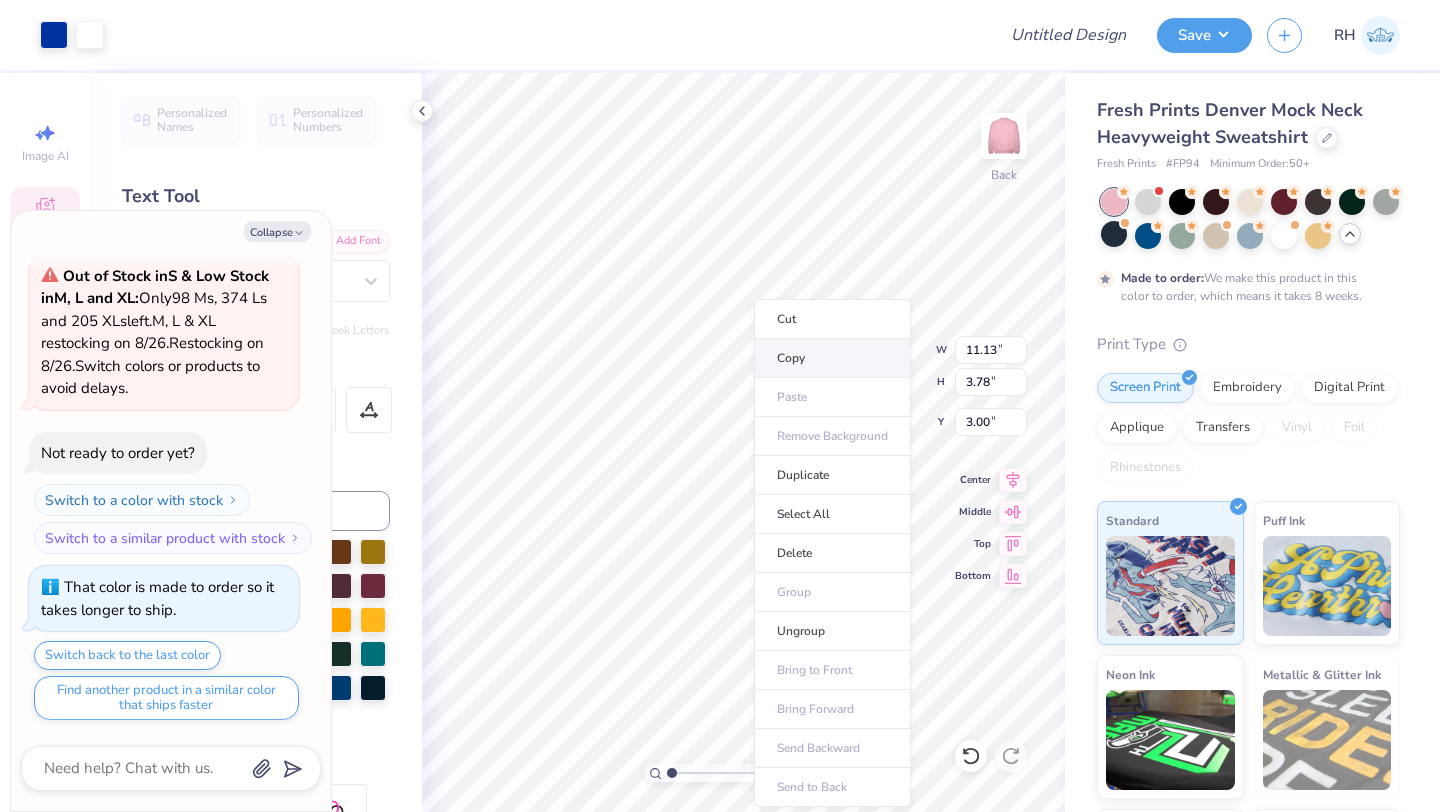 click on "Copy" at bounding box center (832, 358) 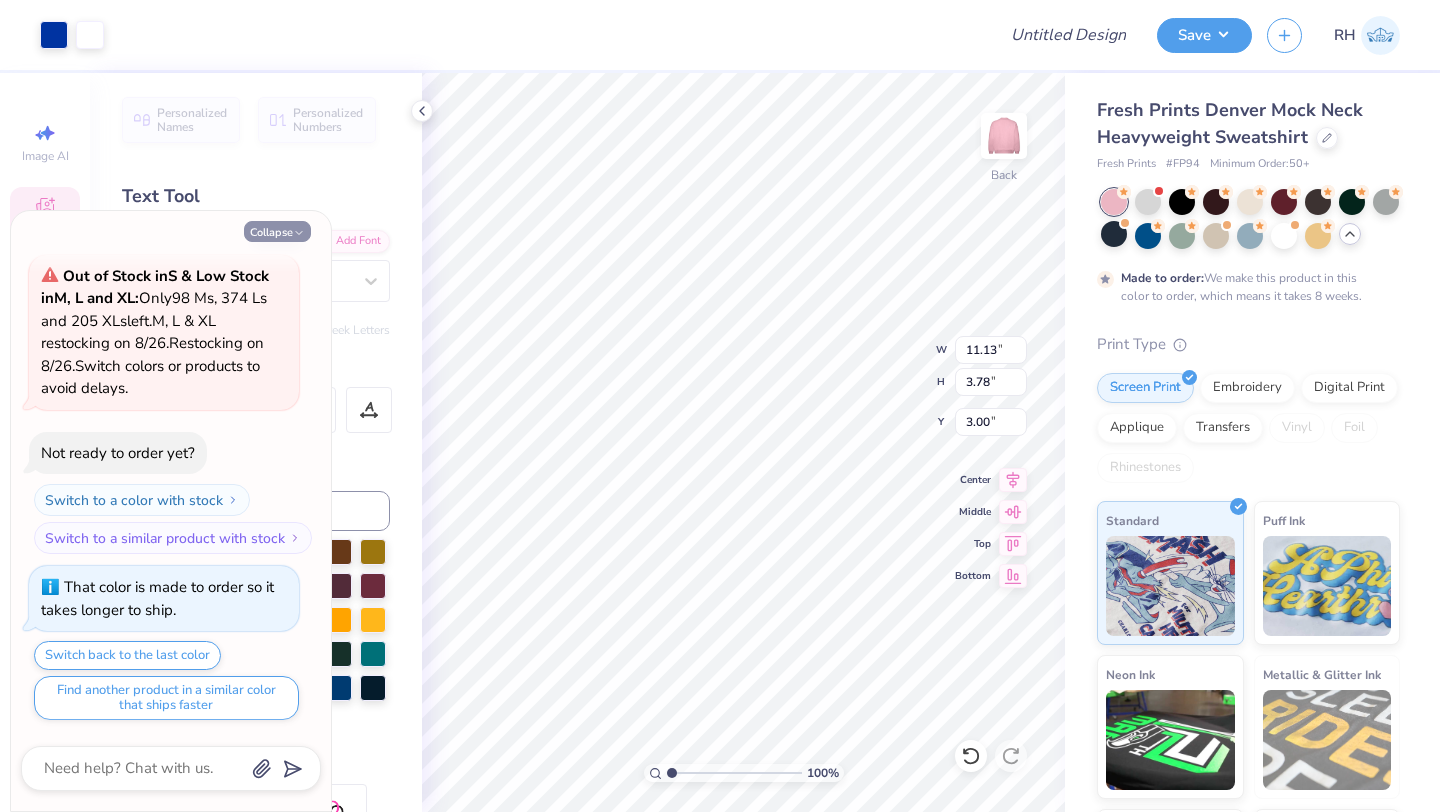 click on "Collapse" at bounding box center [277, 231] 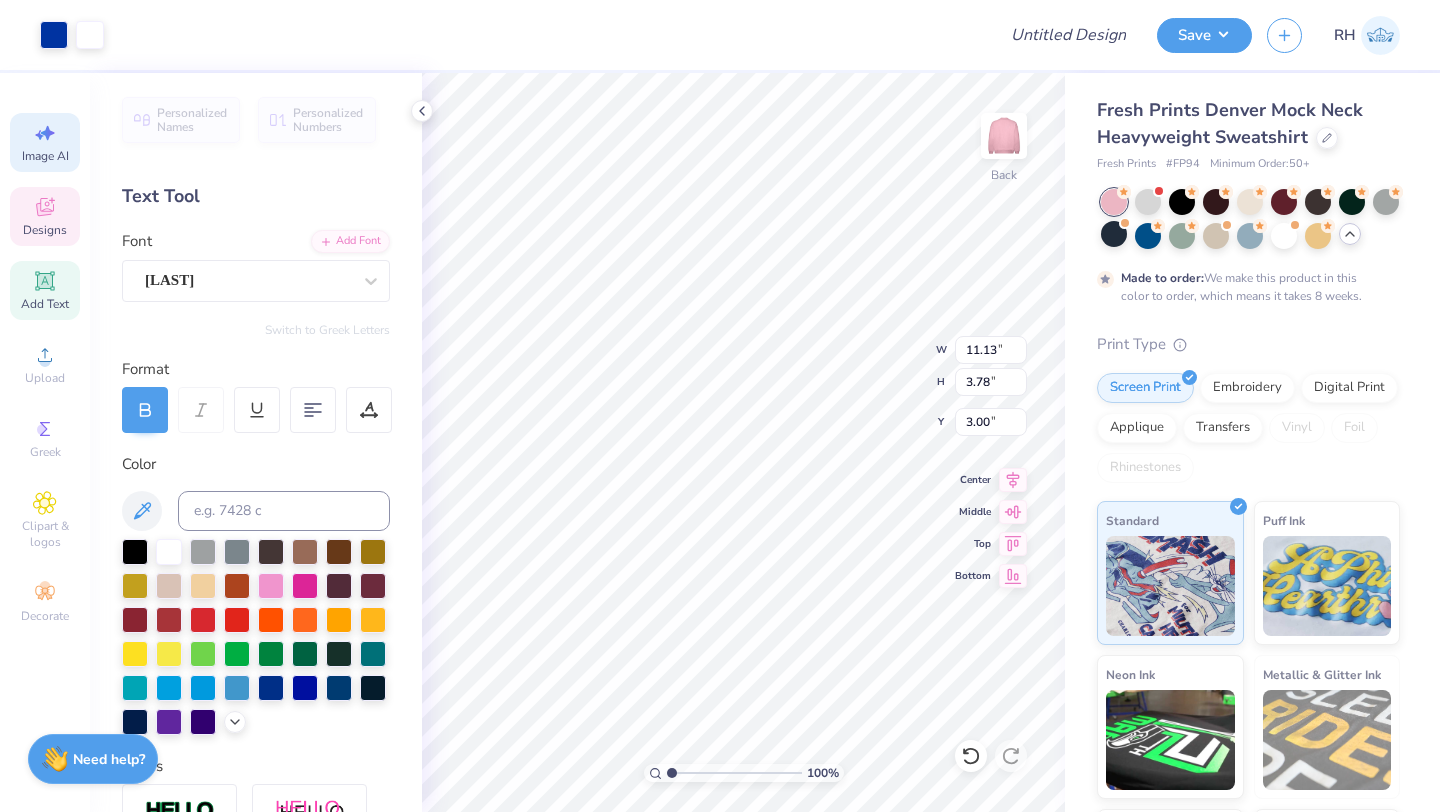 click 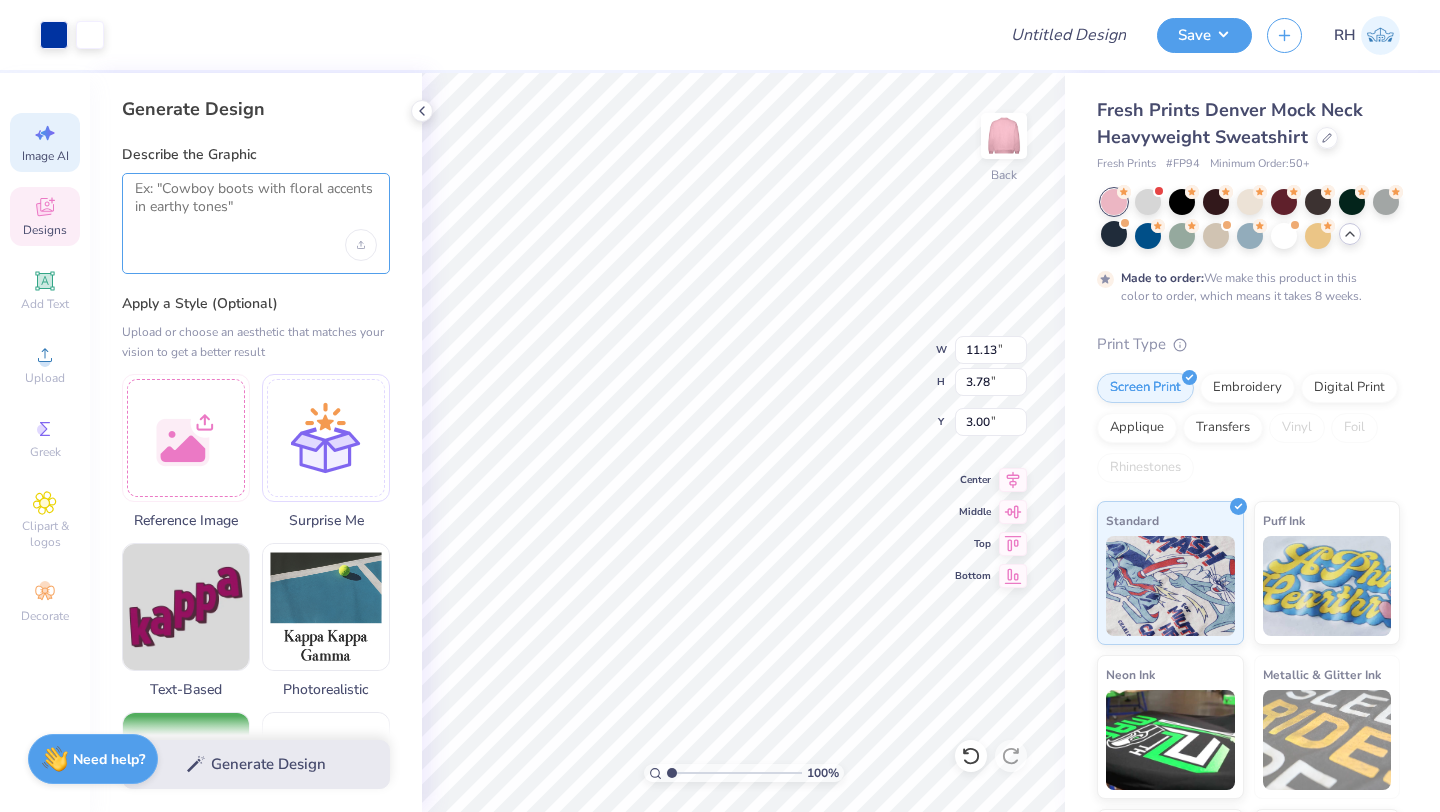 click at bounding box center [256, 205] 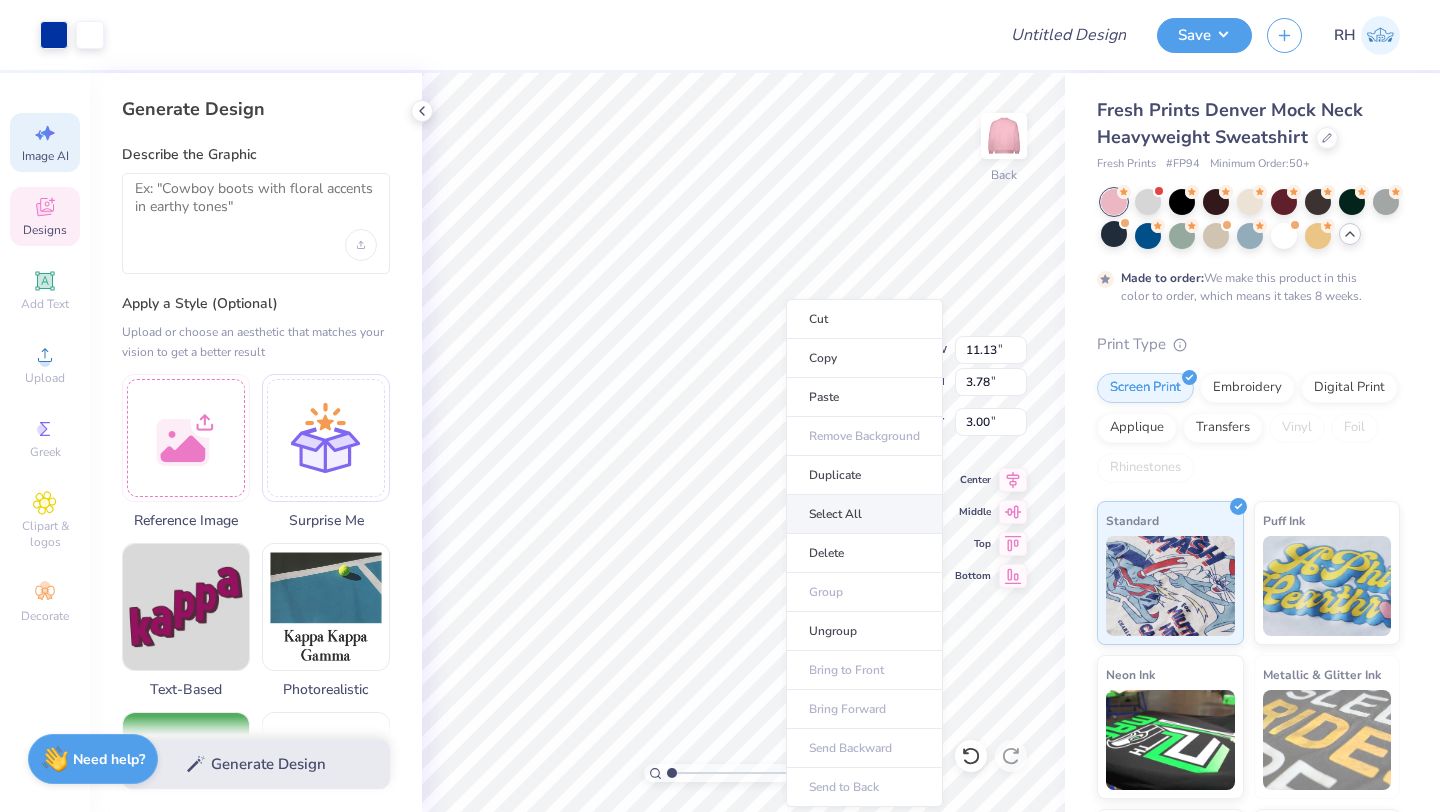 click on "Select All" at bounding box center [864, 514] 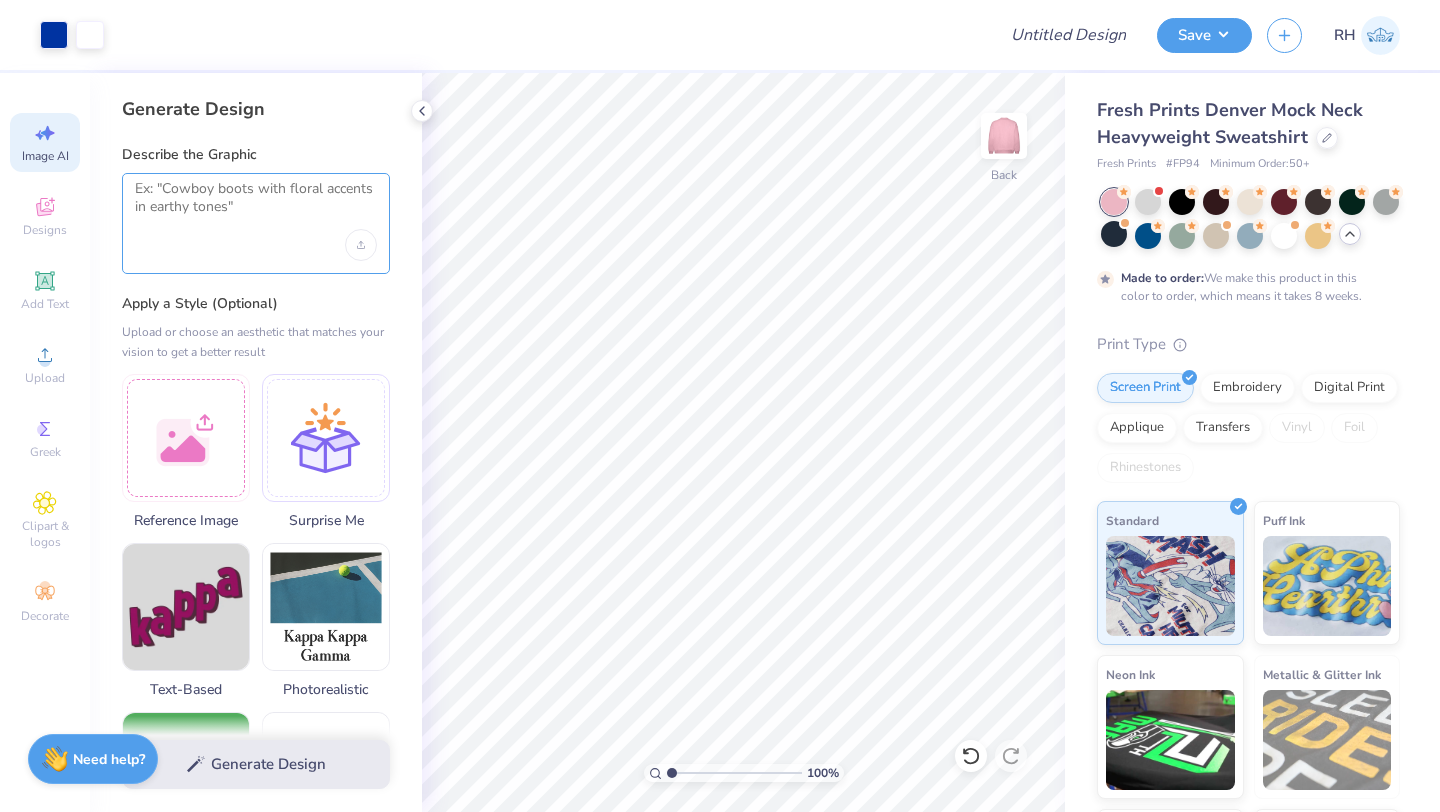 click at bounding box center [256, 205] 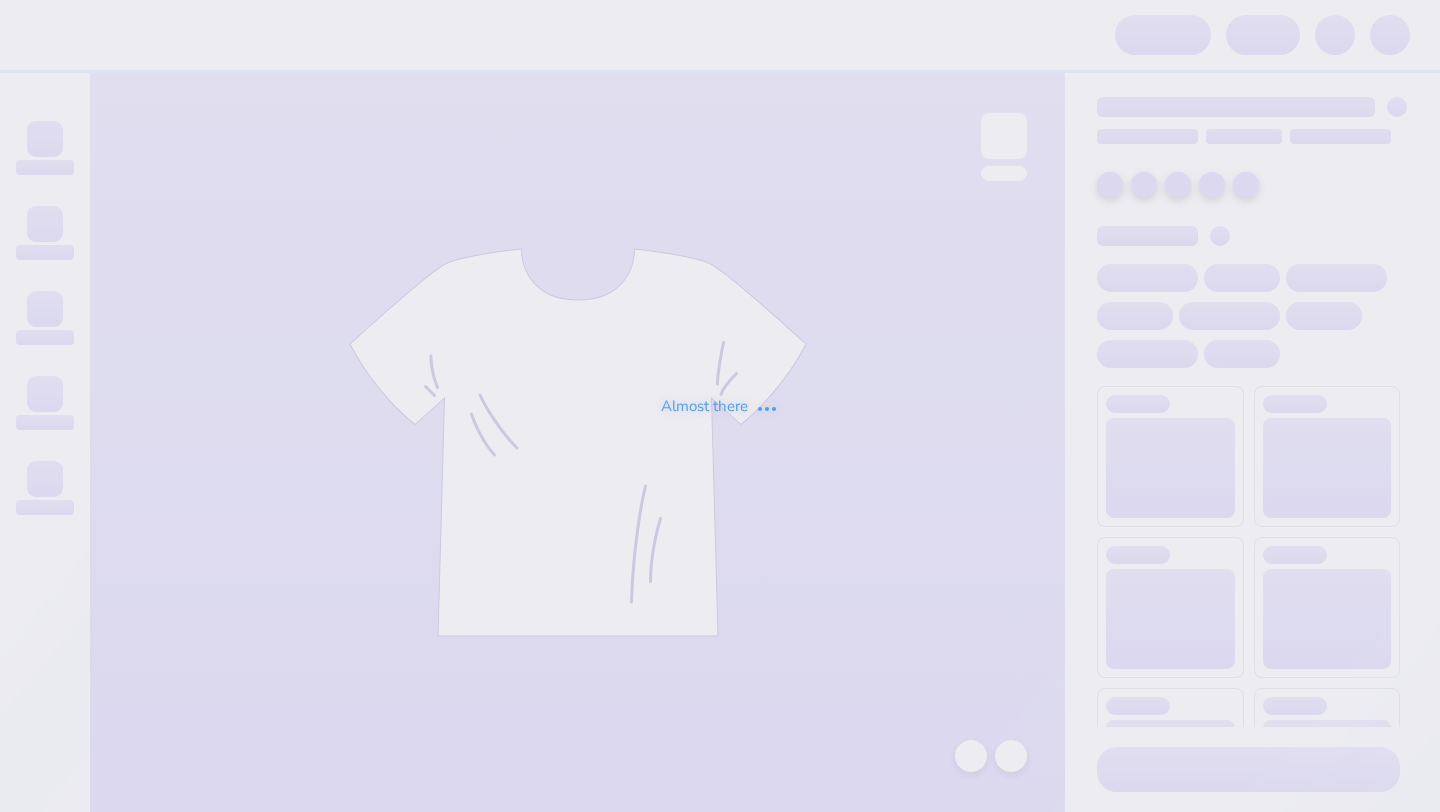 scroll, scrollTop: 0, scrollLeft: 0, axis: both 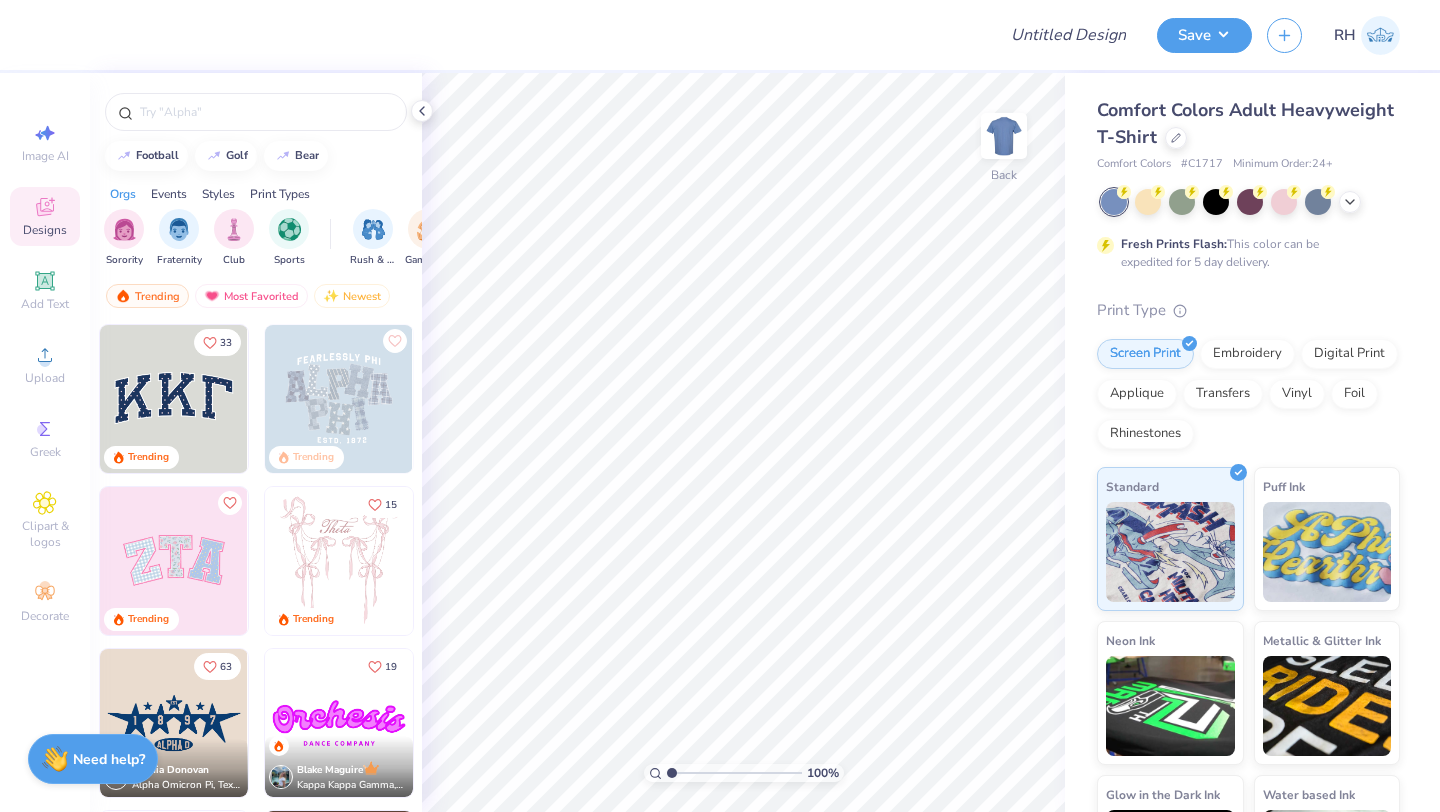 click at bounding box center (517, 35) 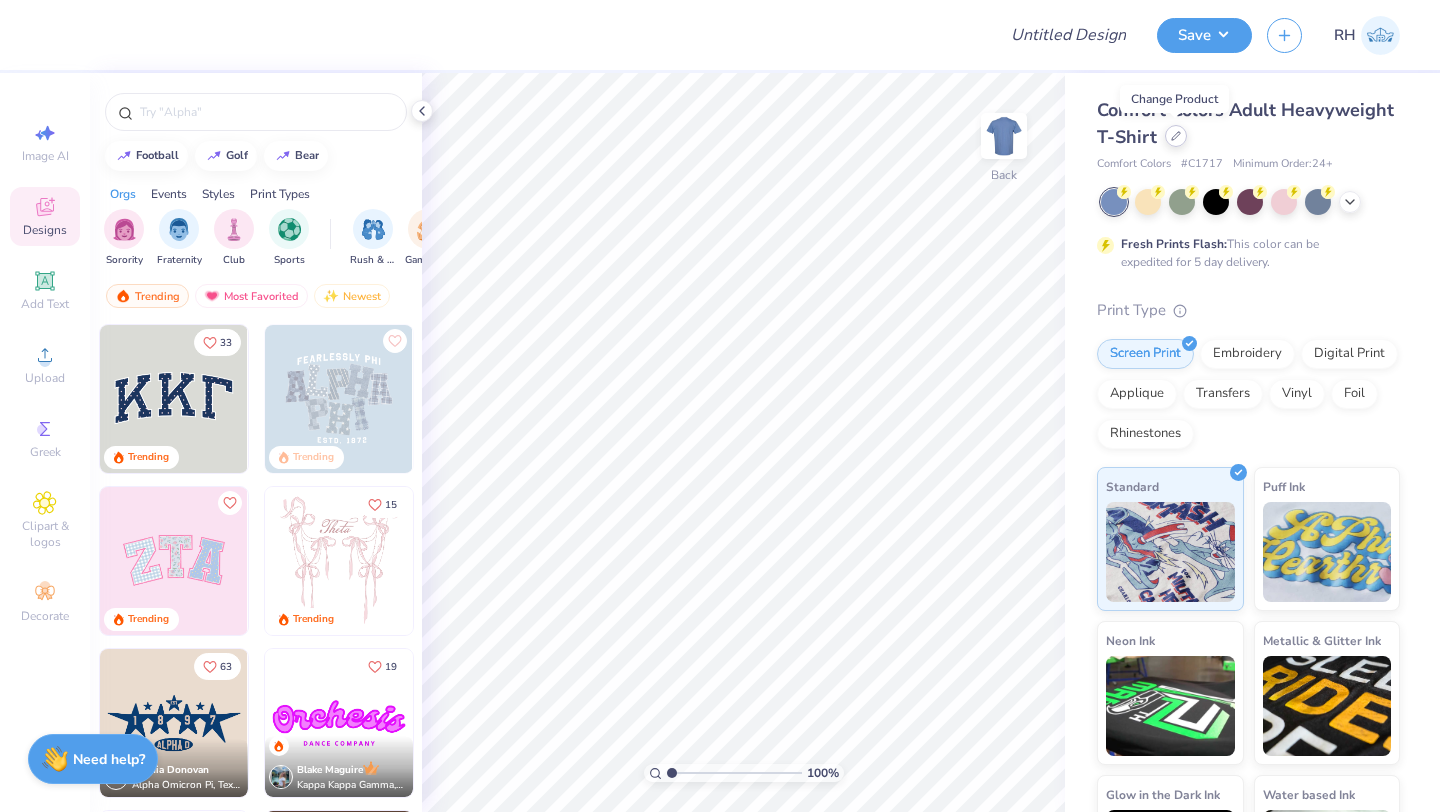 click 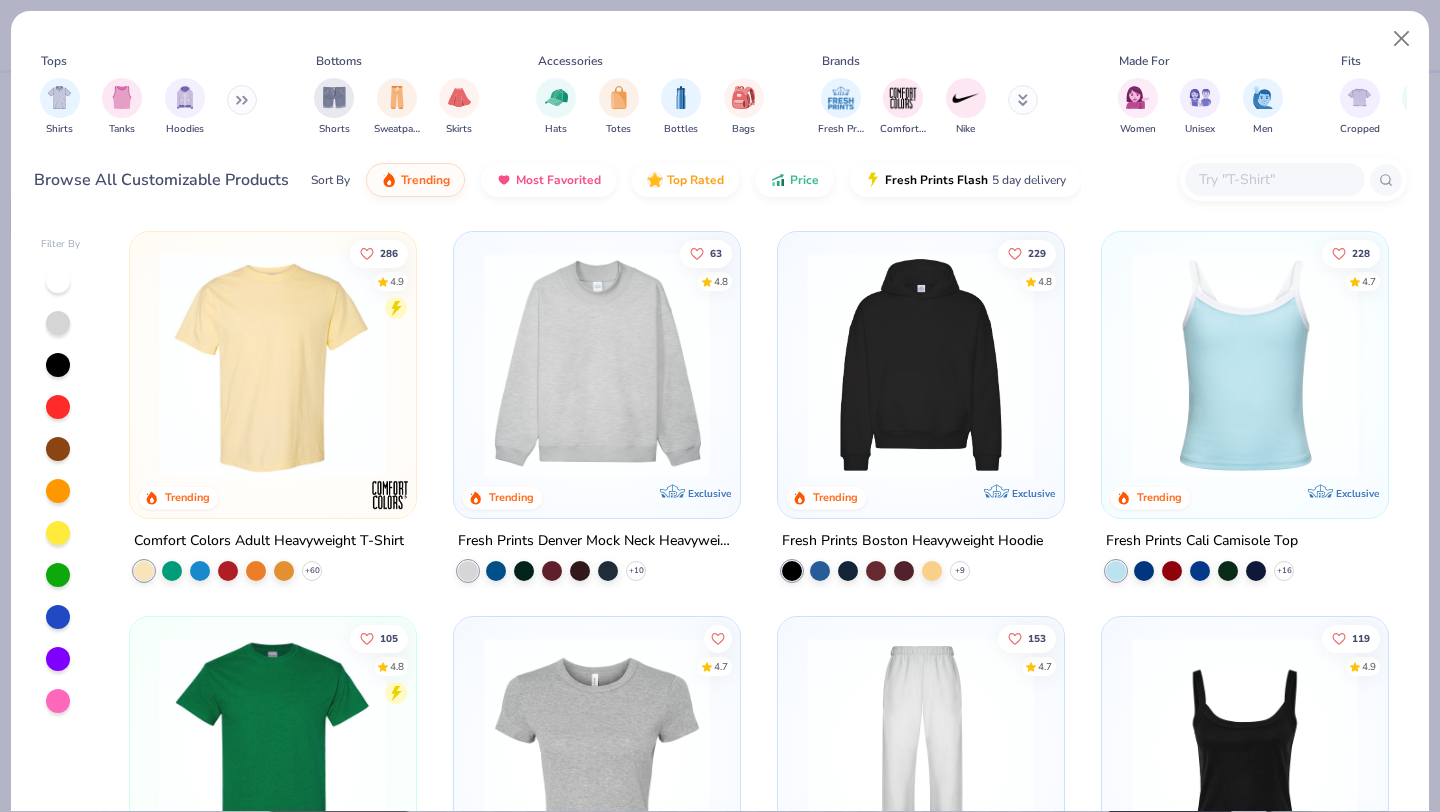 click at bounding box center (597, 365) 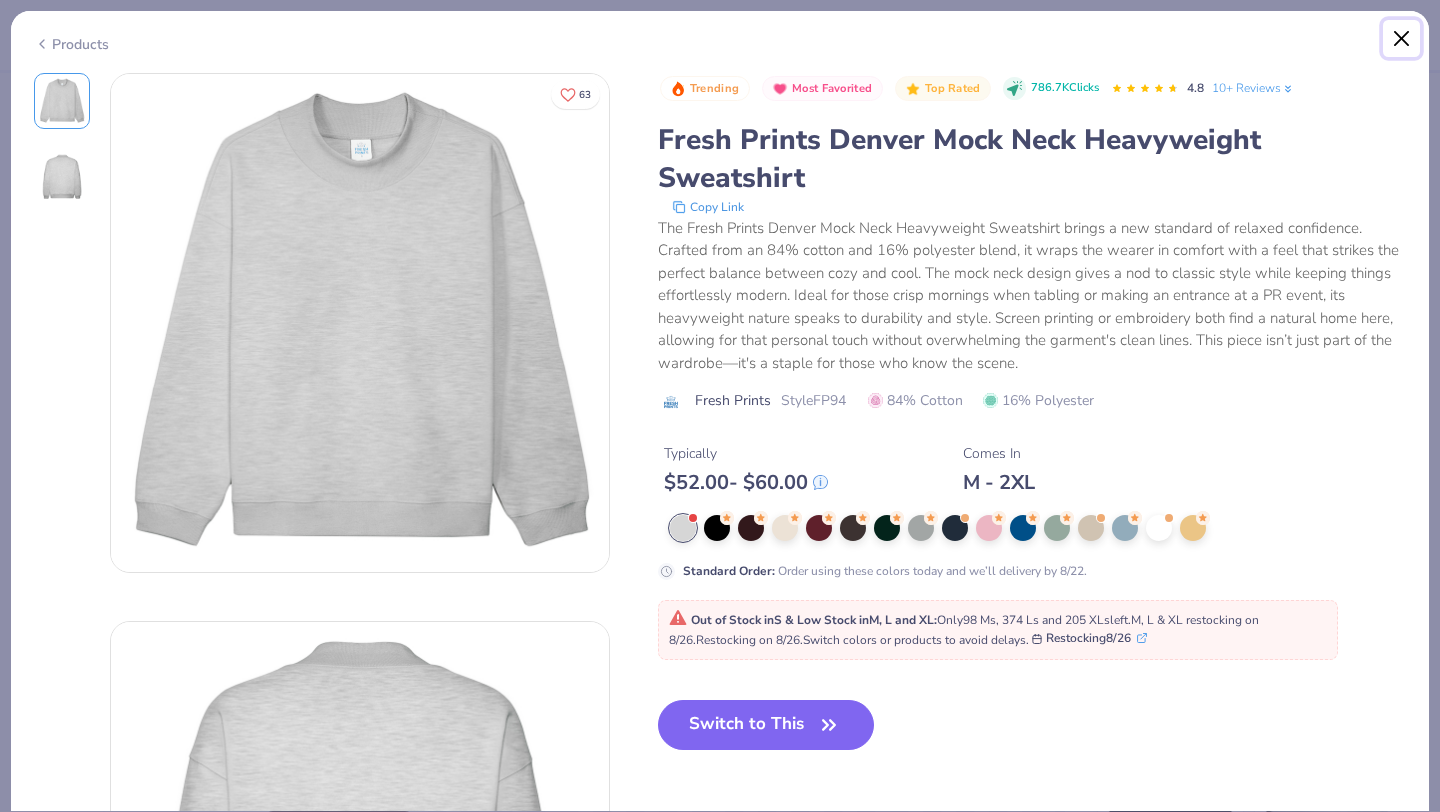 click at bounding box center (1402, 39) 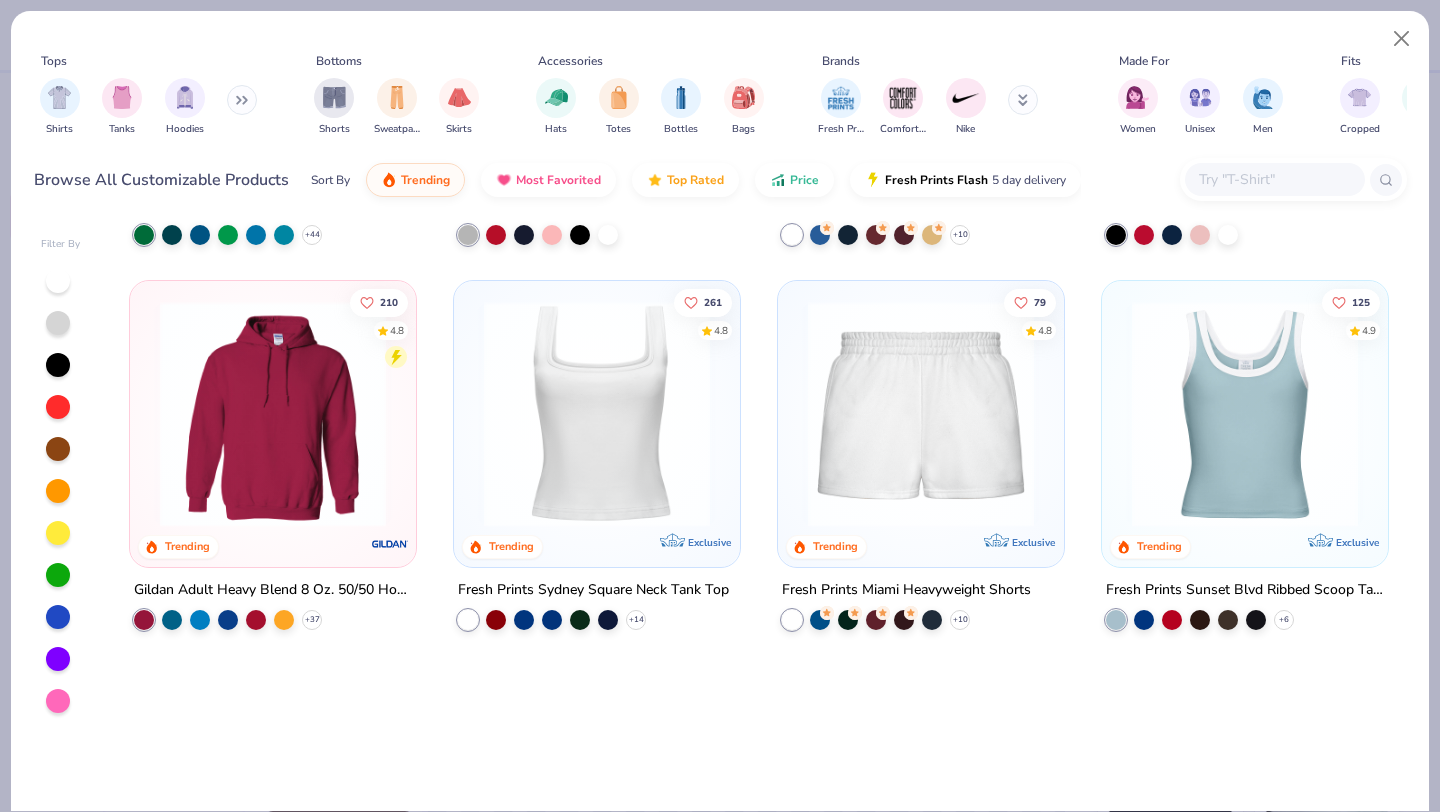 scroll, scrollTop: 0, scrollLeft: 0, axis: both 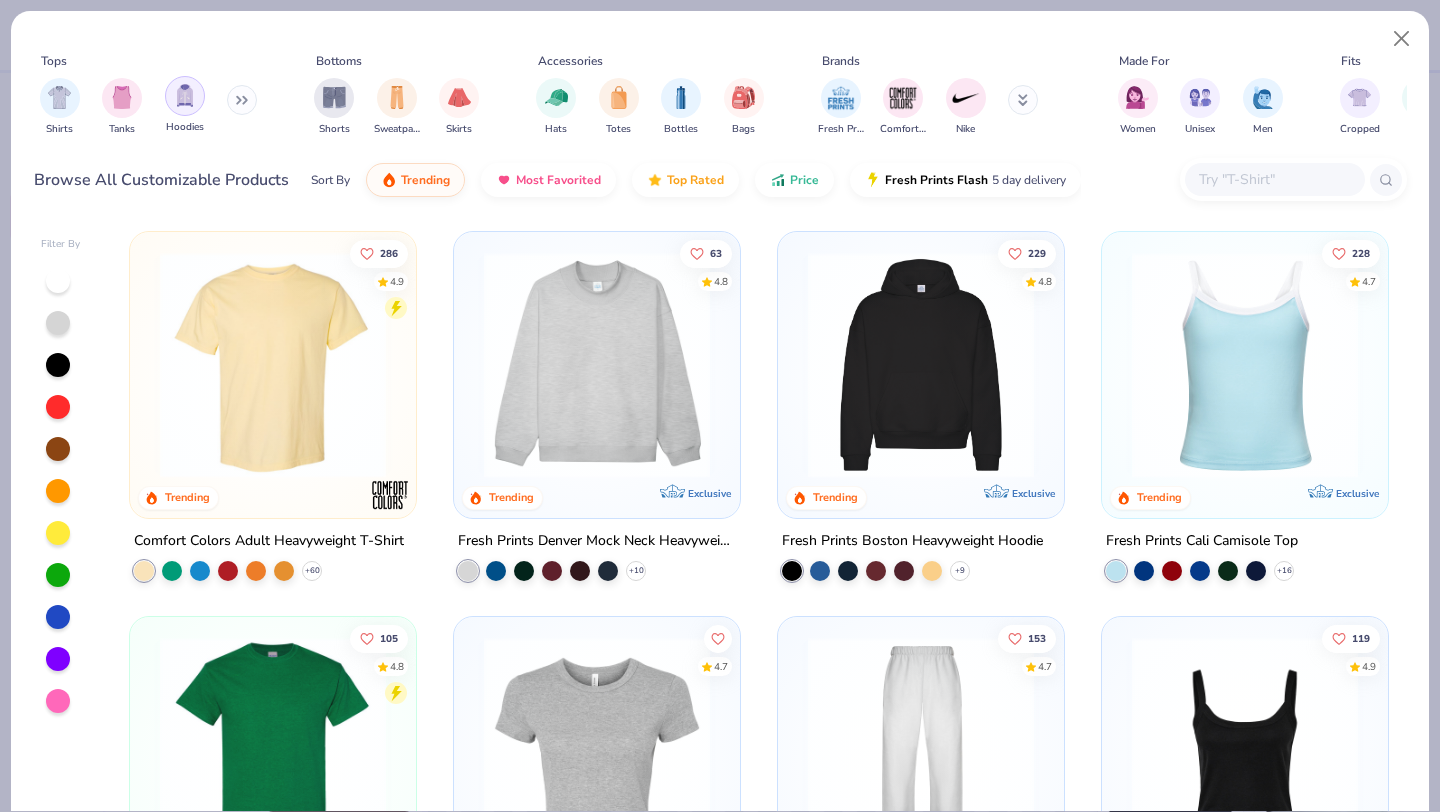 click at bounding box center [185, 95] 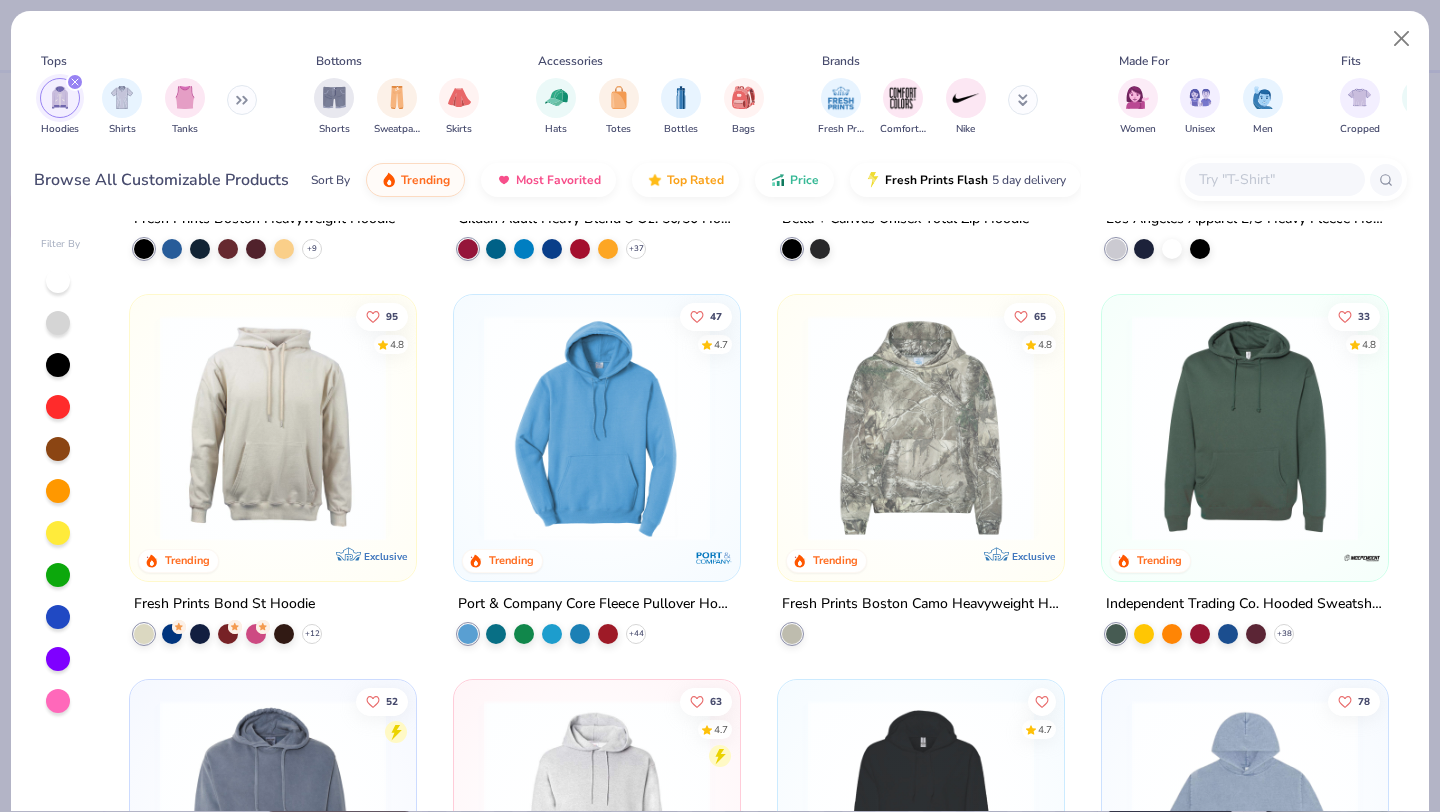 scroll, scrollTop: 323, scrollLeft: 0, axis: vertical 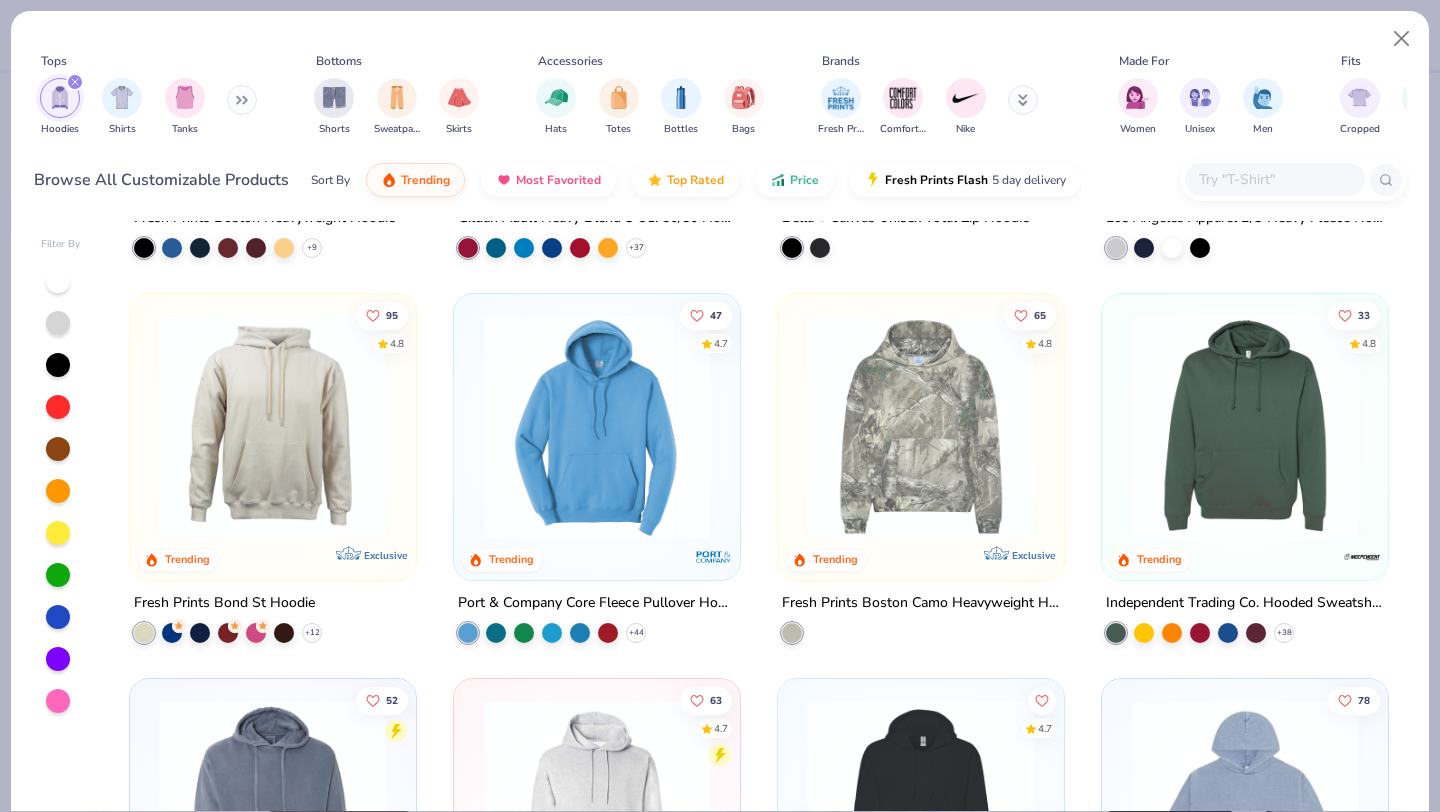 click at bounding box center [273, 427] 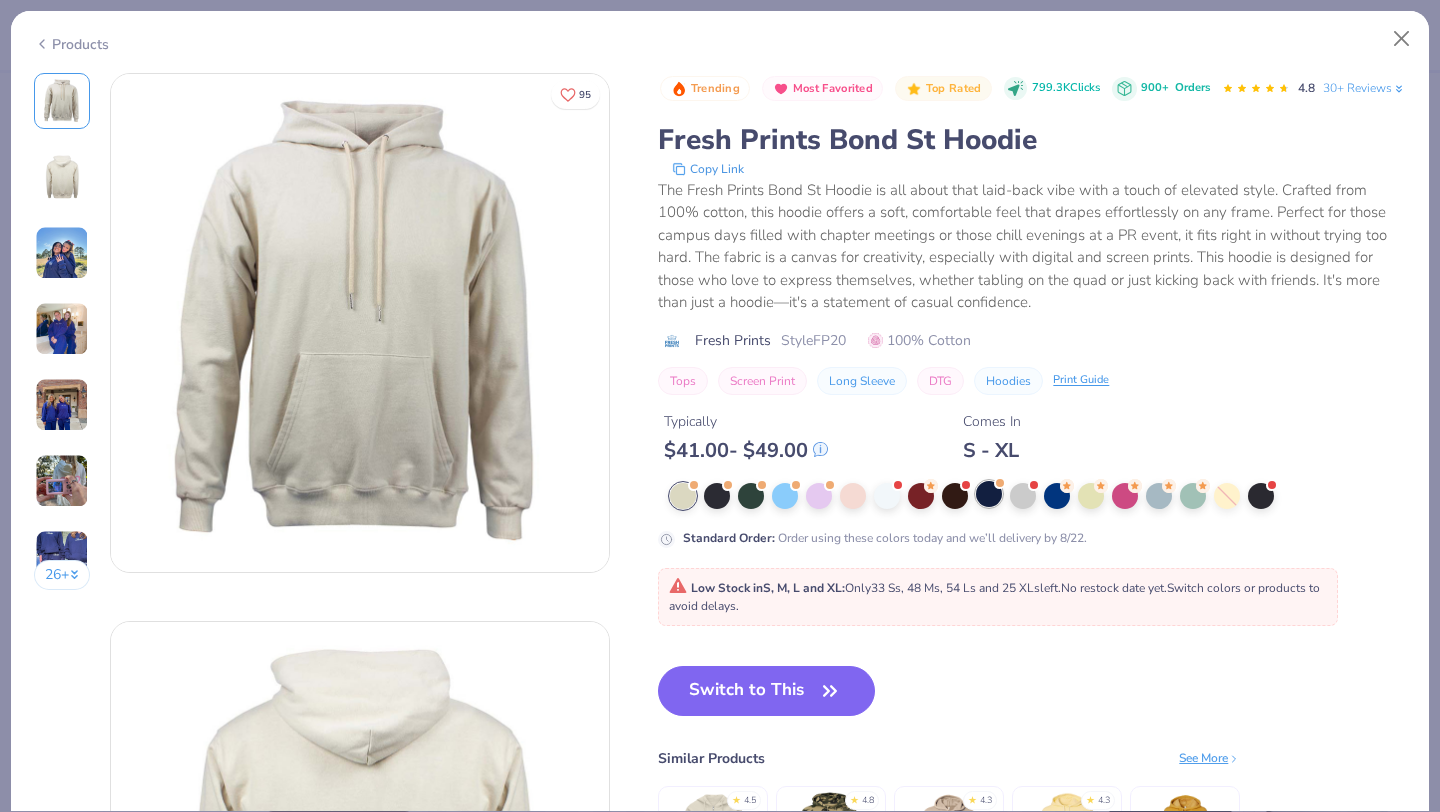 click at bounding box center [989, 494] 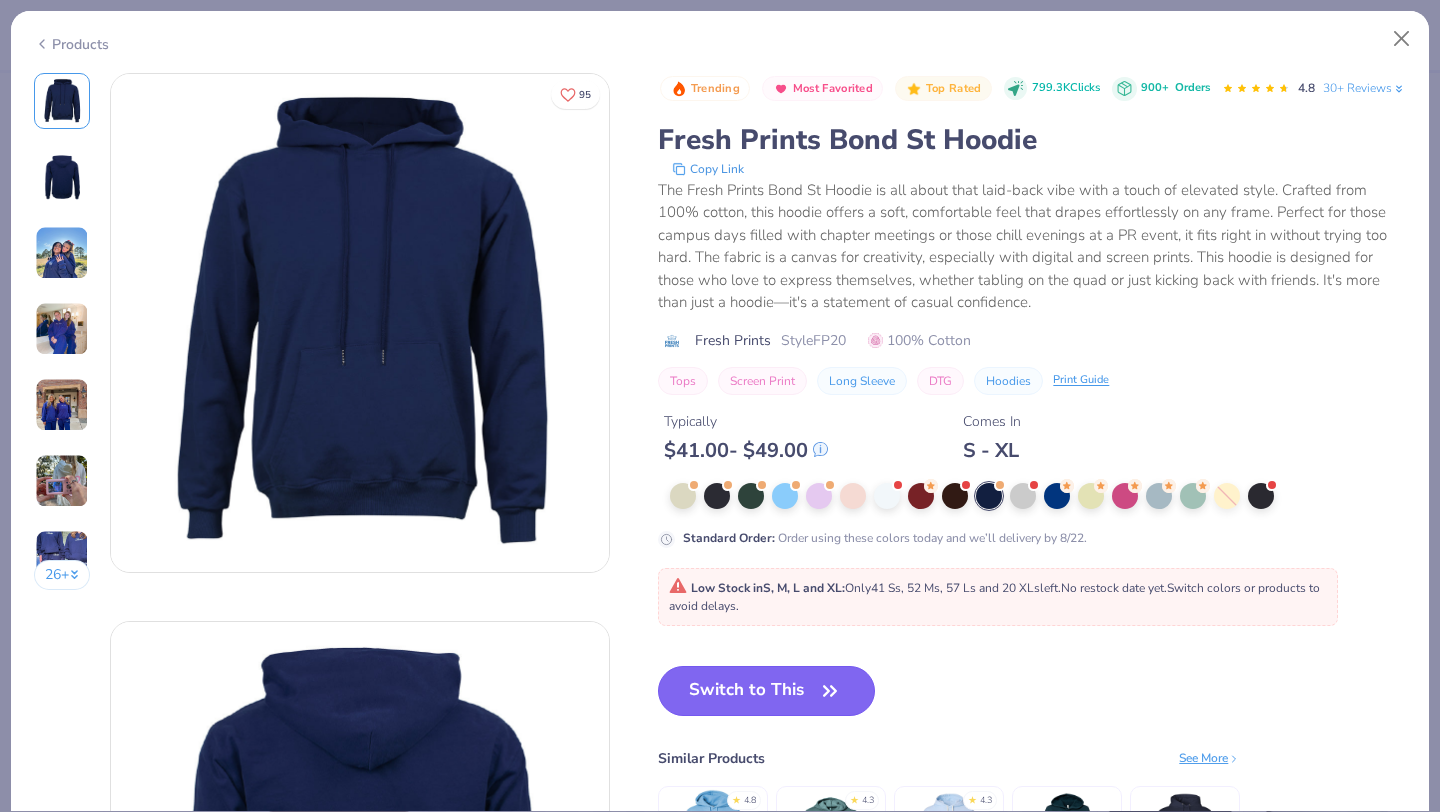 click on "Switch to This" at bounding box center [766, 691] 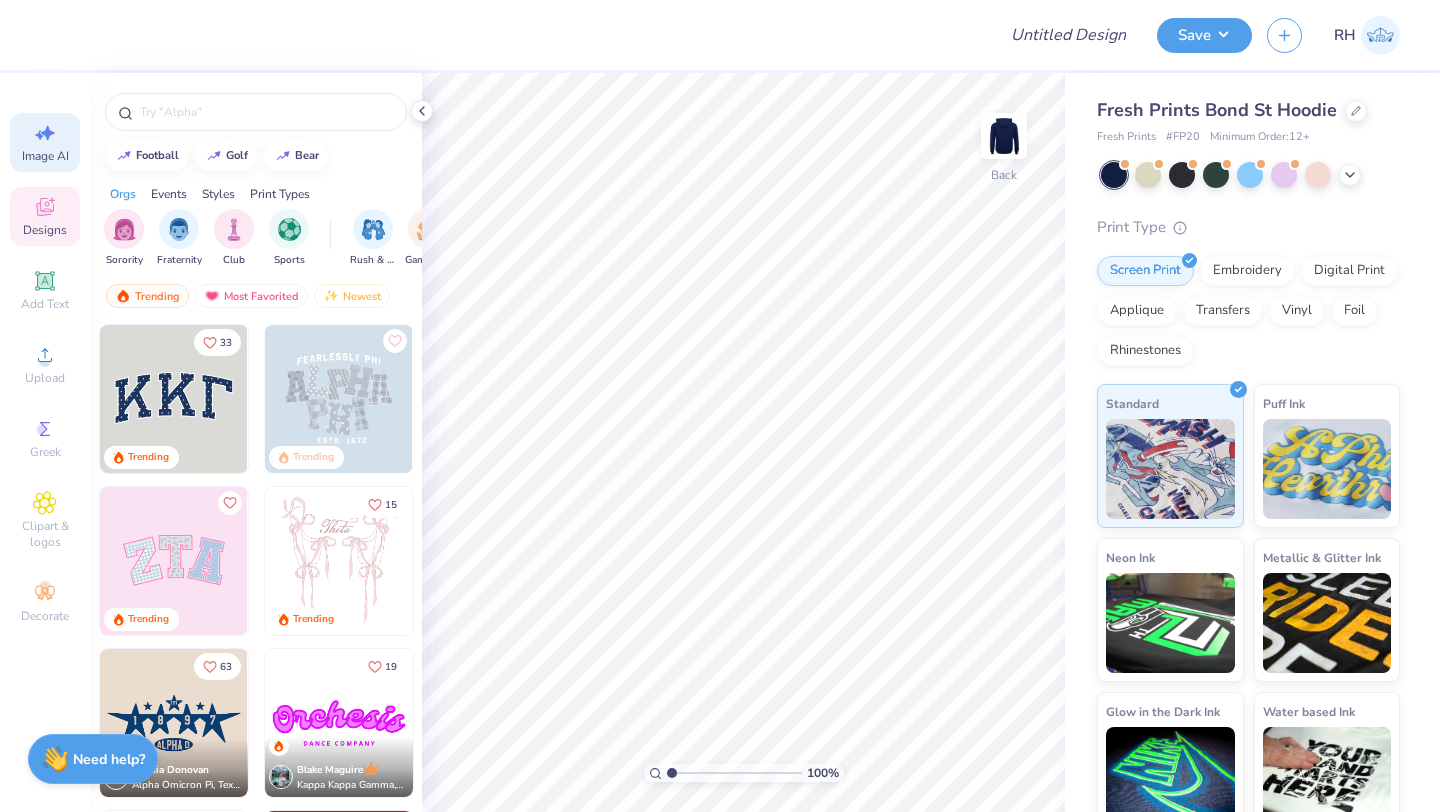 click 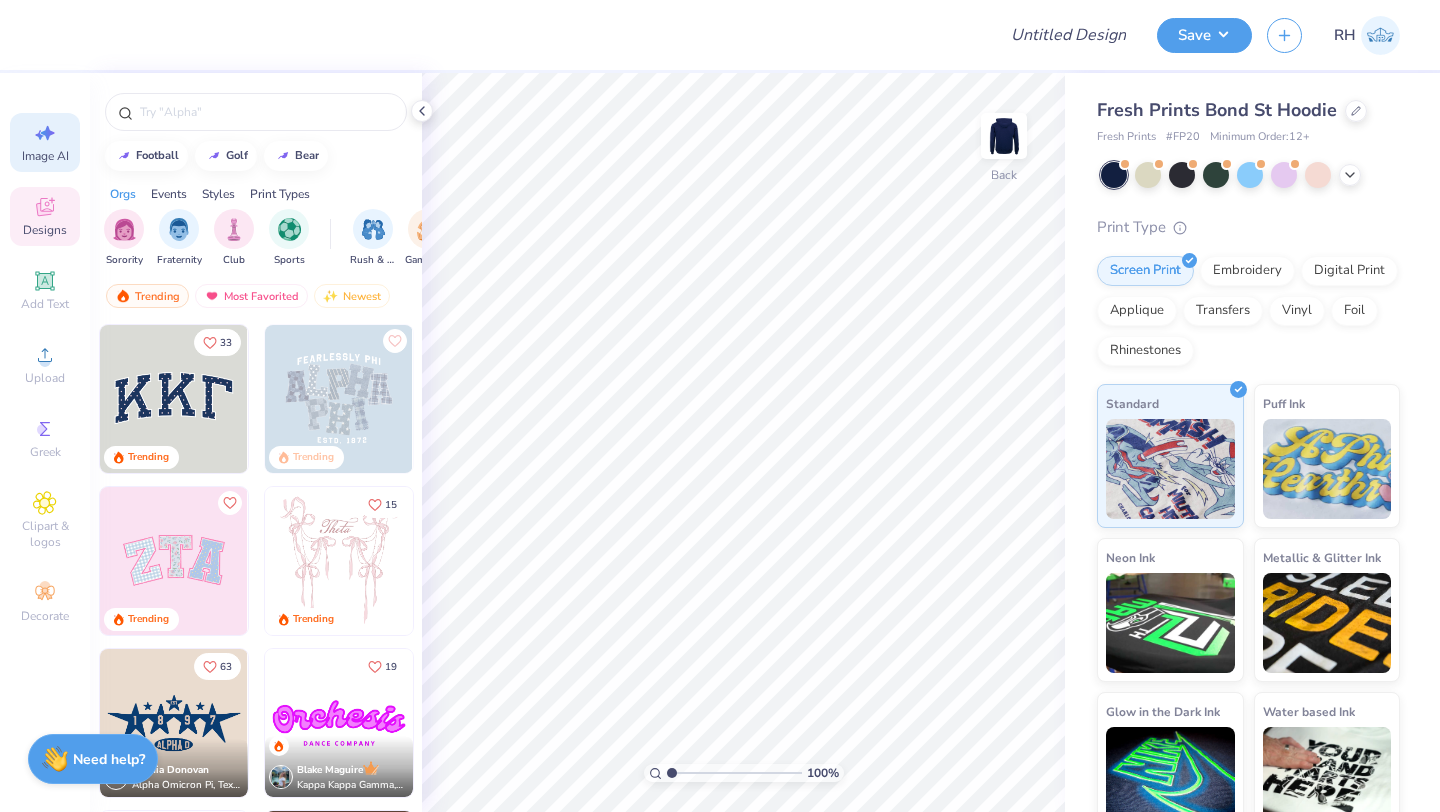select on "4" 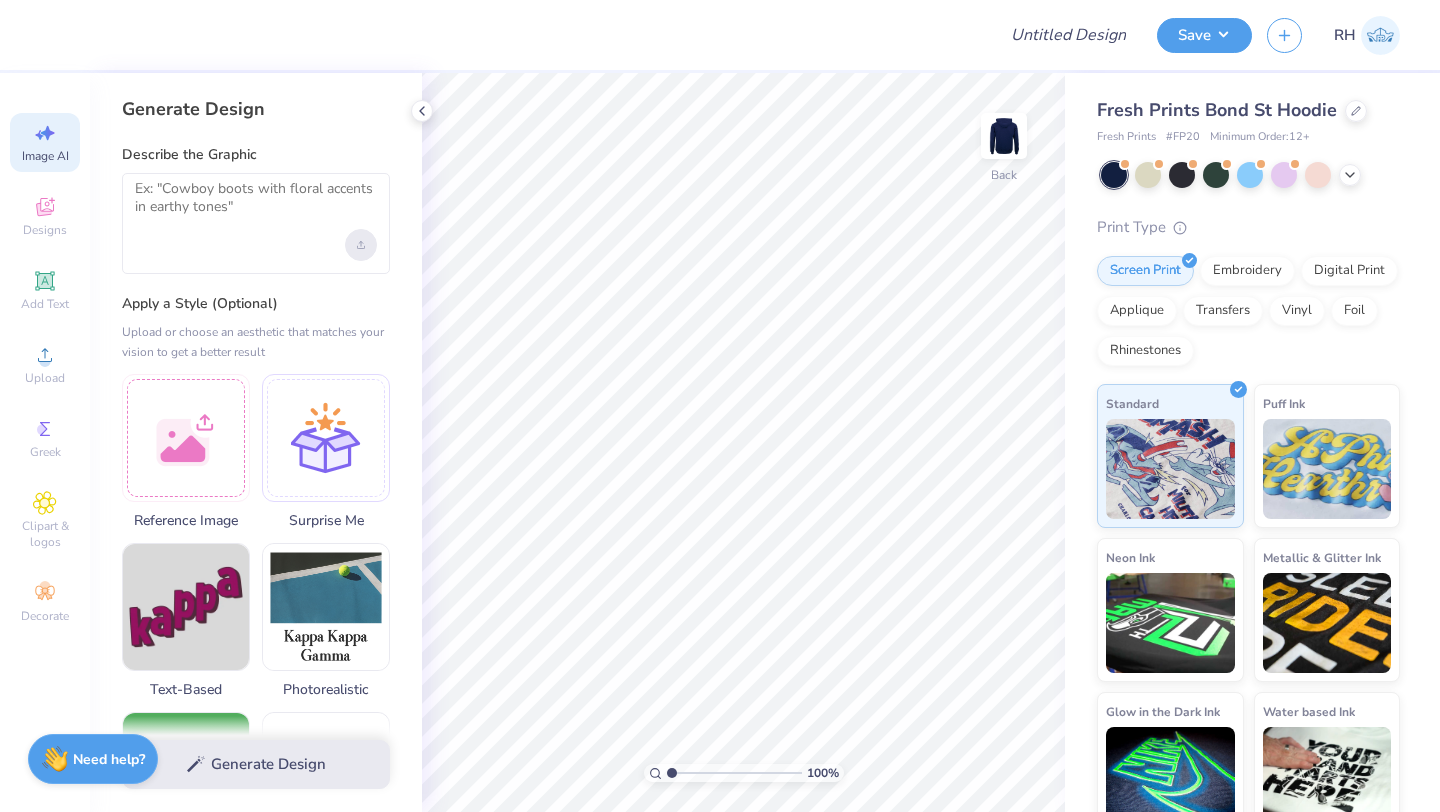 click at bounding box center [361, 245] 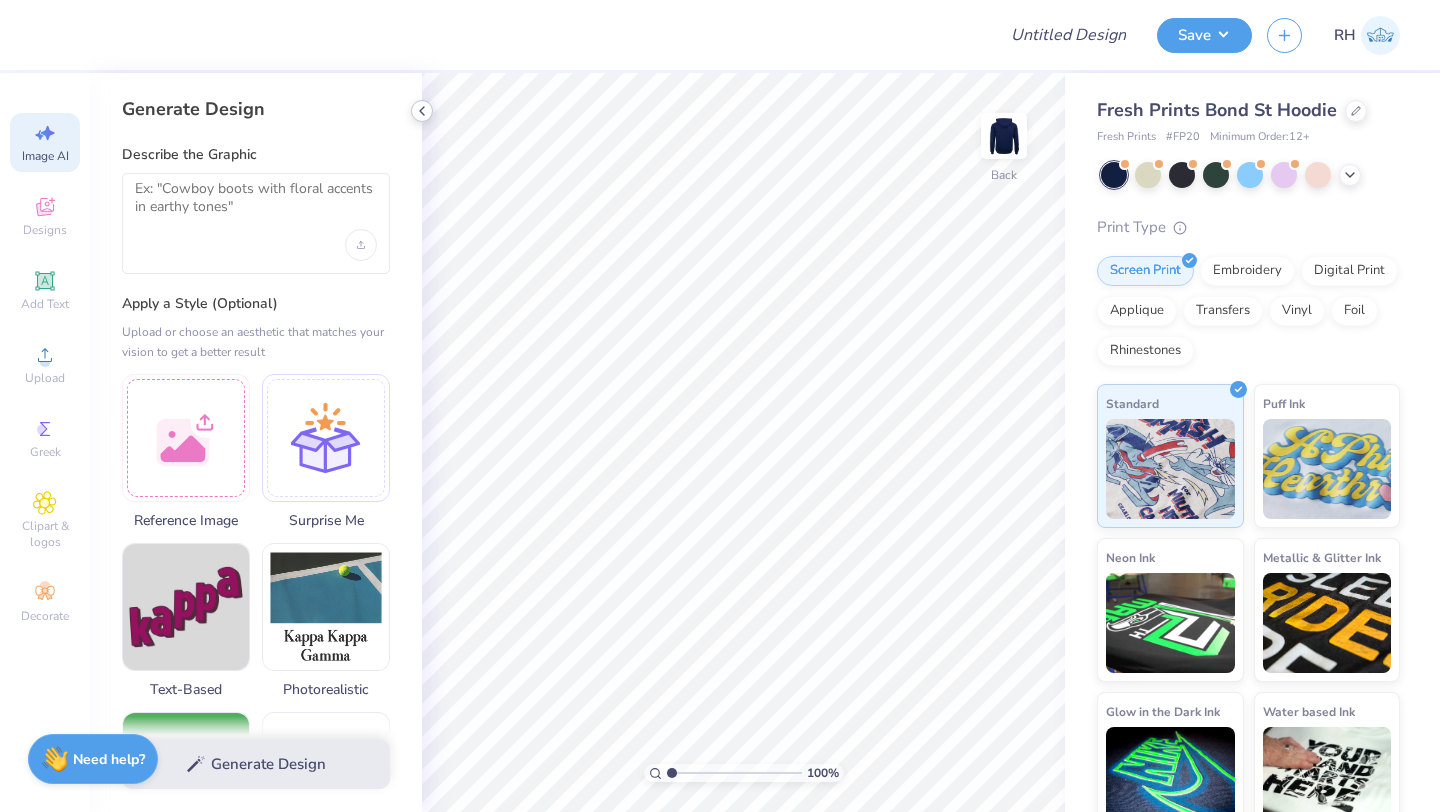click 